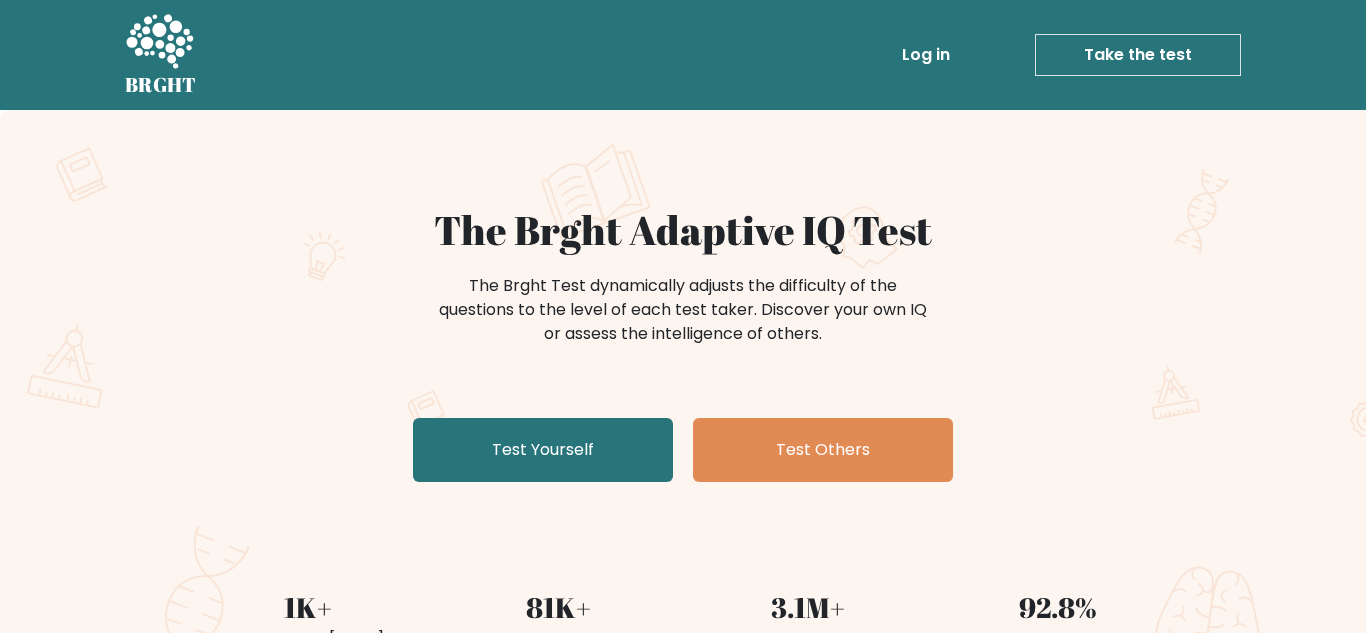 scroll, scrollTop: 0, scrollLeft: 0, axis: both 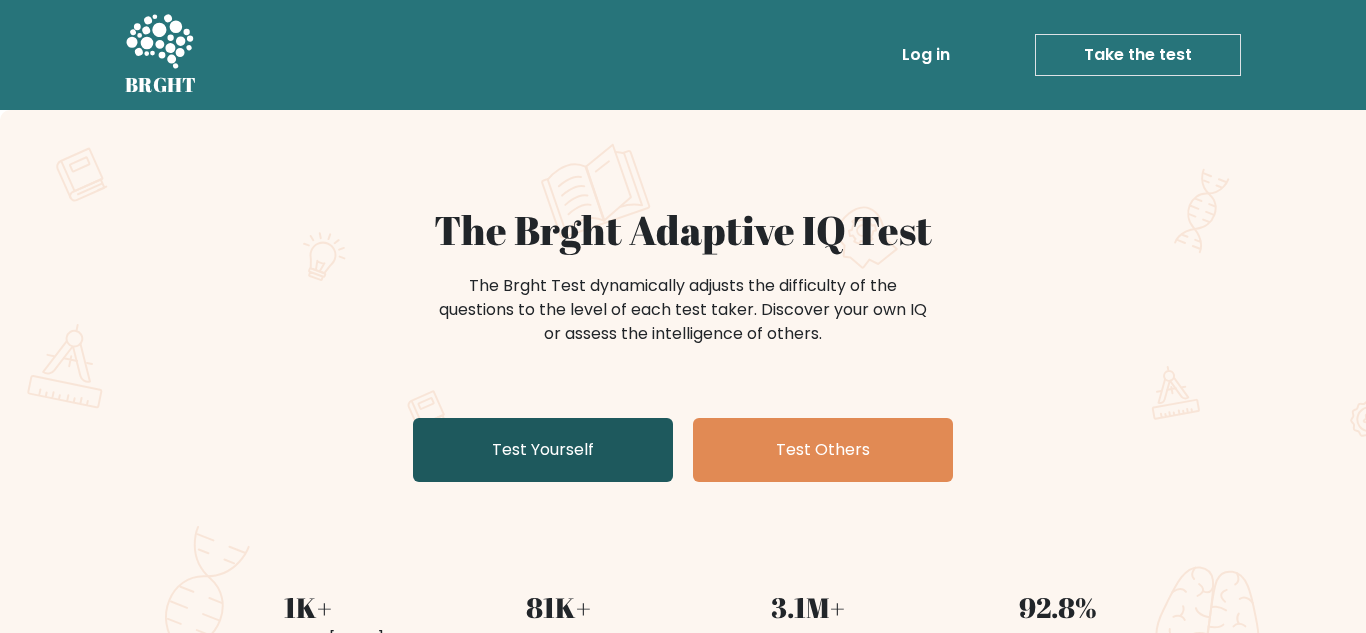 click on "Test Yourself" at bounding box center [543, 450] 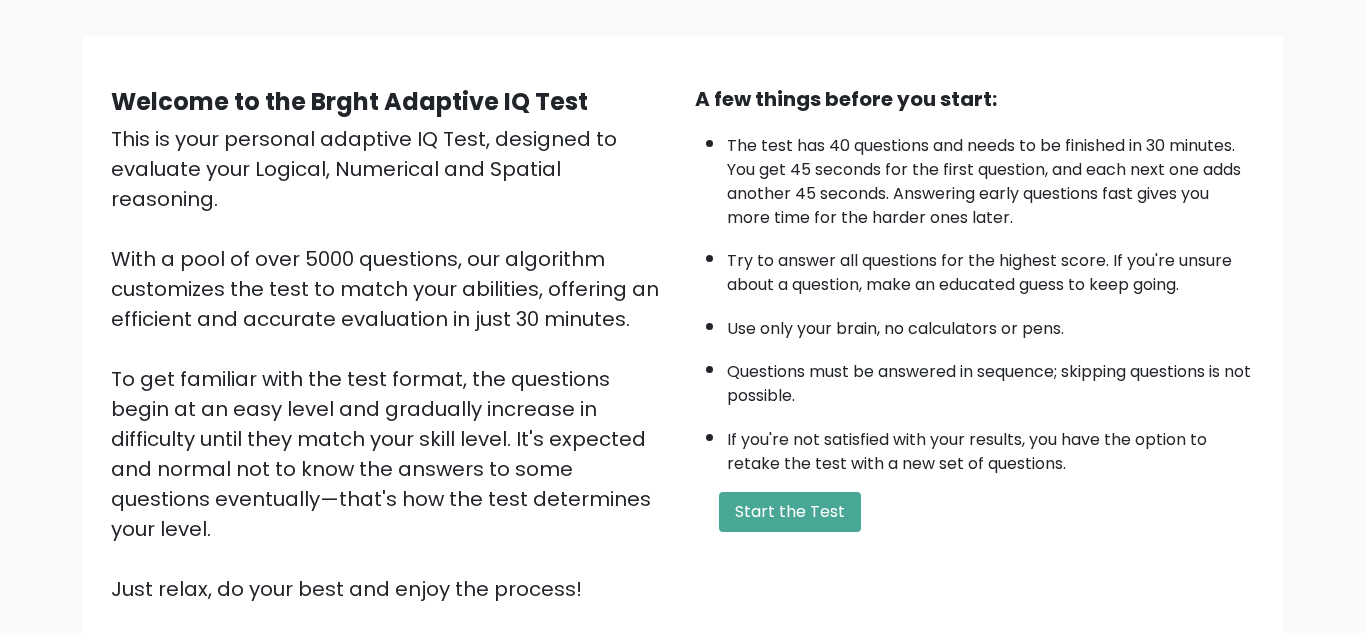 scroll, scrollTop: 283, scrollLeft: 0, axis: vertical 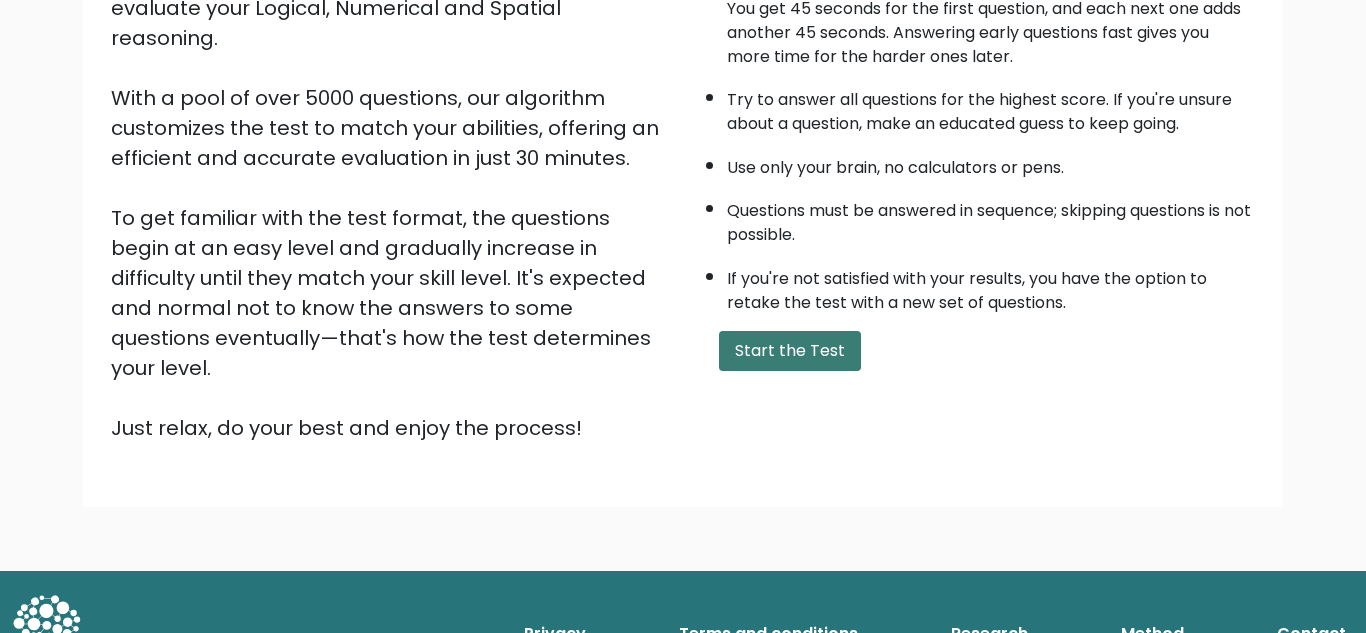 click on "Start the Test" at bounding box center (790, 351) 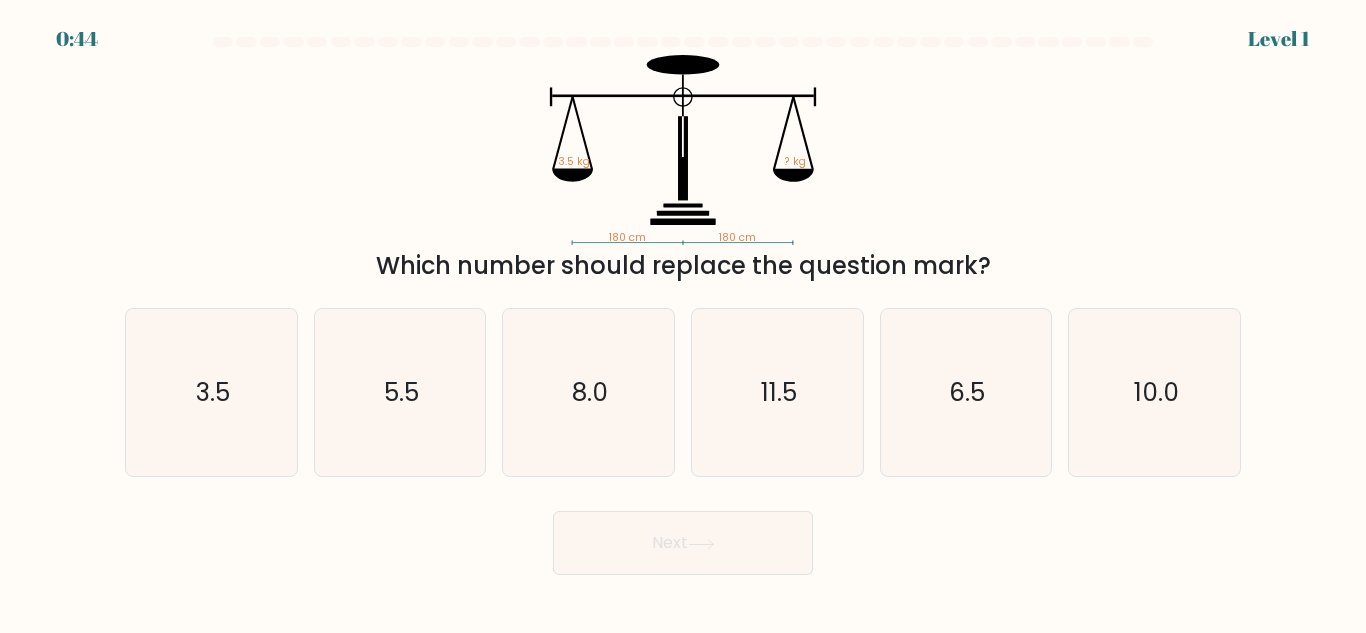 scroll, scrollTop: 0, scrollLeft: 0, axis: both 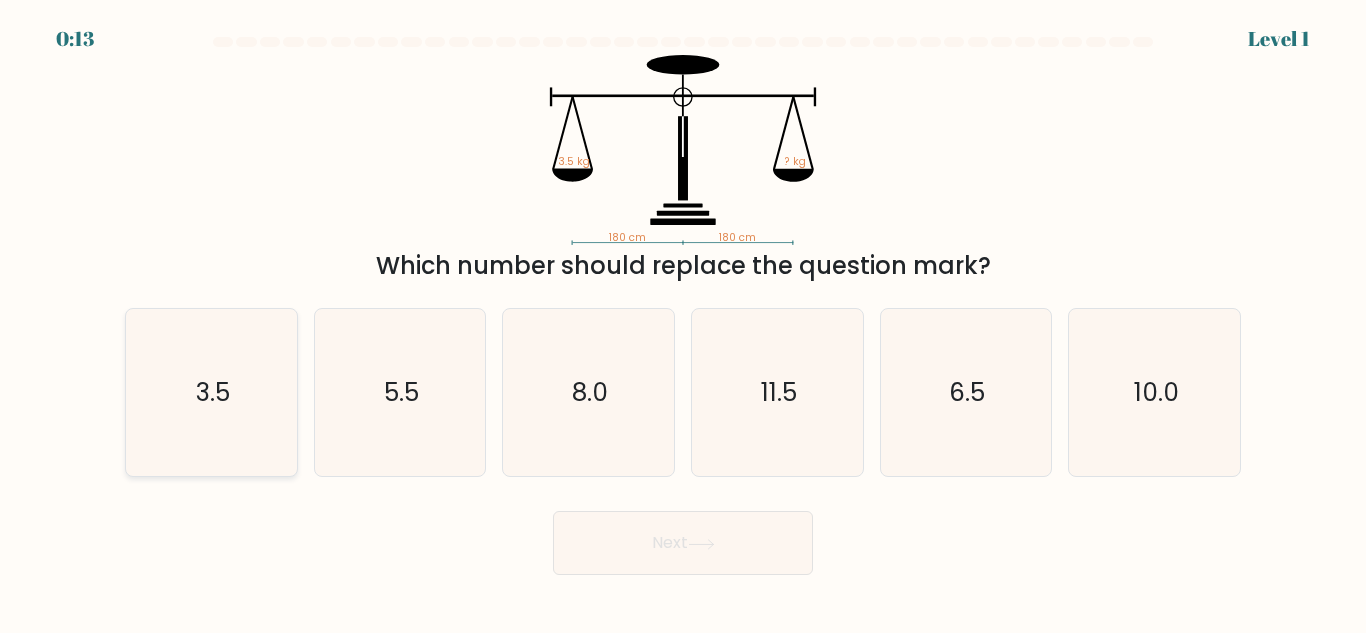 click on "3.5" 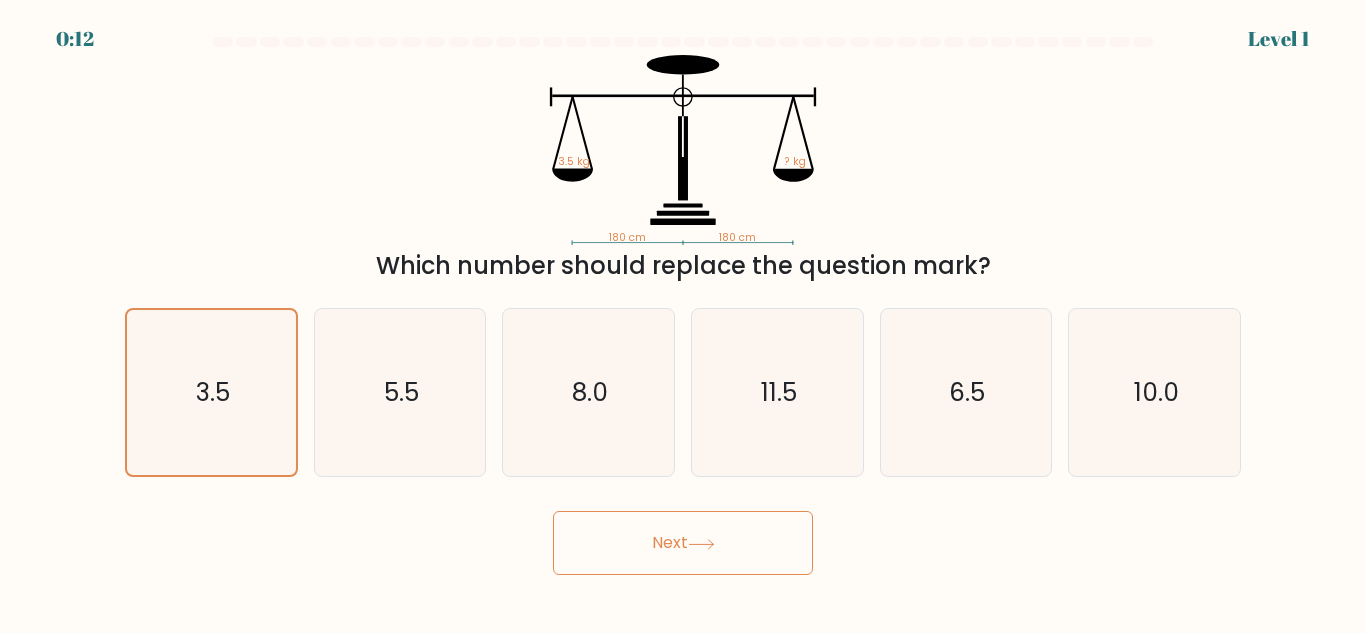 click on "Next" at bounding box center [683, 543] 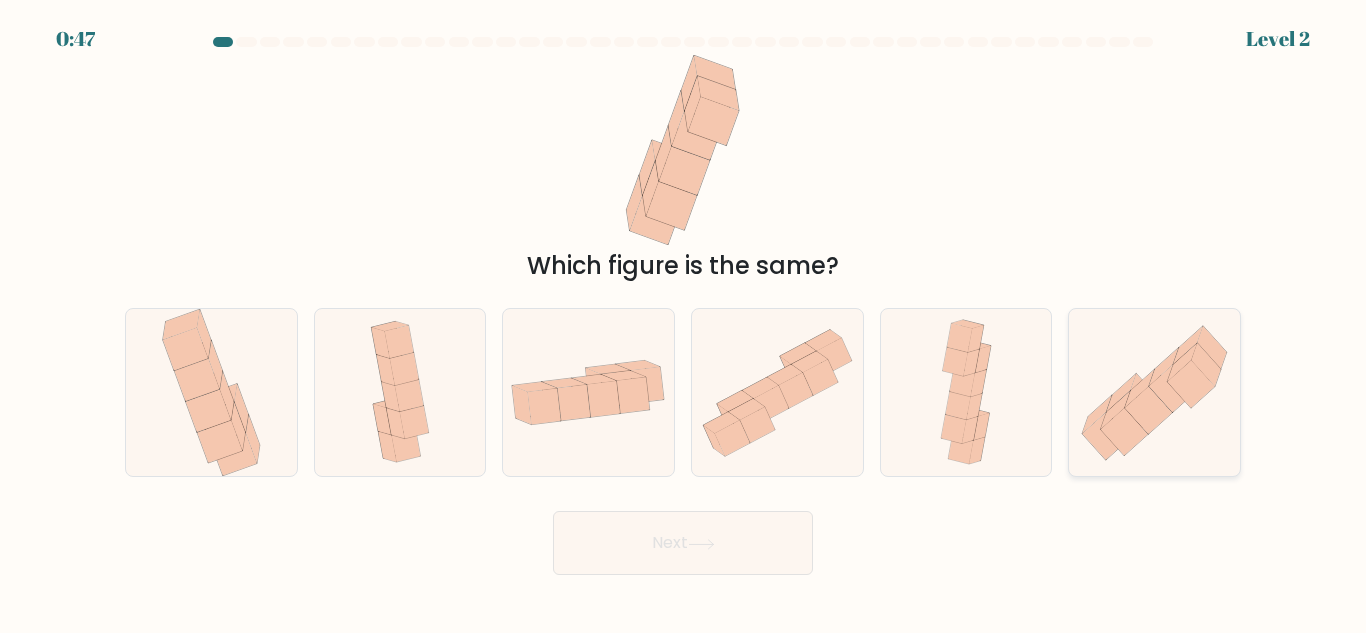 click 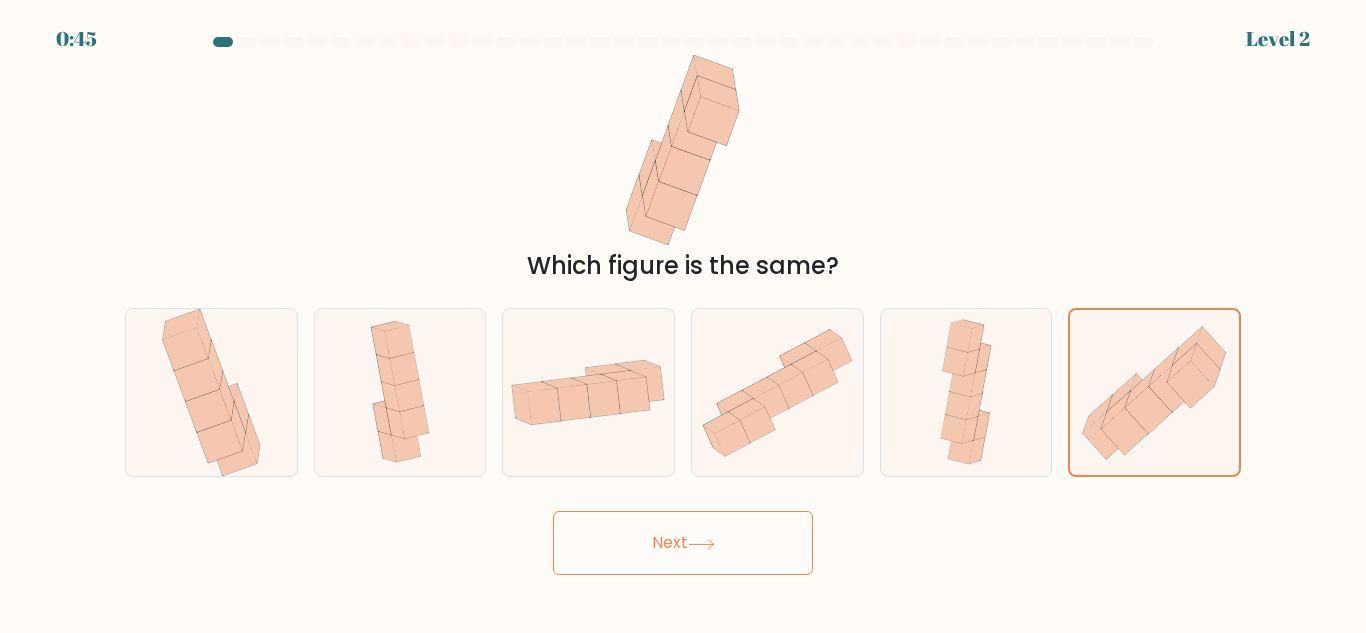 click on "Next" at bounding box center (683, 543) 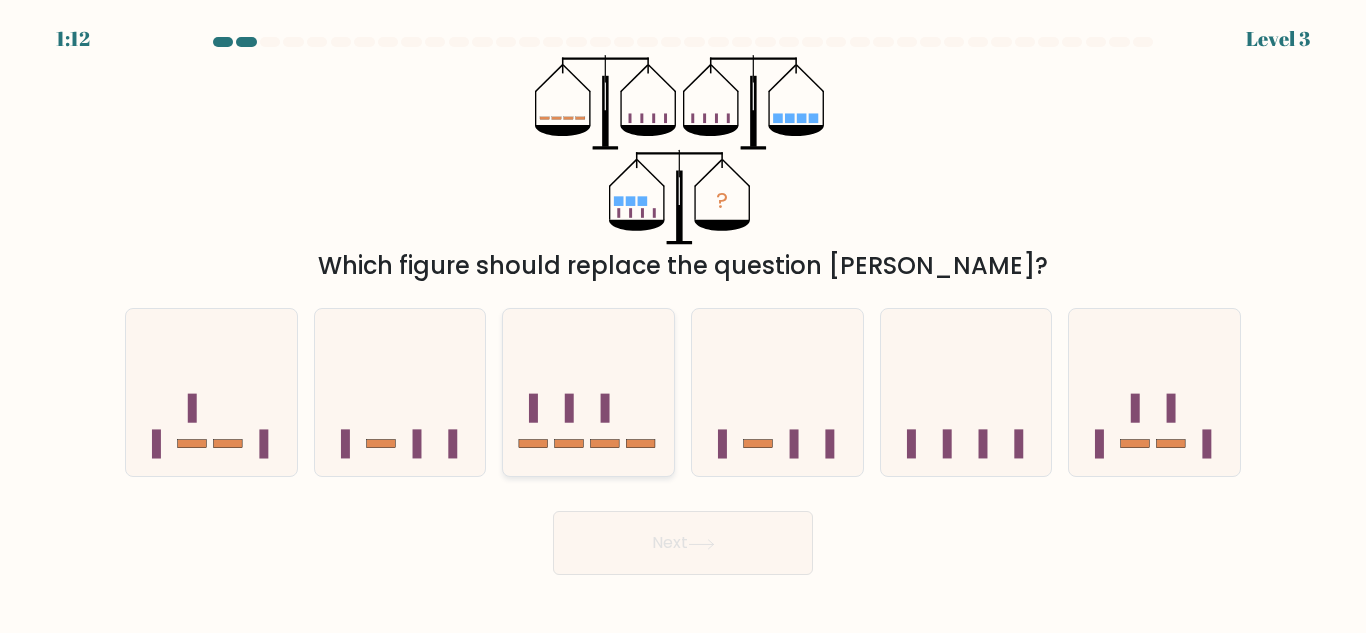click 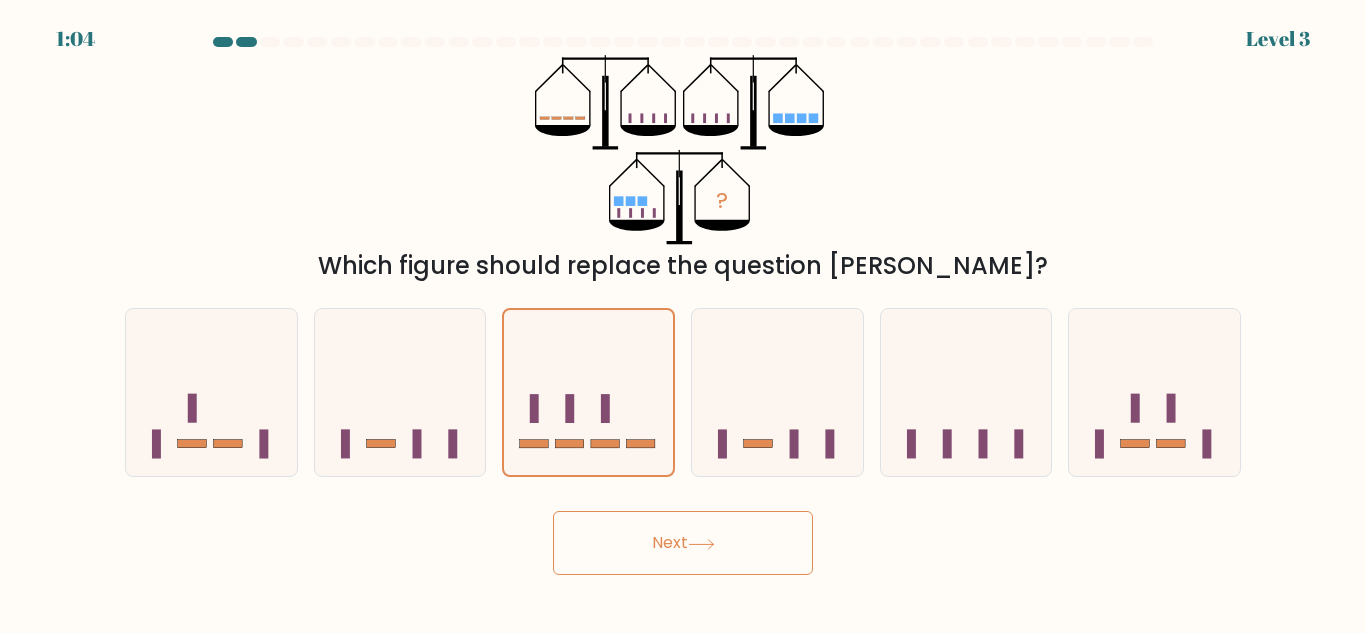 click on "Next" at bounding box center (683, 543) 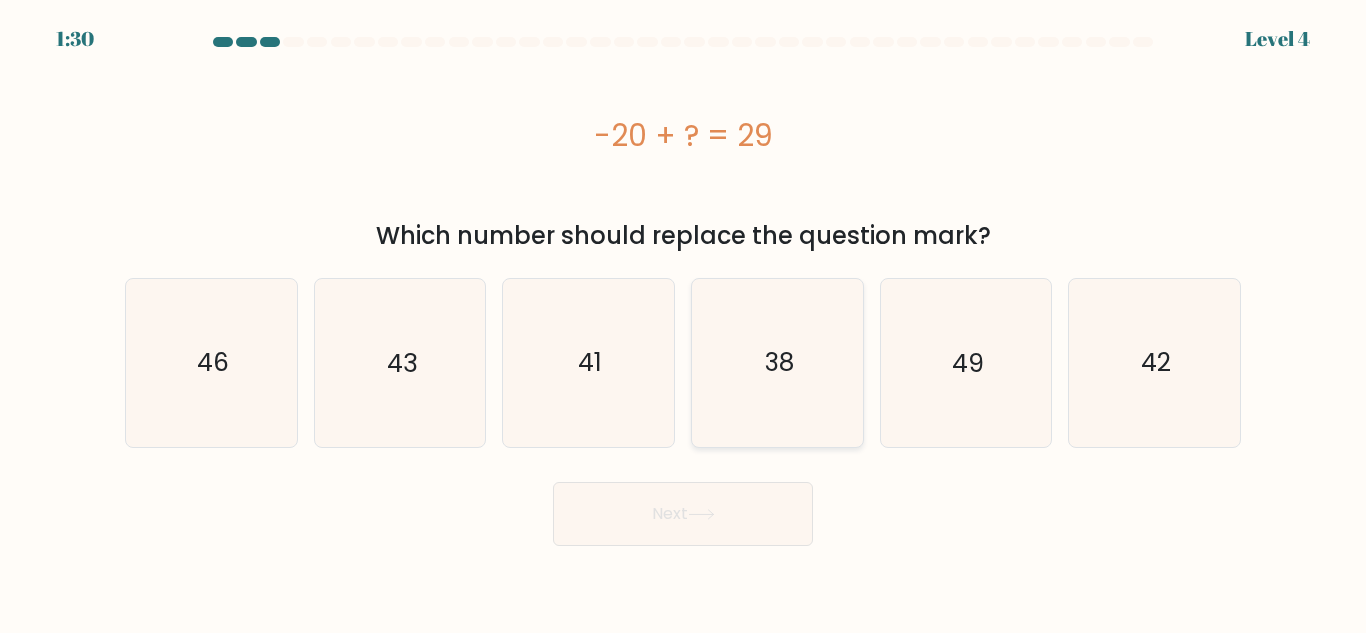 click on "38" 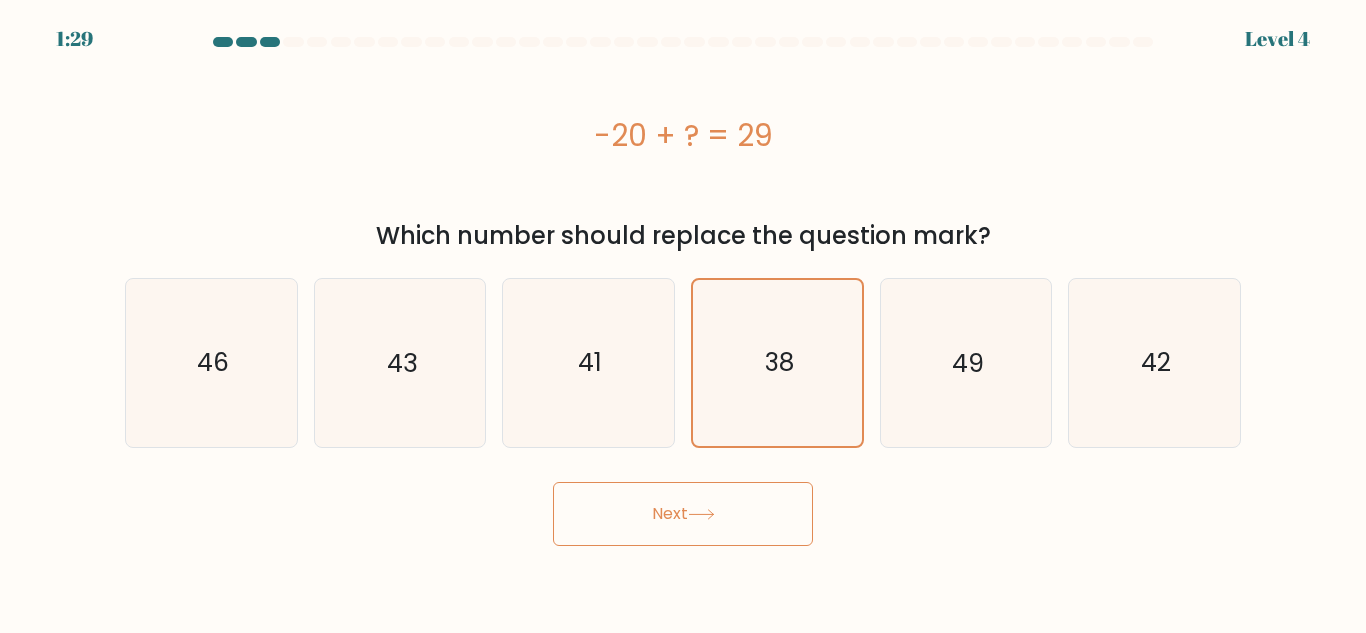 click on "1:29
Level 4
a." at bounding box center [683, 316] 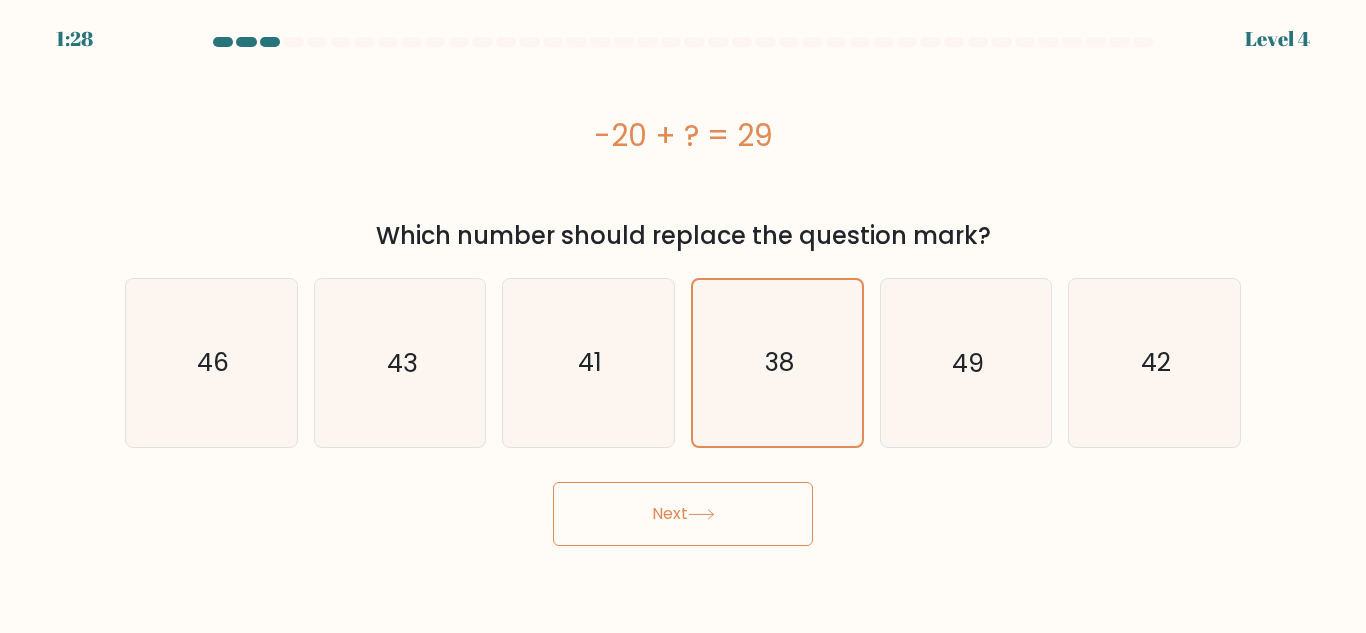 click on "Next" at bounding box center (683, 514) 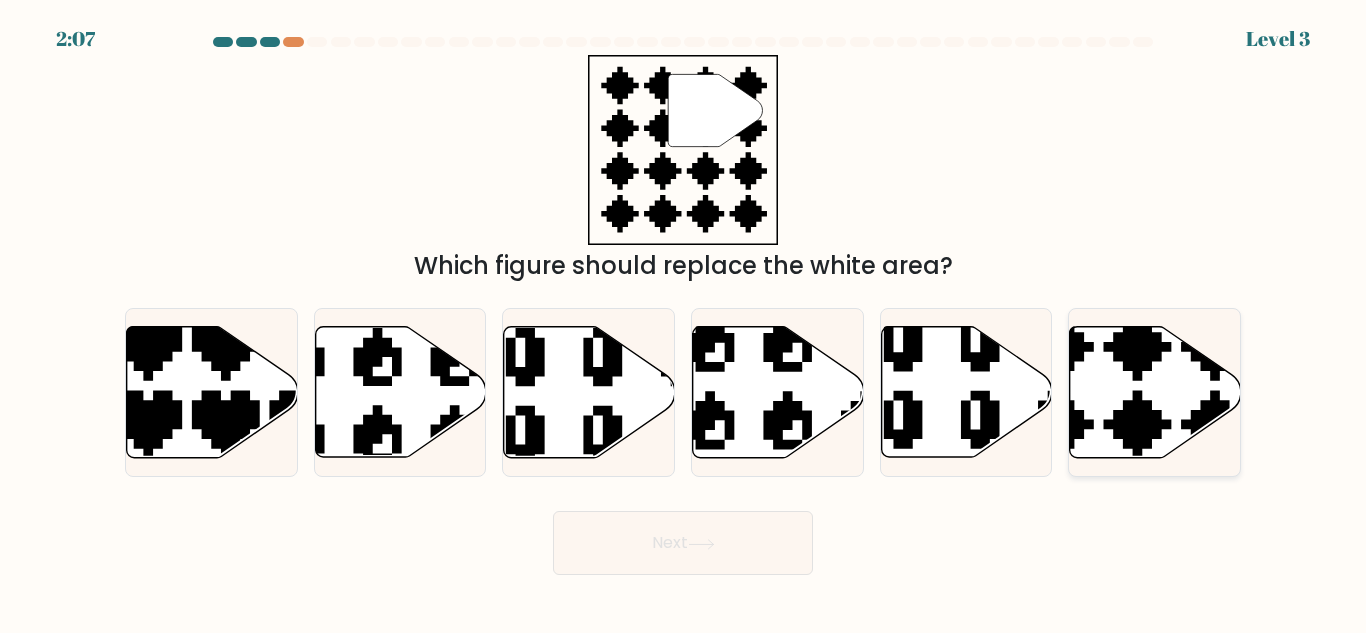 click 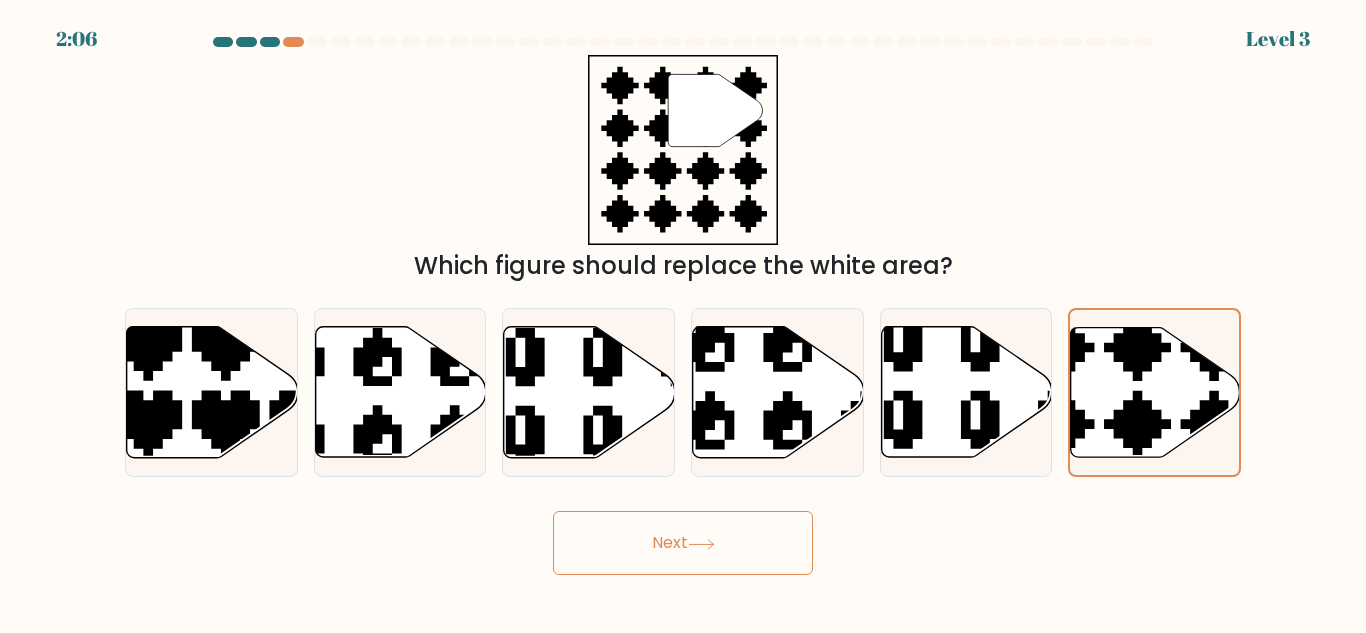 click on "Next" at bounding box center (683, 543) 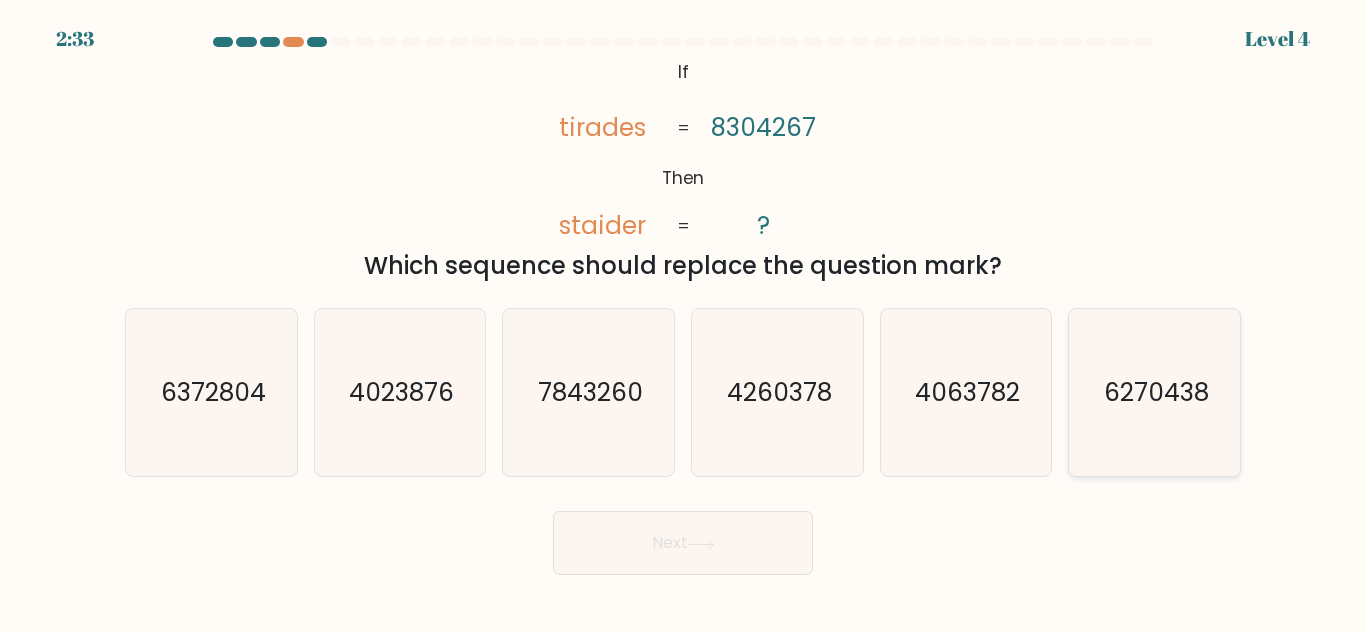 click on "6270438" 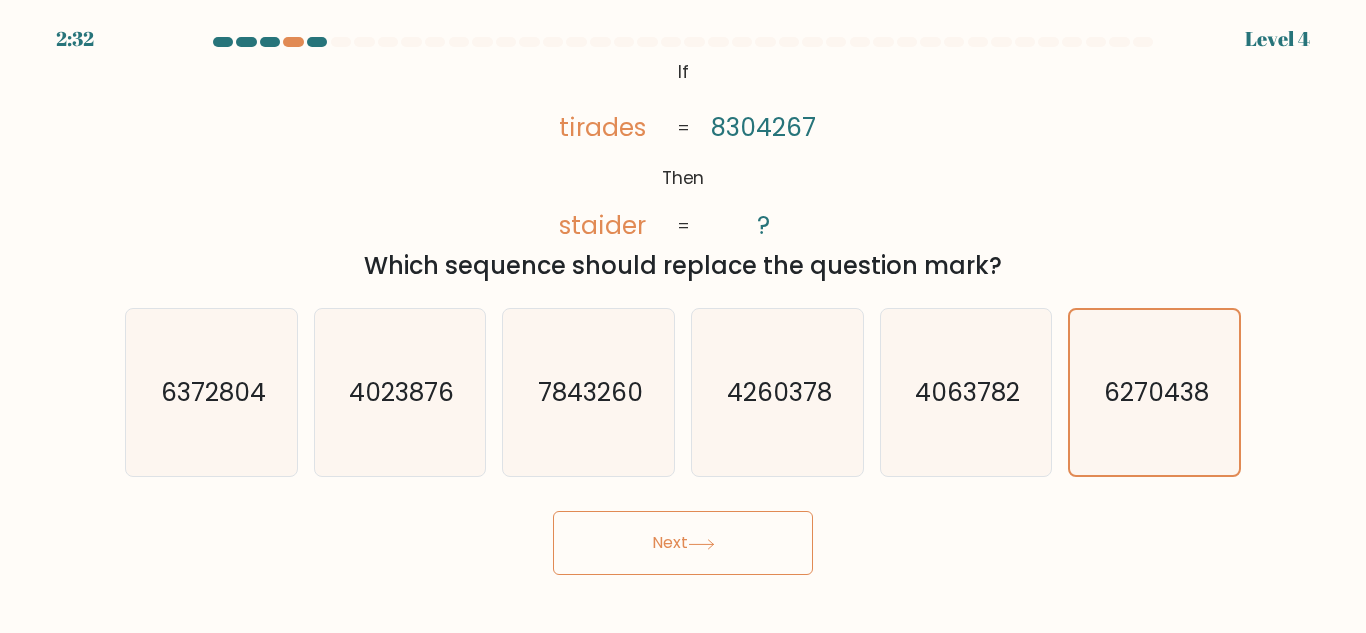 click on "2:32
Level 4
If" at bounding box center [683, 316] 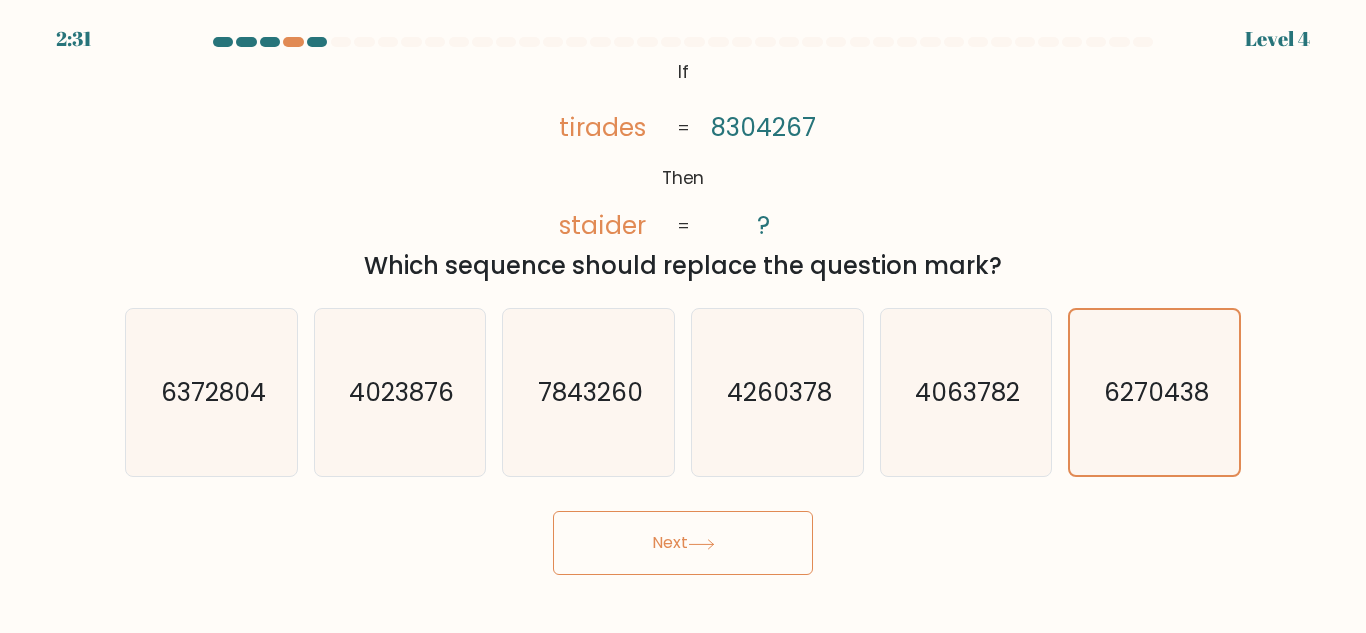 click on "Next" at bounding box center (683, 543) 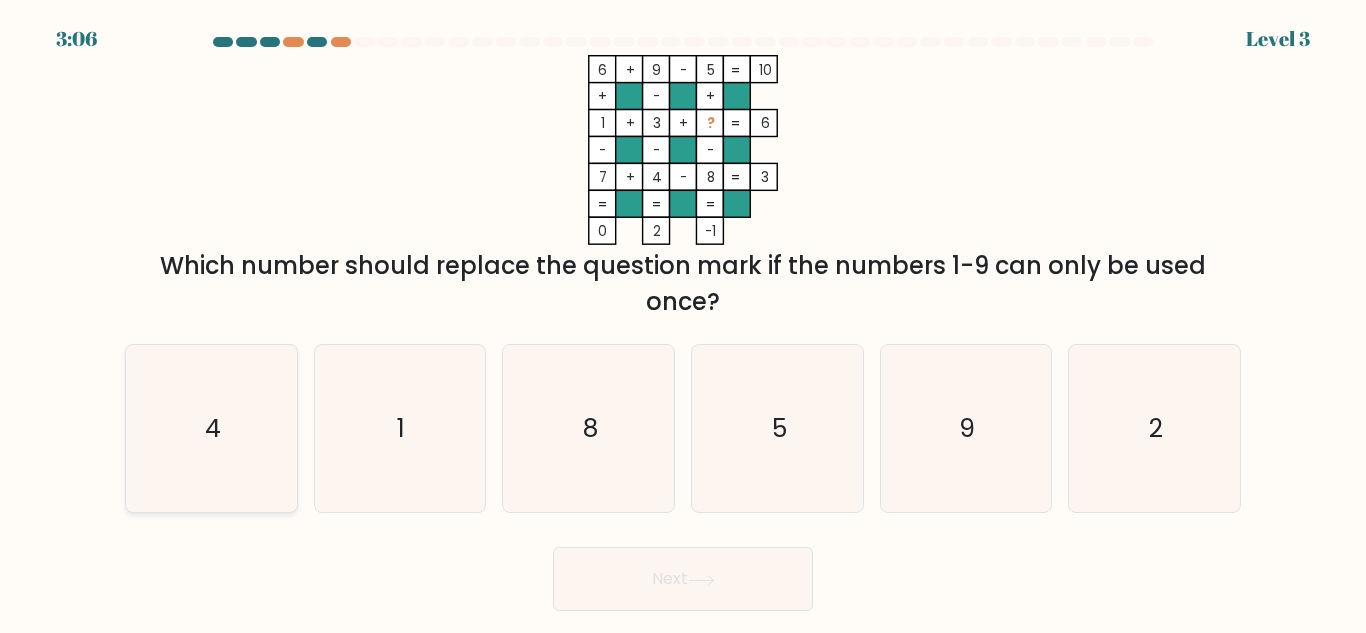 click on "4" 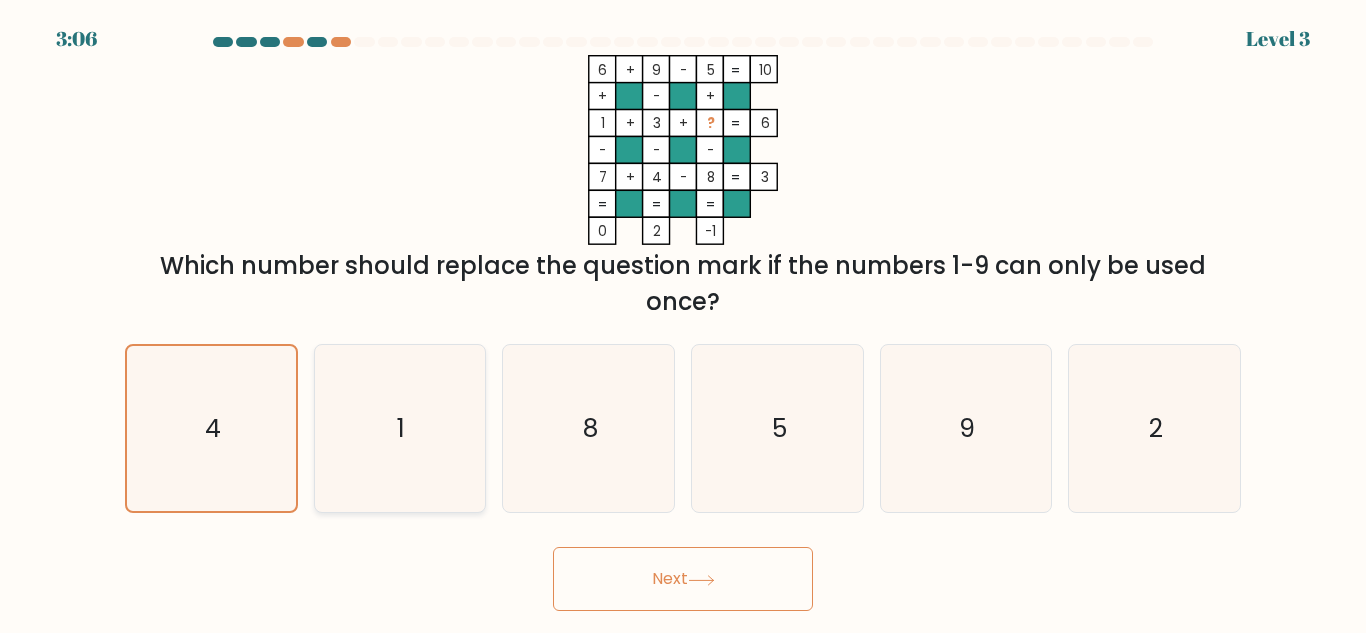 click on "1" 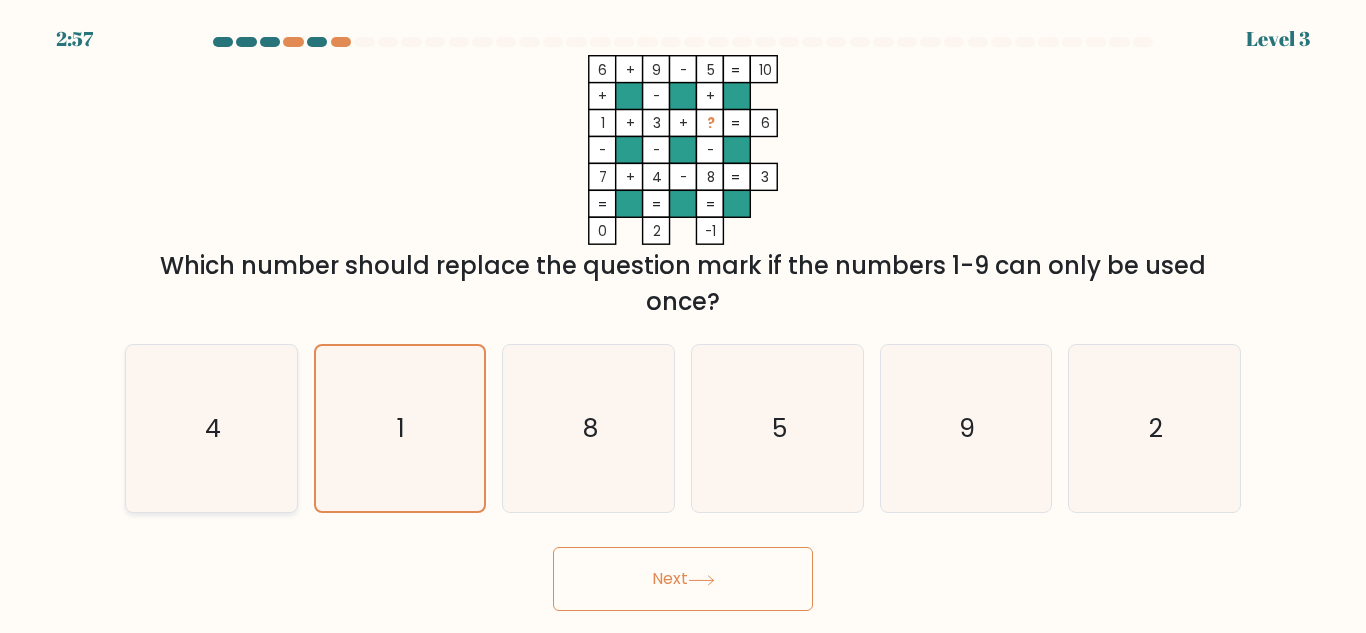 click on "4" 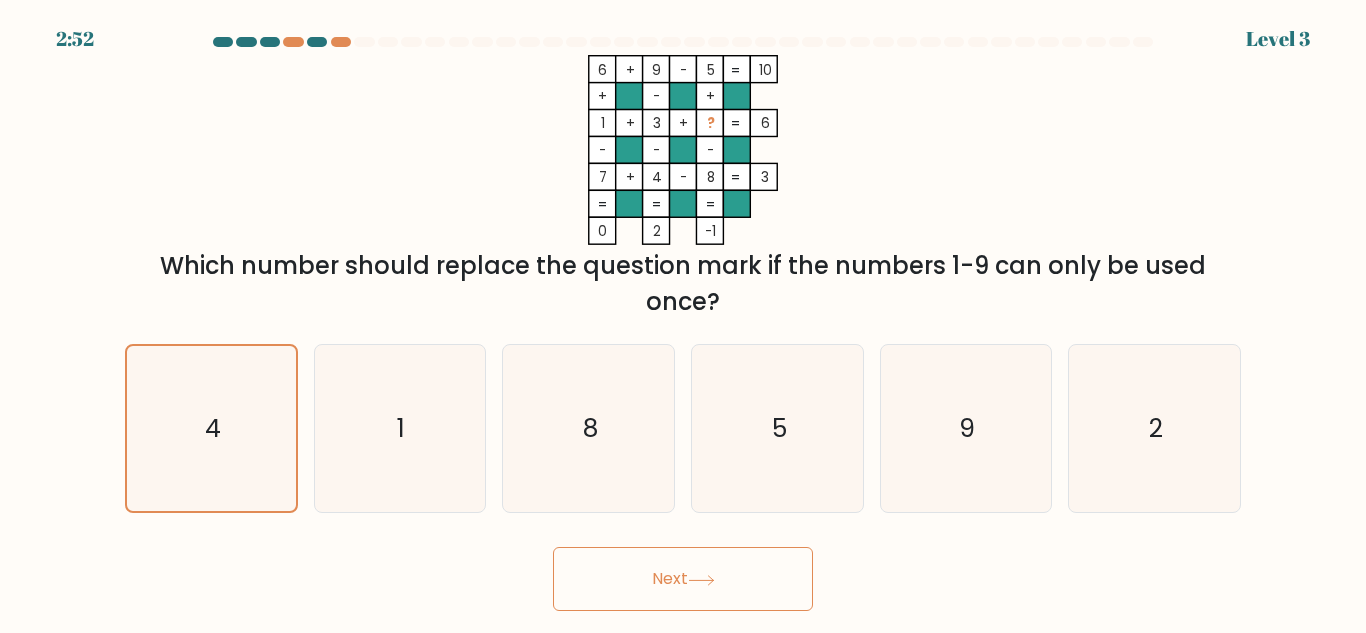click on "Next" at bounding box center (683, 579) 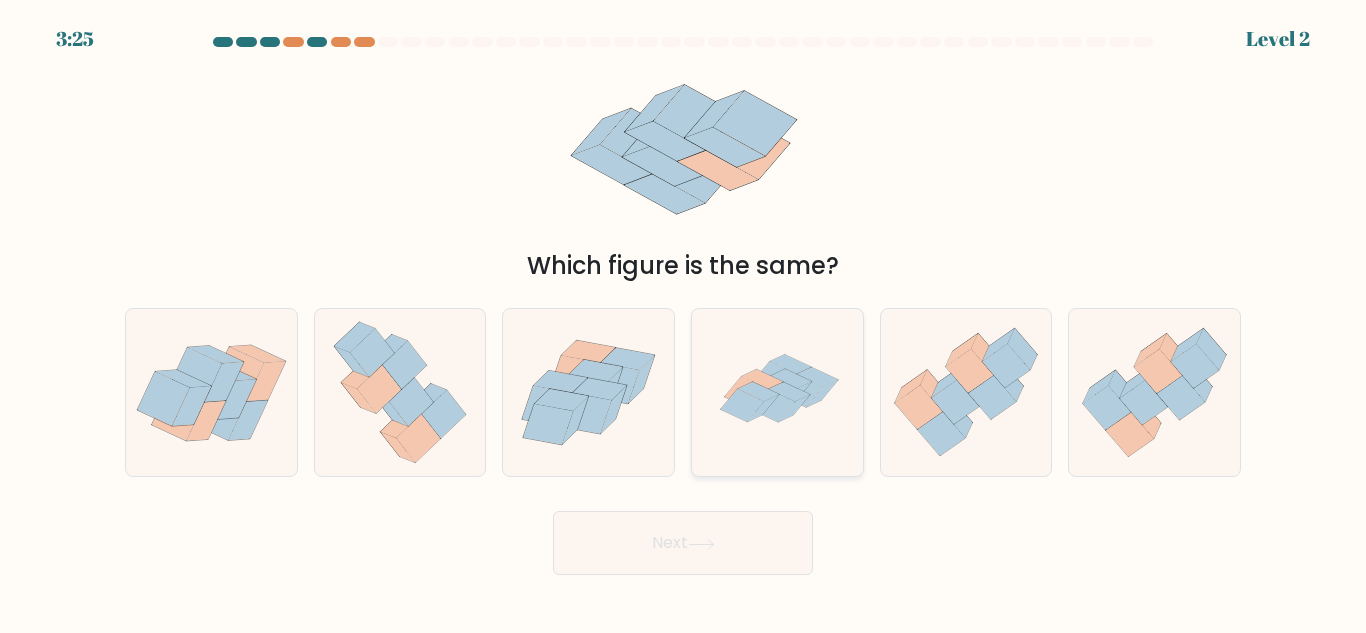 click 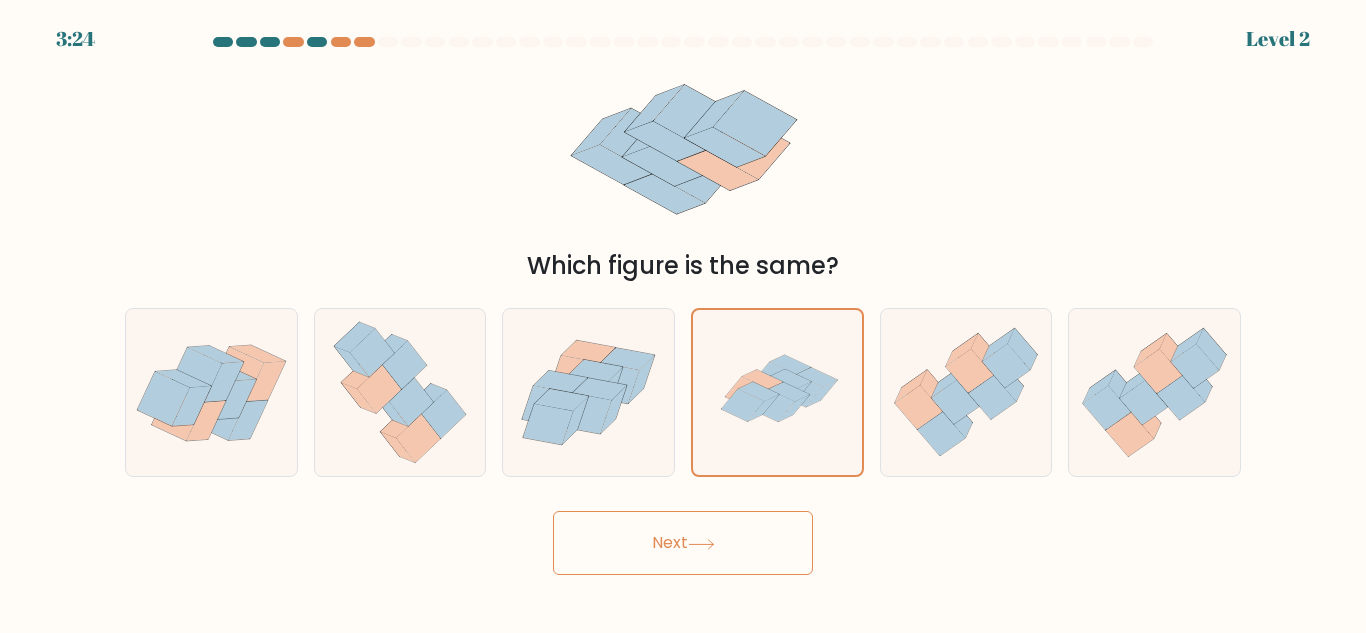 click on "Next" at bounding box center [683, 543] 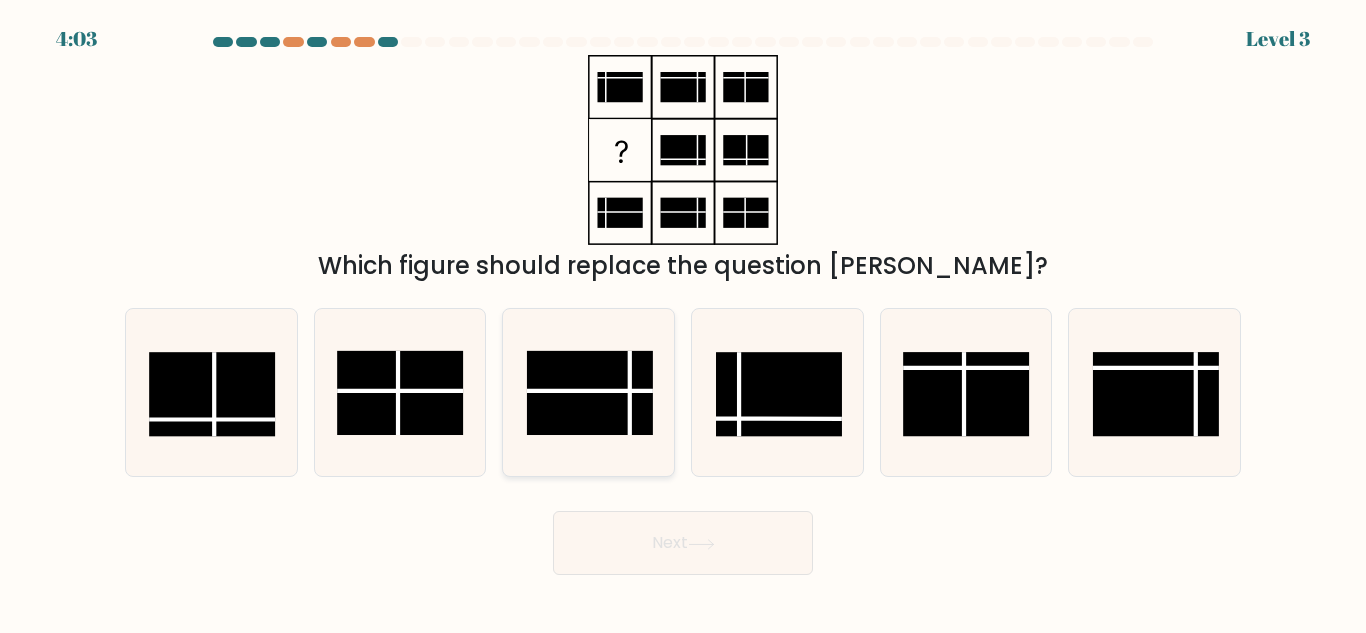 click 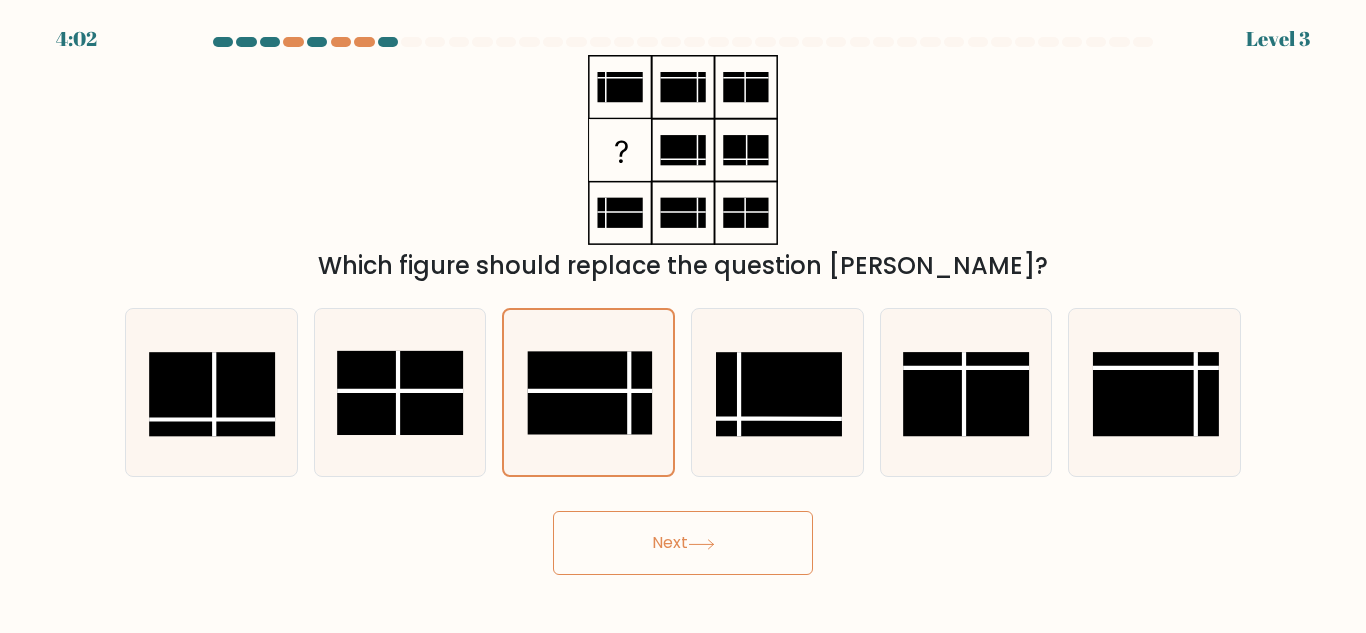 click on "Next" at bounding box center (683, 543) 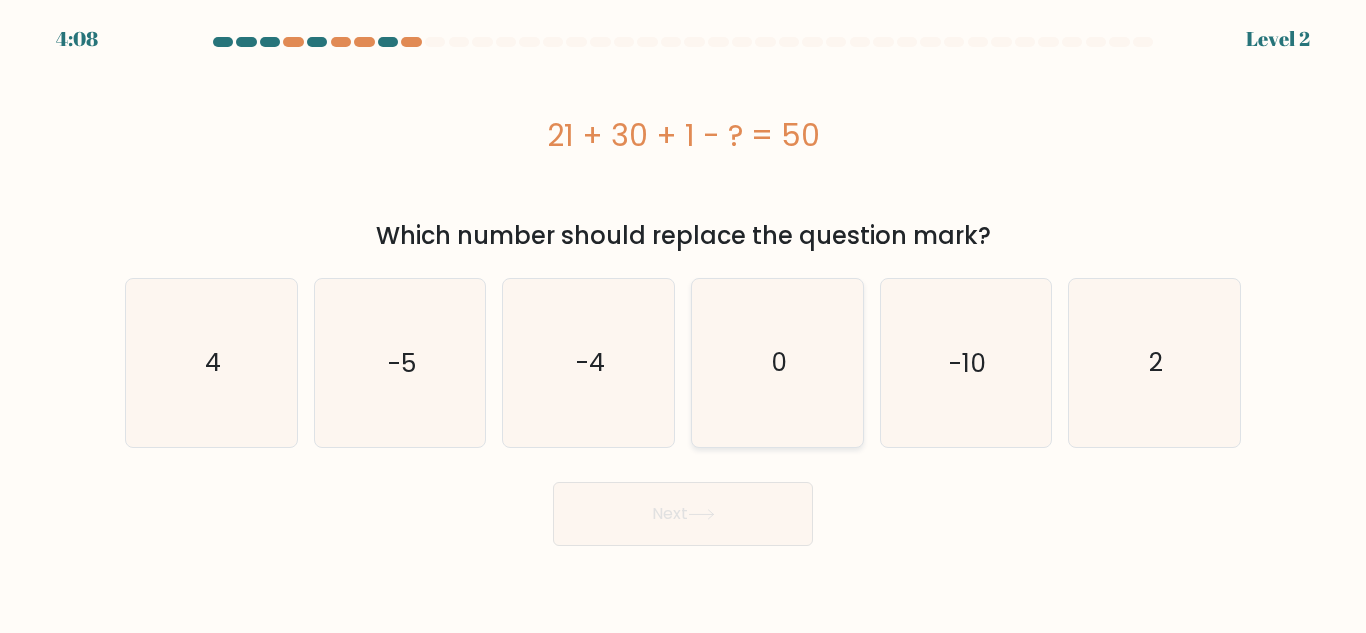 click on "0" 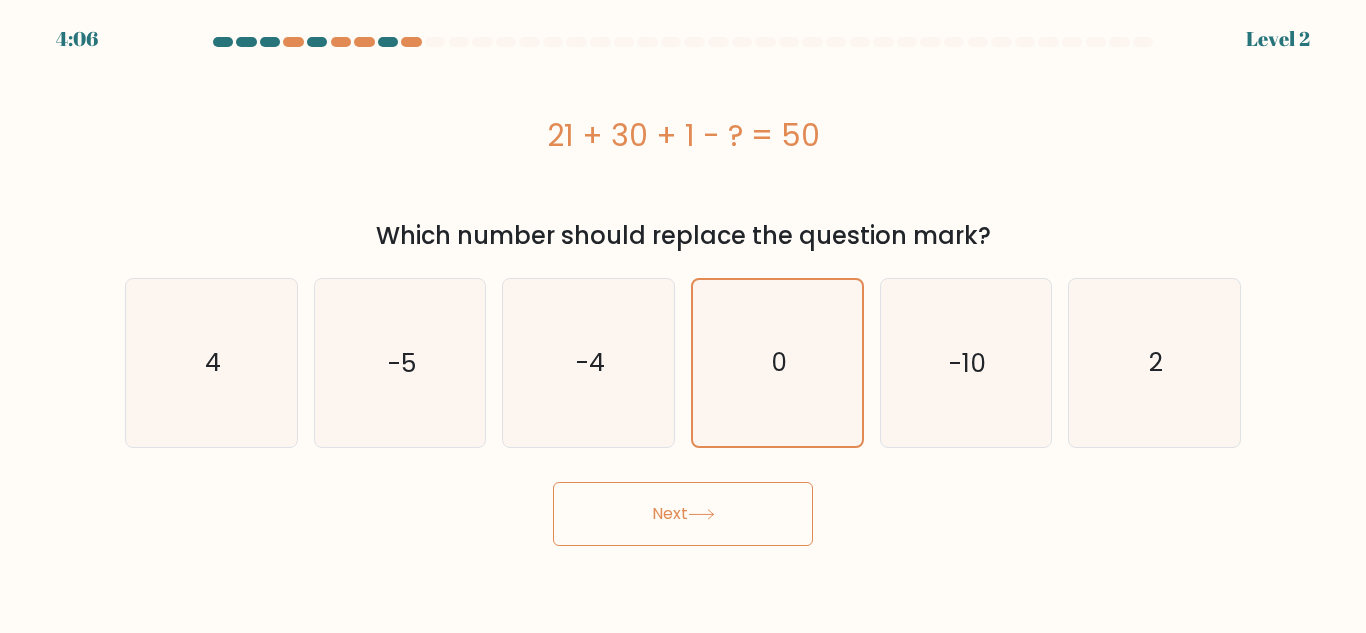 click on "Next" at bounding box center [683, 514] 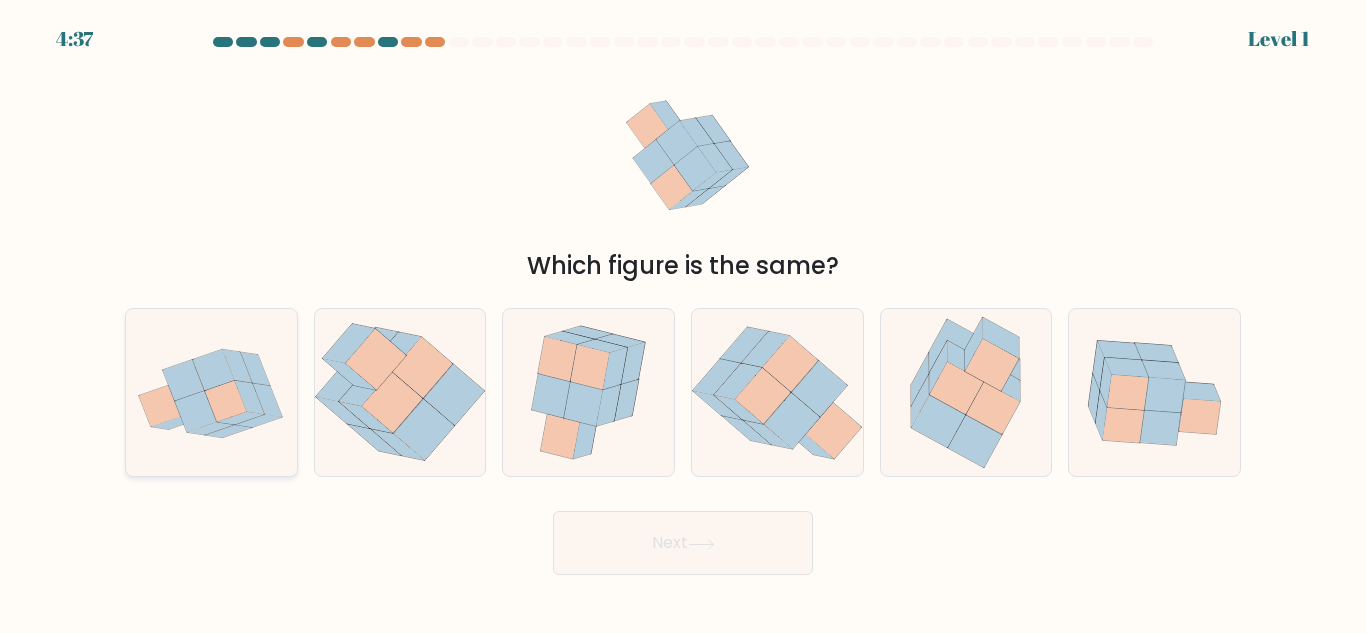 click 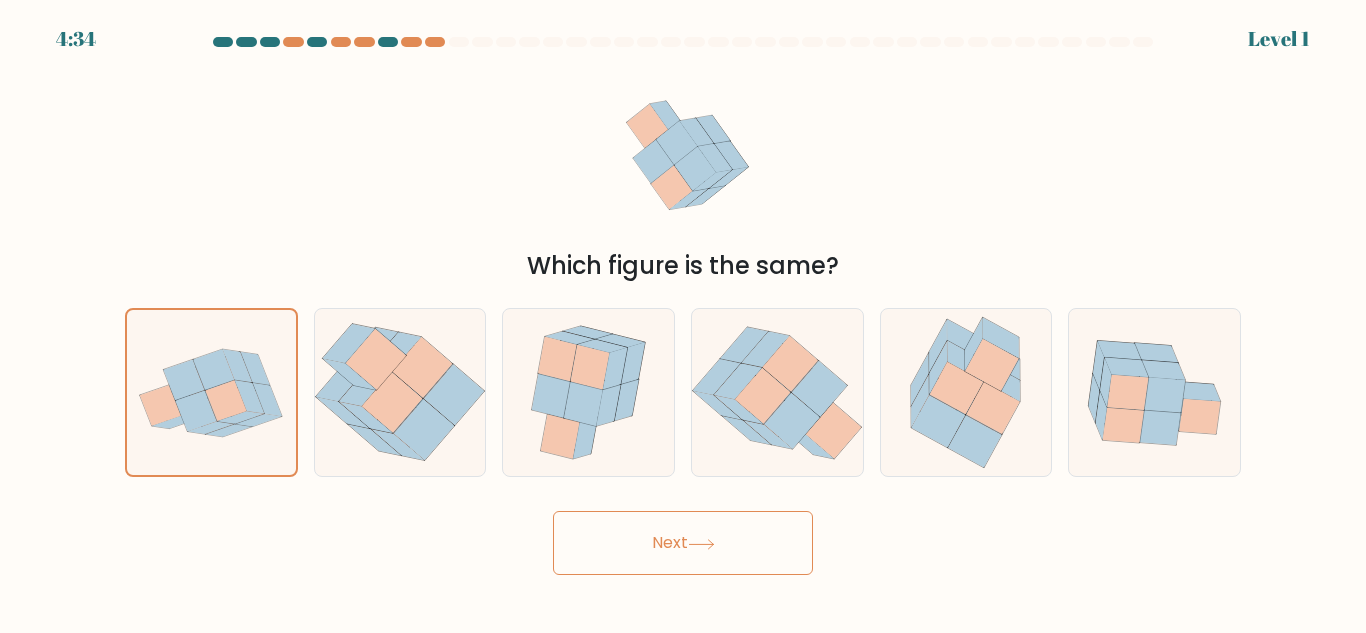 click on "Next" at bounding box center (683, 543) 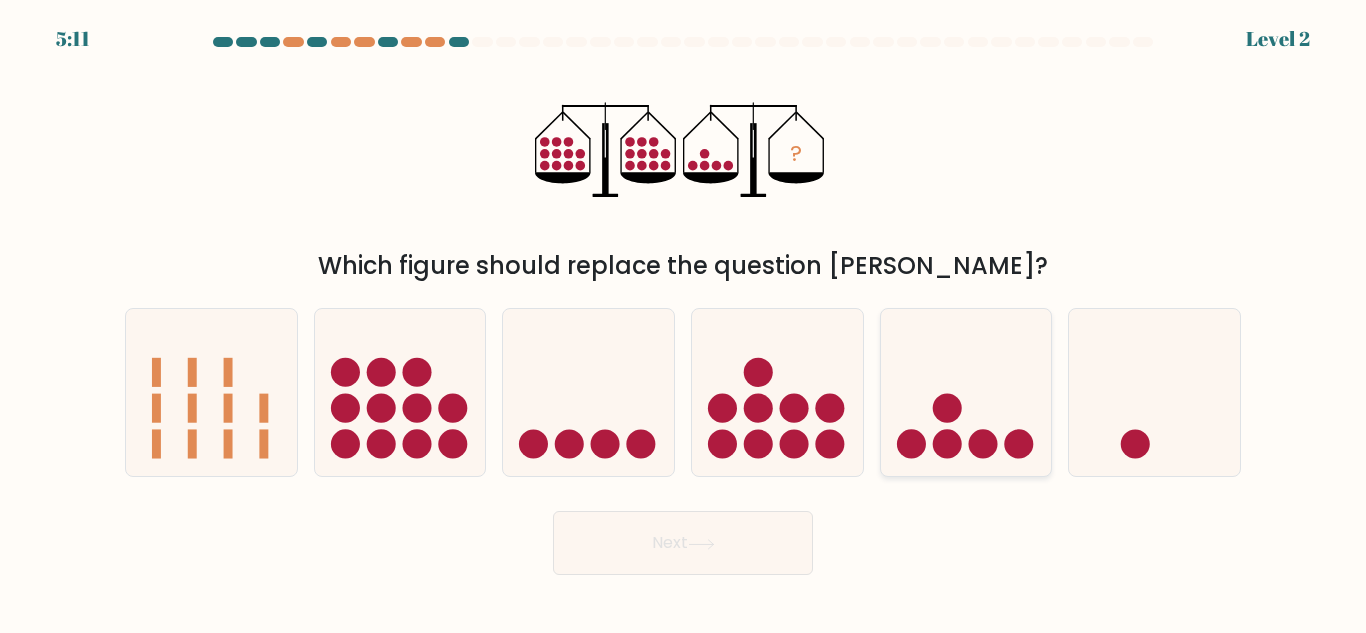 click 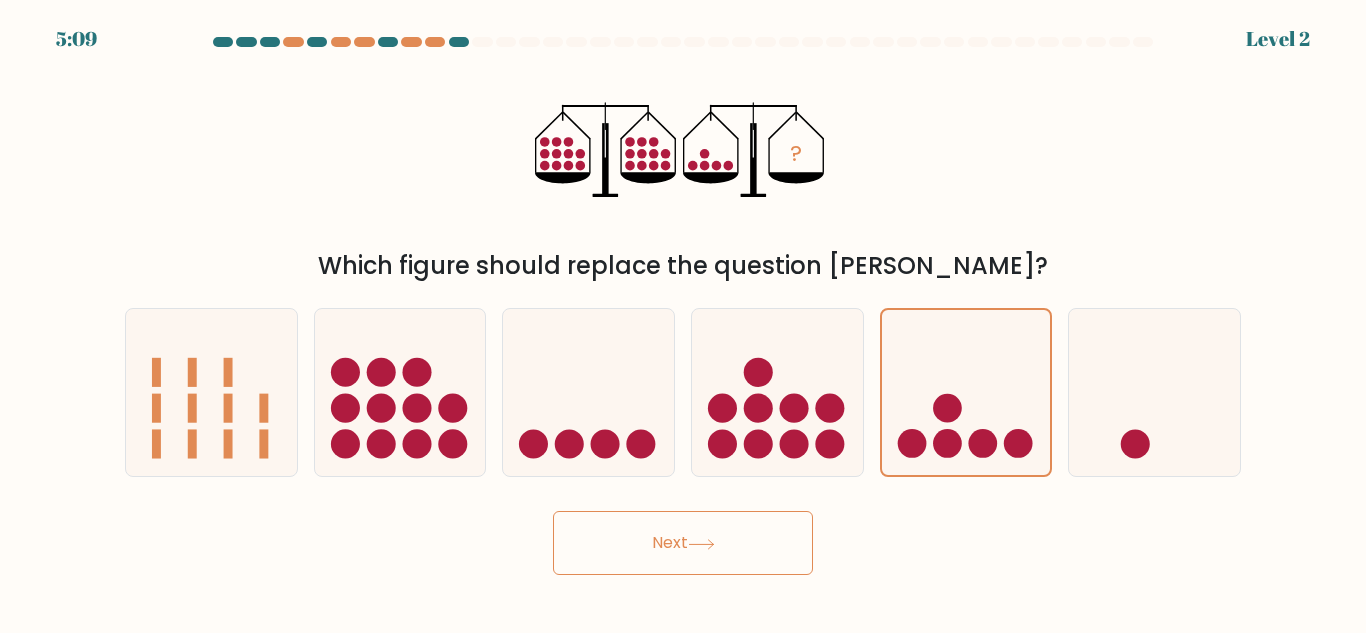 click 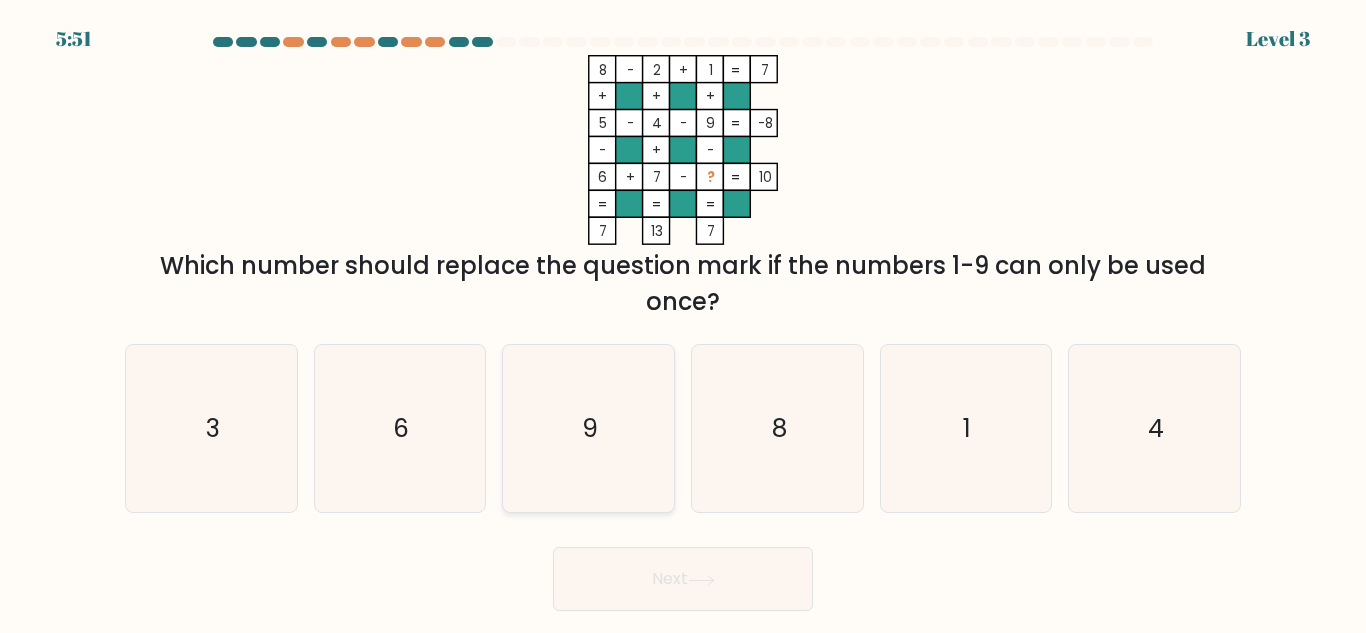 click on "9" 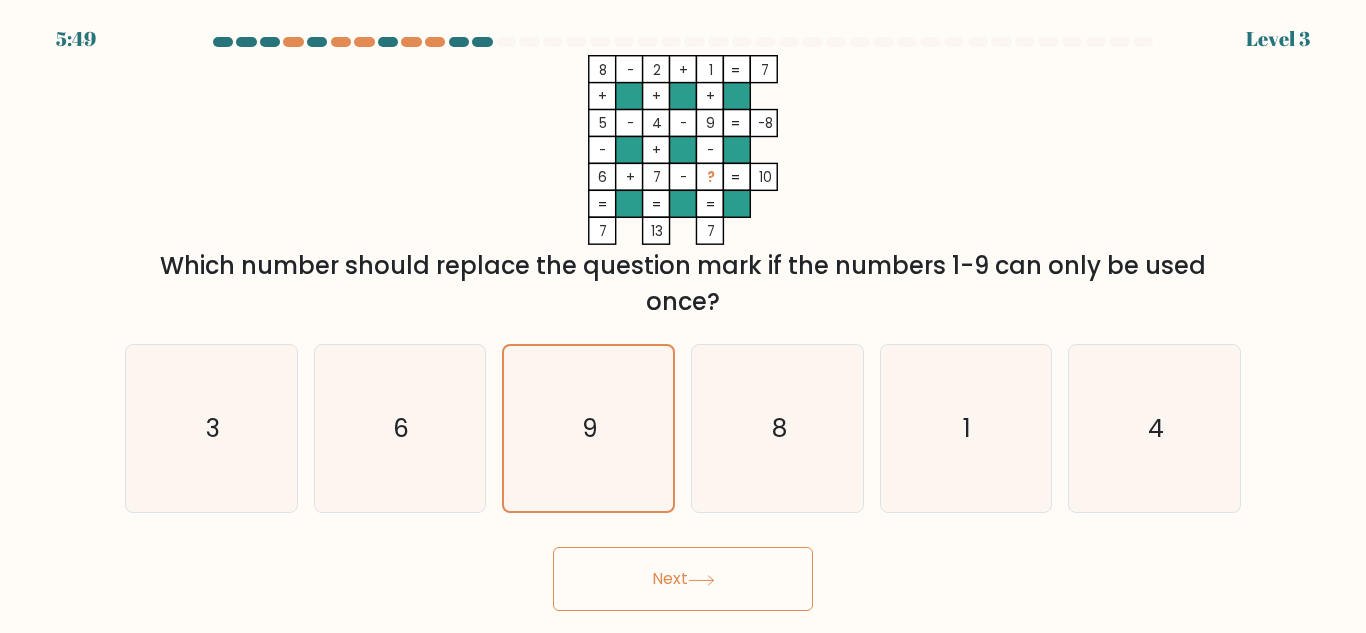click on "Next" at bounding box center (683, 579) 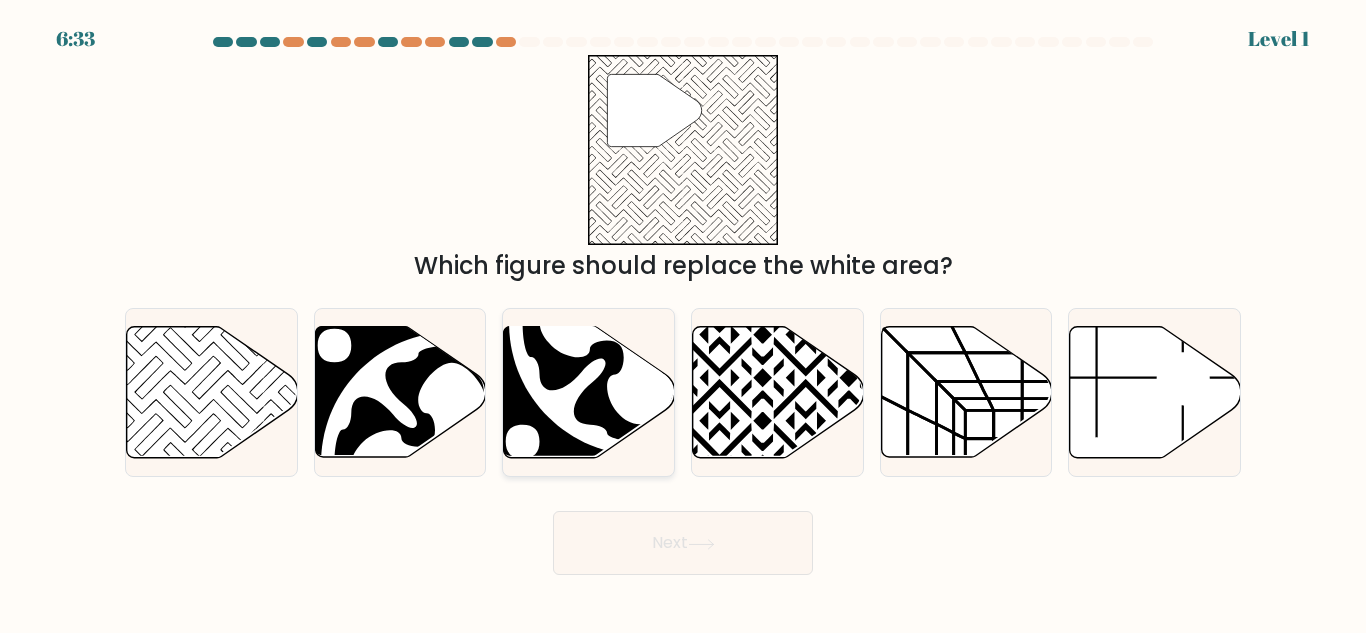 click 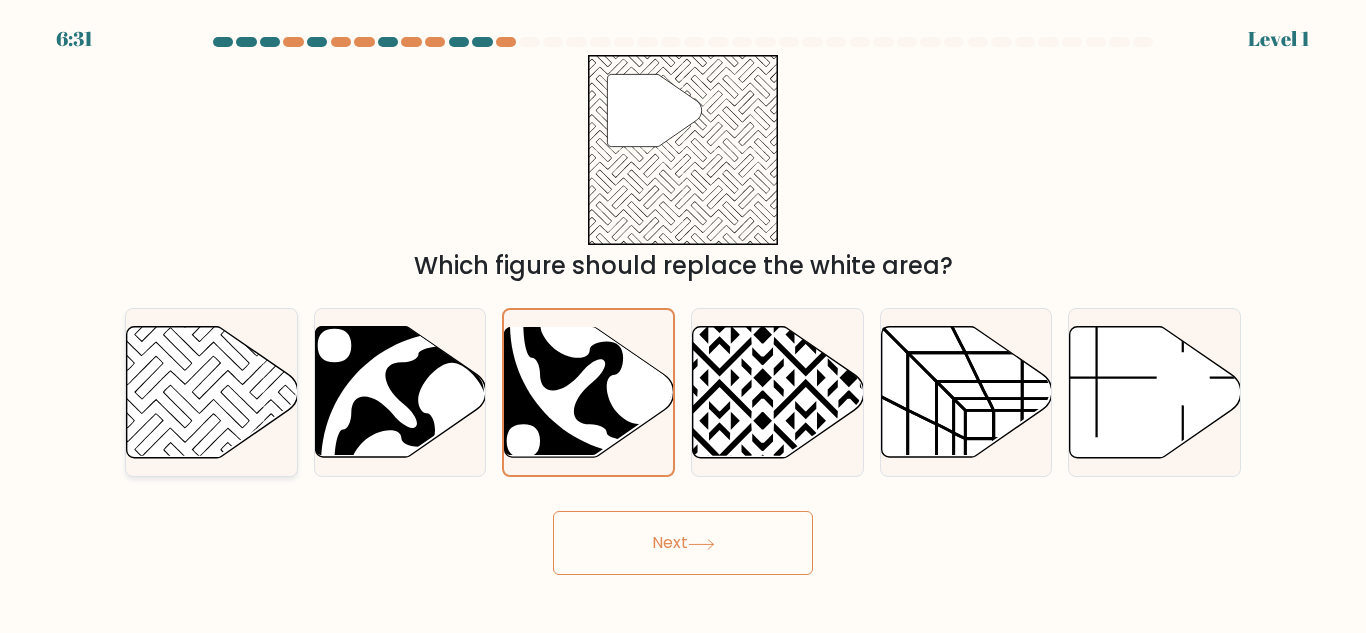 click 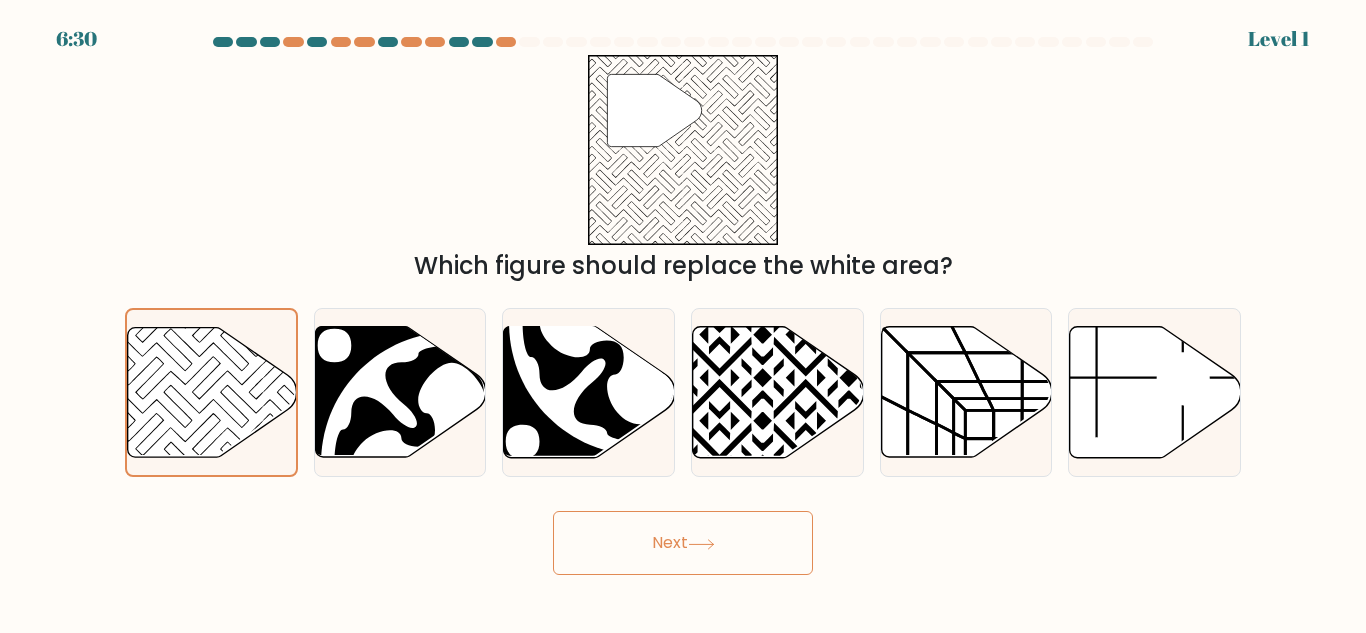 click on "Next" at bounding box center [683, 543] 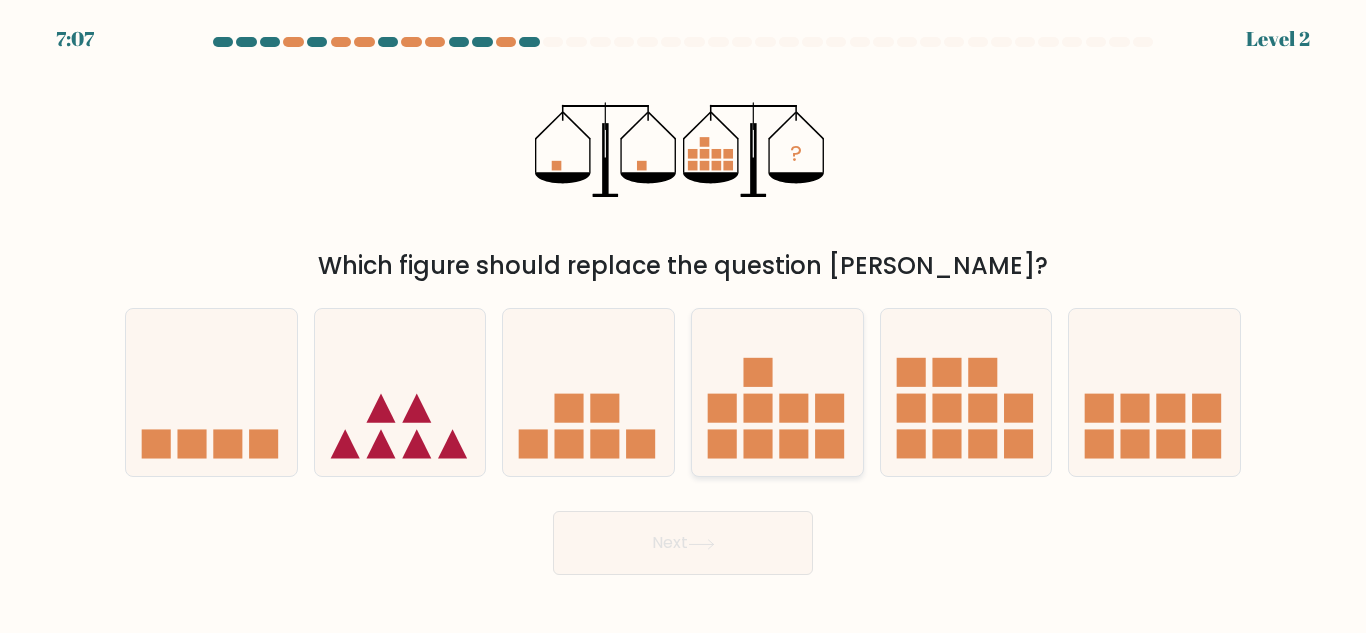 click 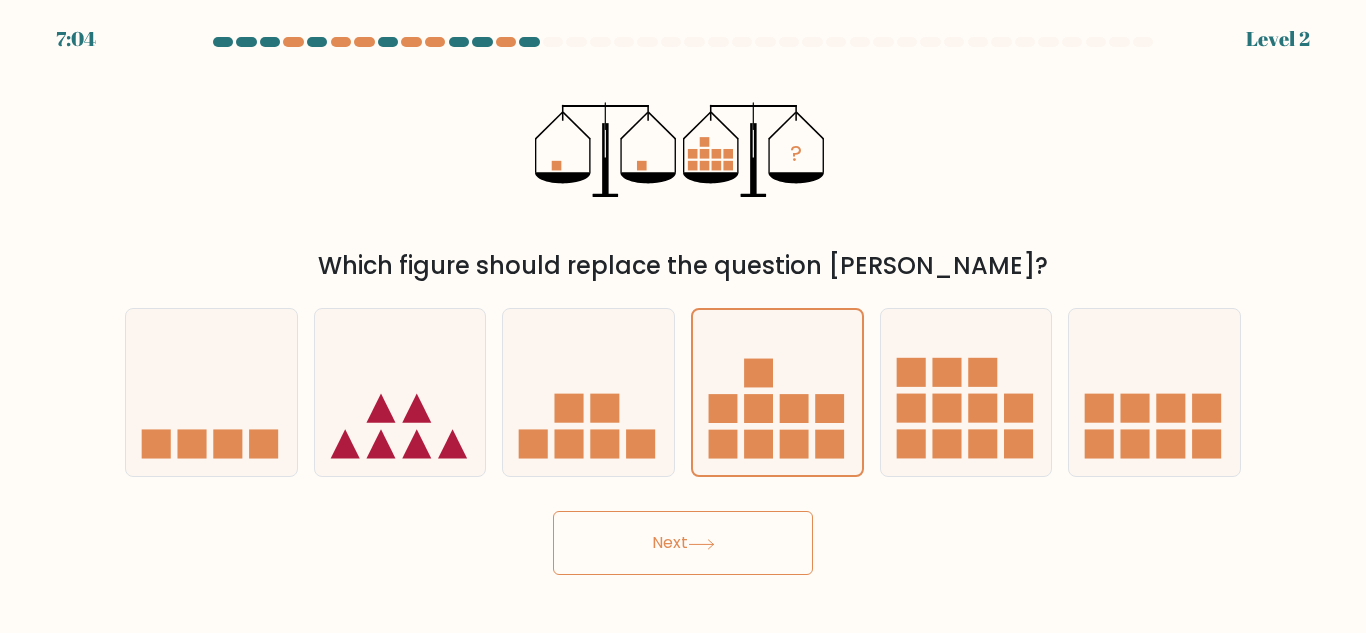 click on "7:04
Level 2" at bounding box center (683, 316) 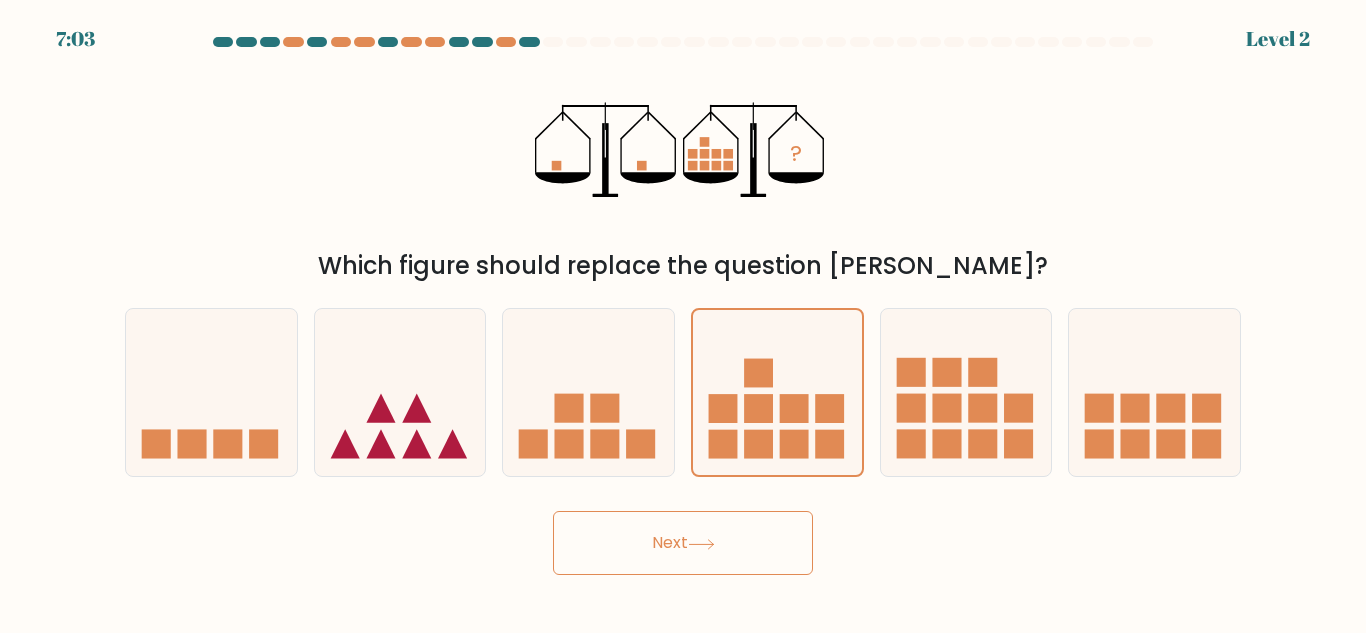 click on "Next" at bounding box center (683, 543) 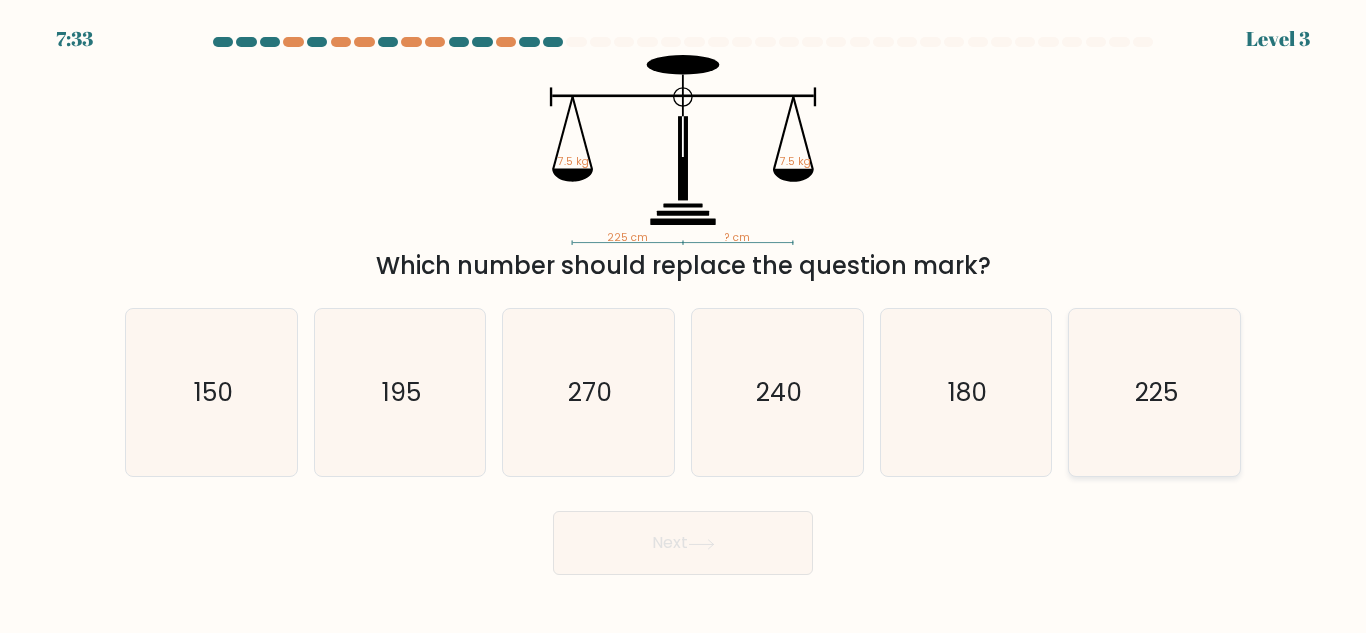click on "225" 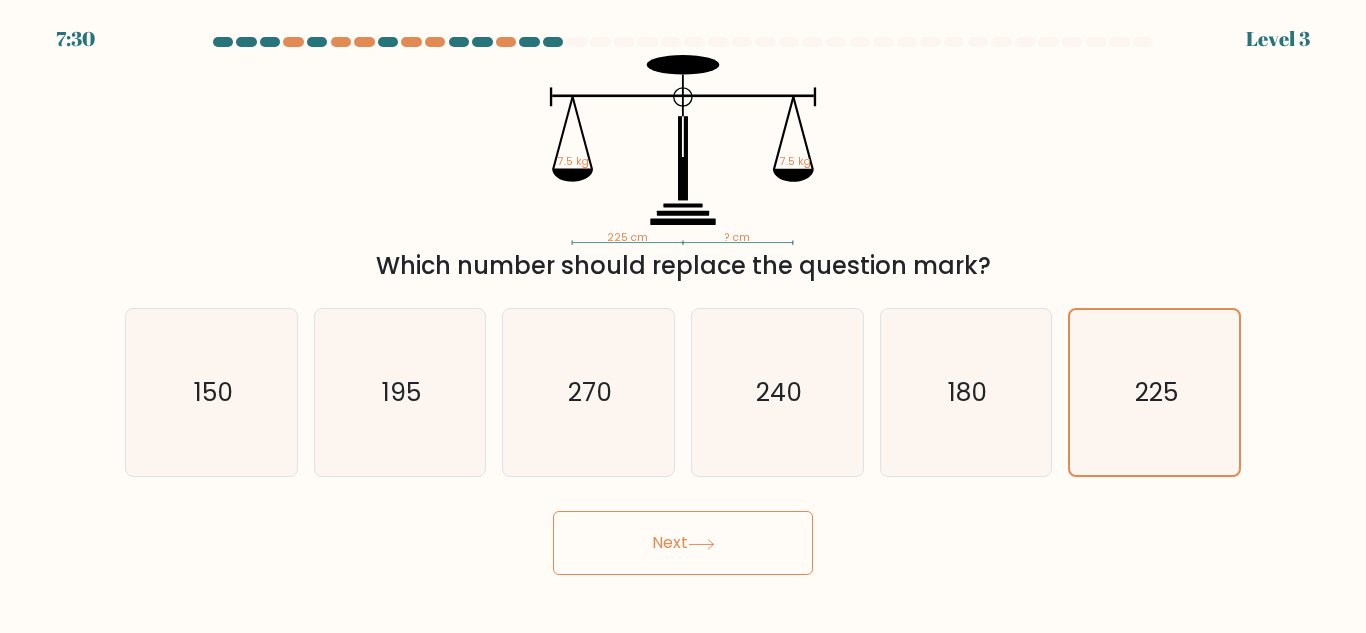 click on "Next" at bounding box center [683, 543] 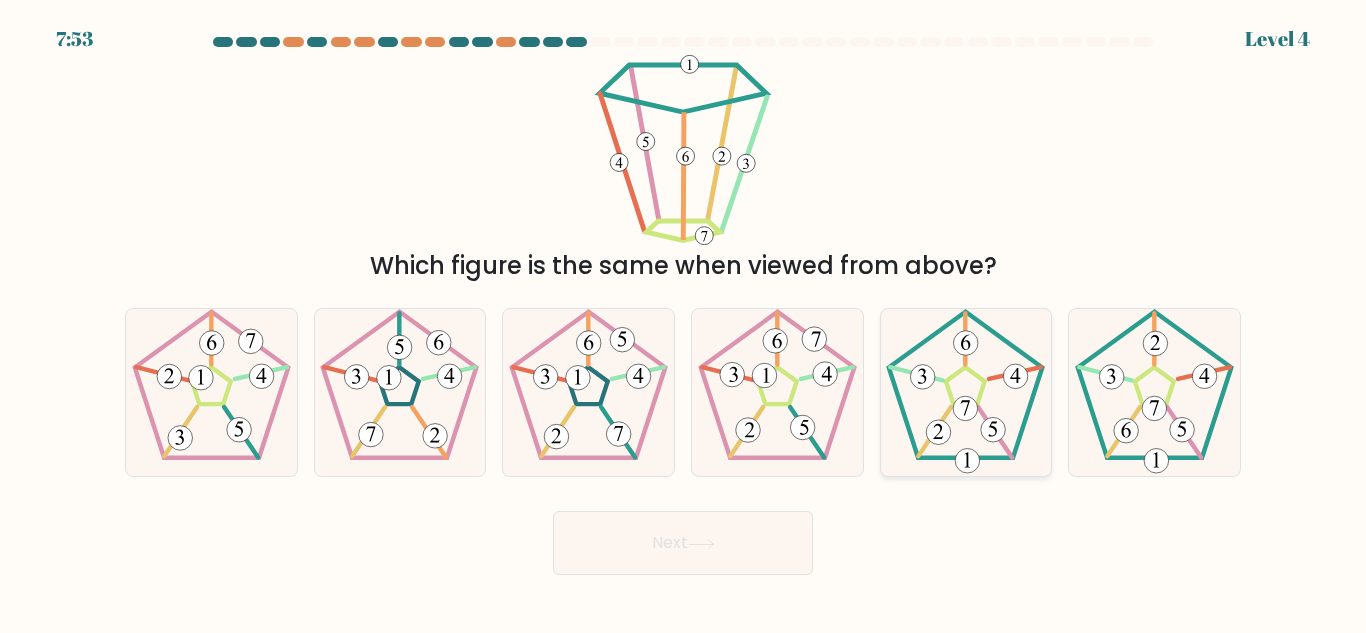 click 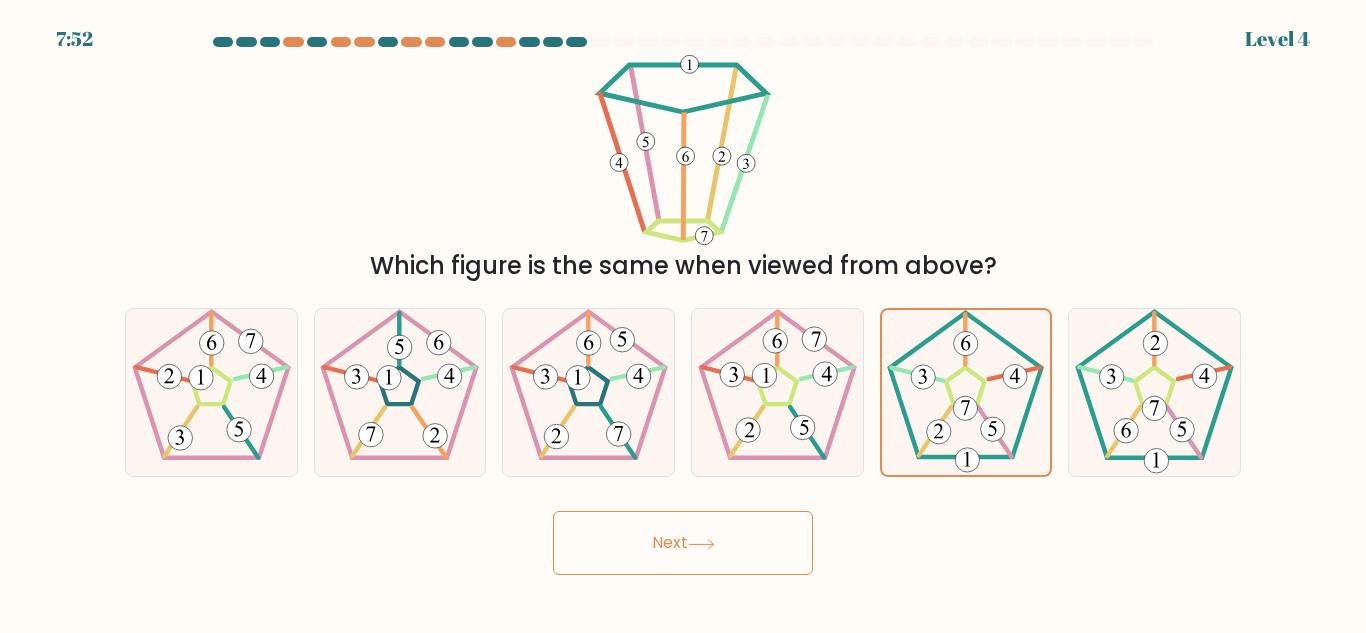 click on "Next" at bounding box center [683, 543] 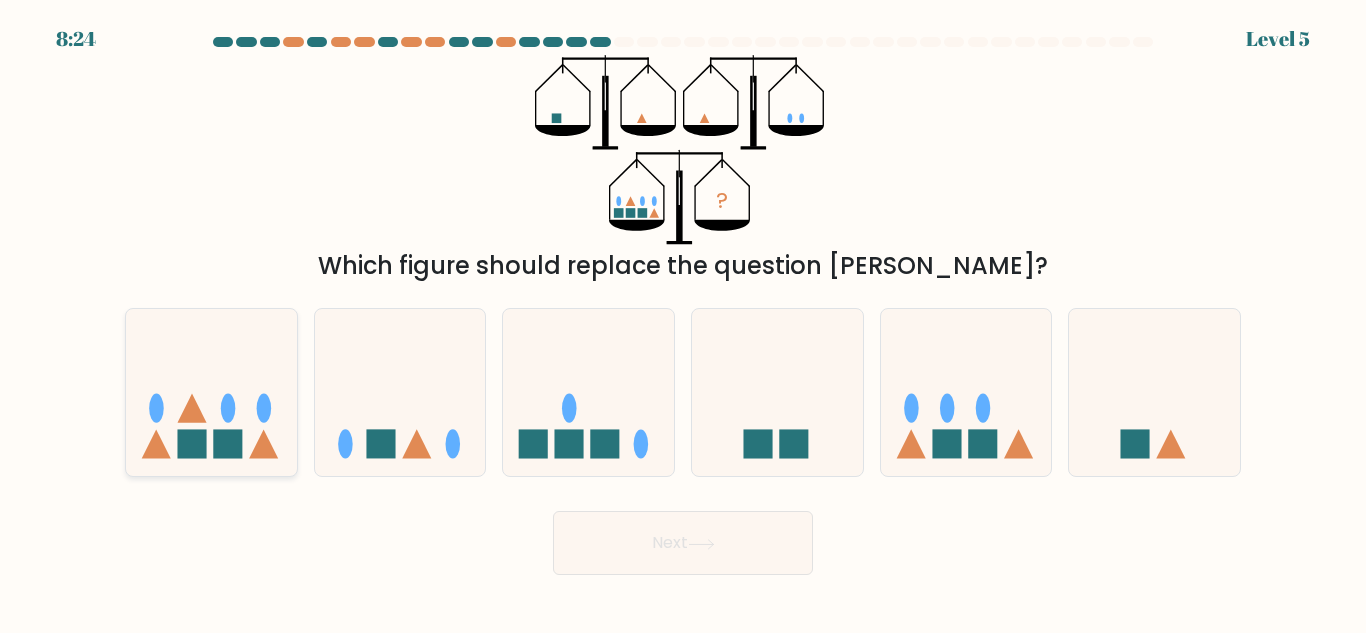 click 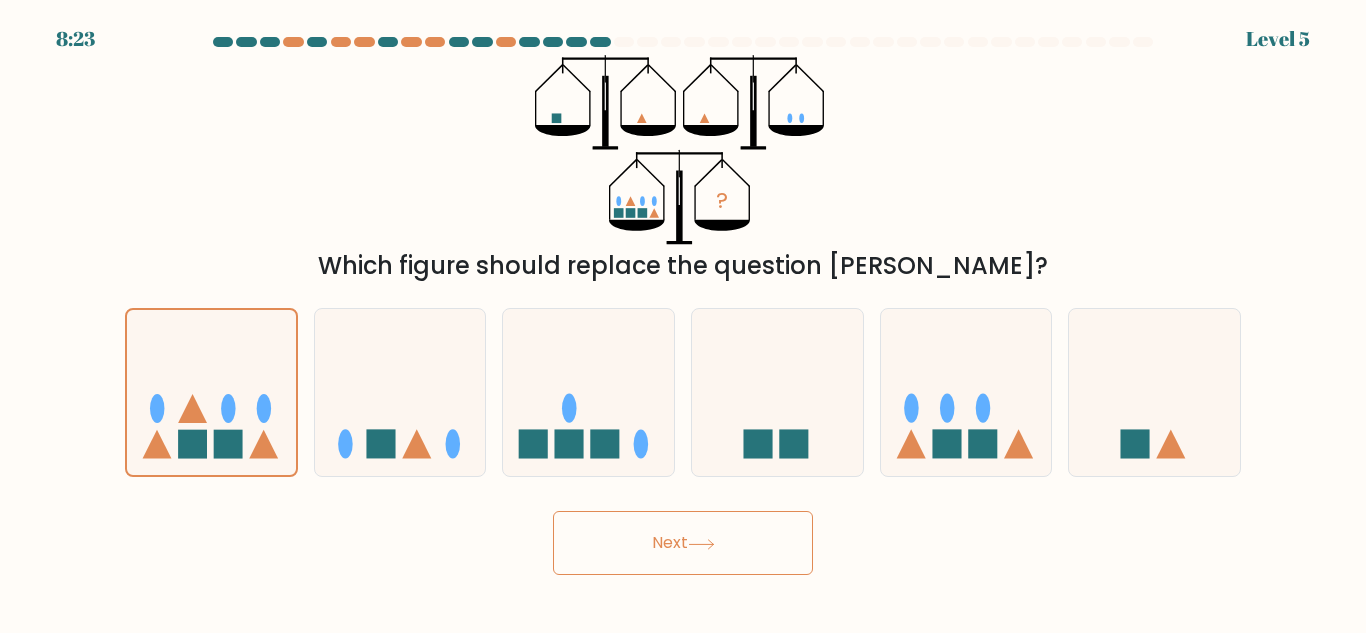 click on "Next" at bounding box center (683, 543) 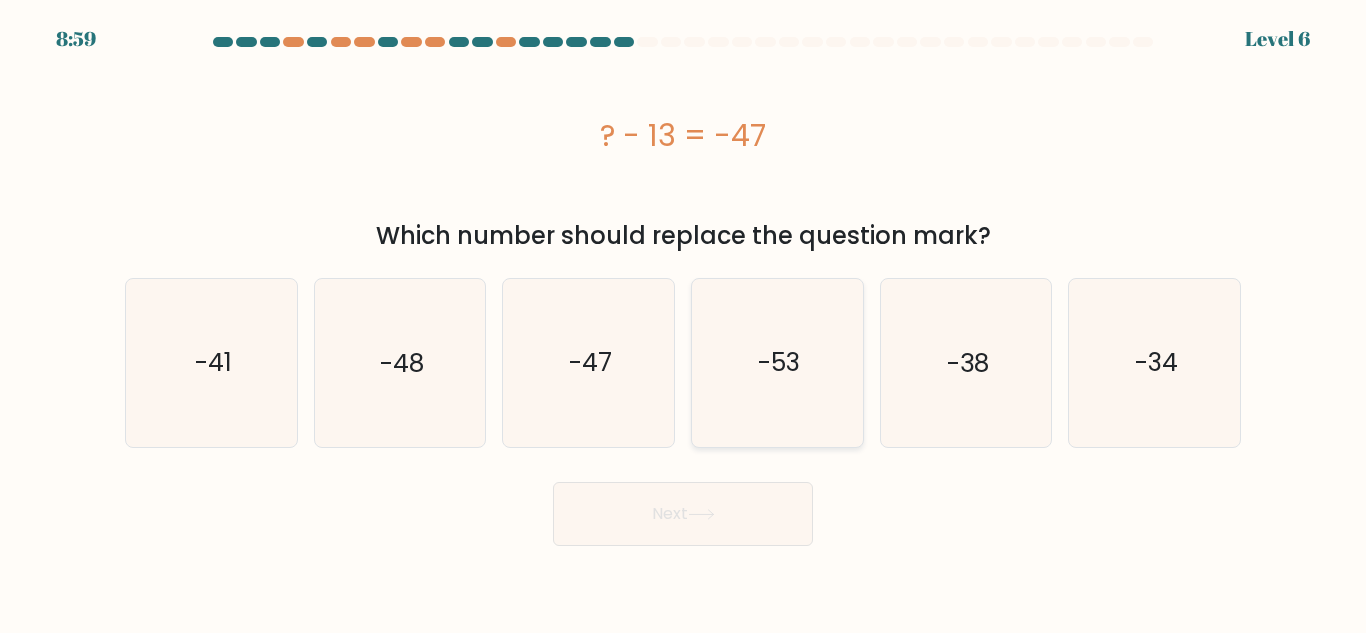 click on "-53" 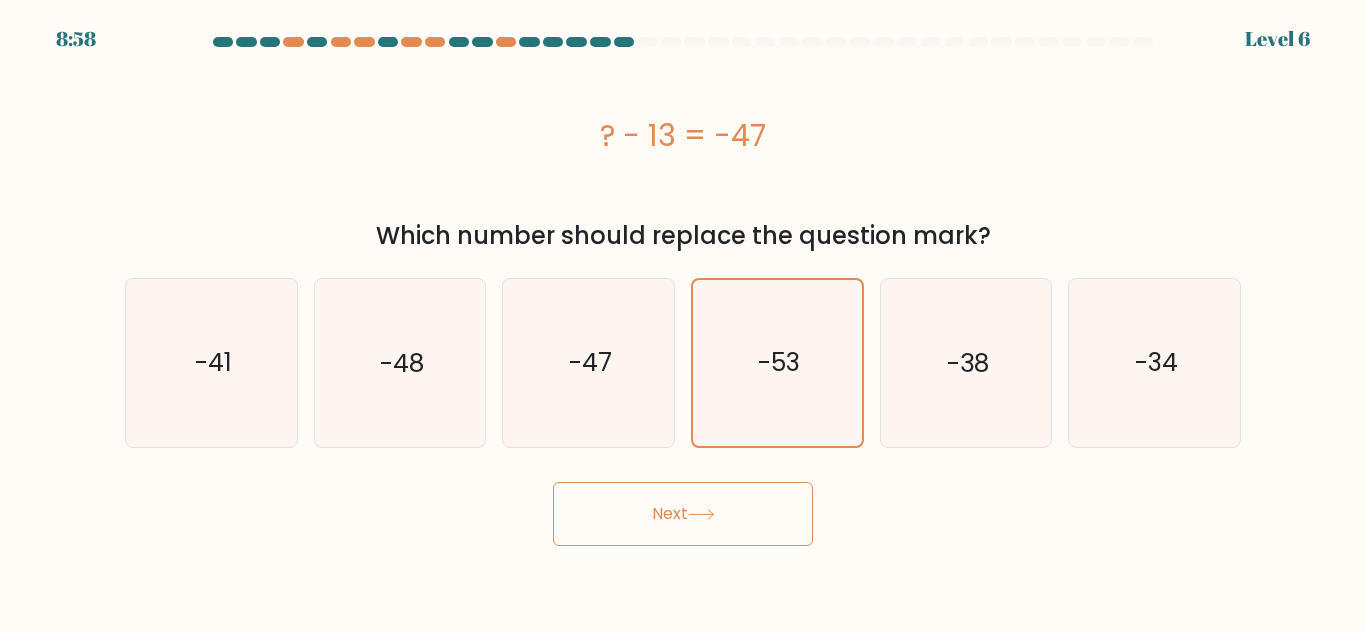 click on "Next" at bounding box center [683, 514] 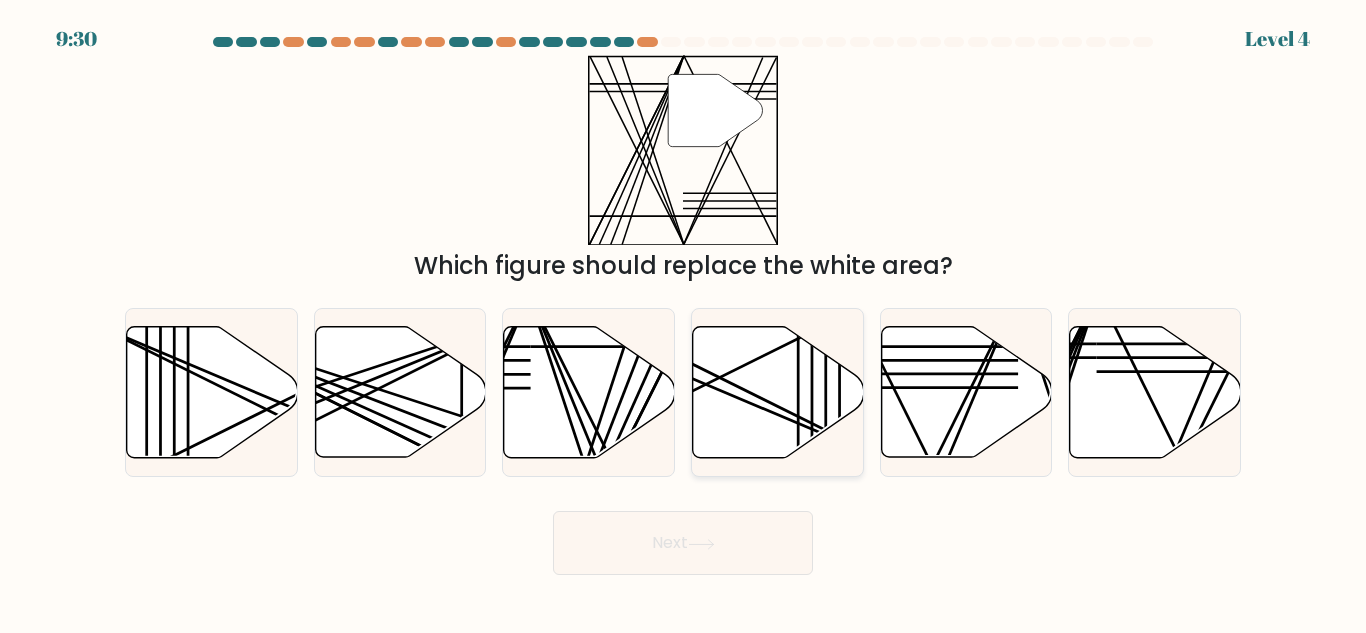 click 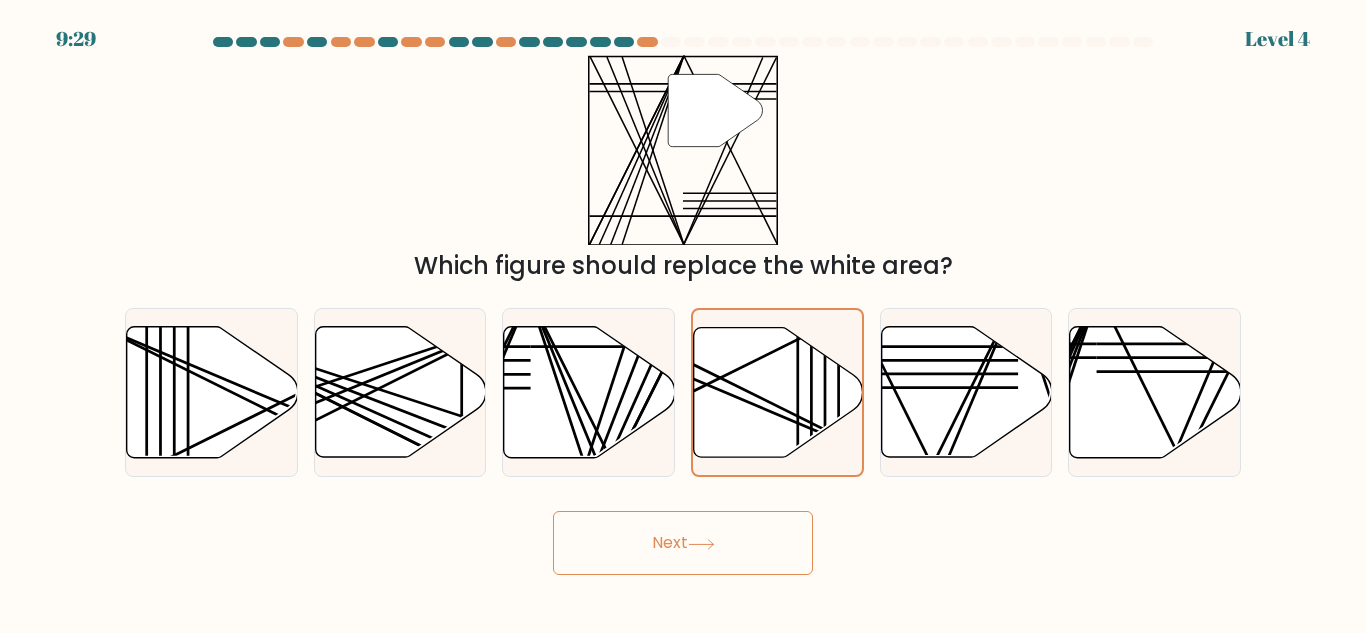 click on "Next" at bounding box center (683, 543) 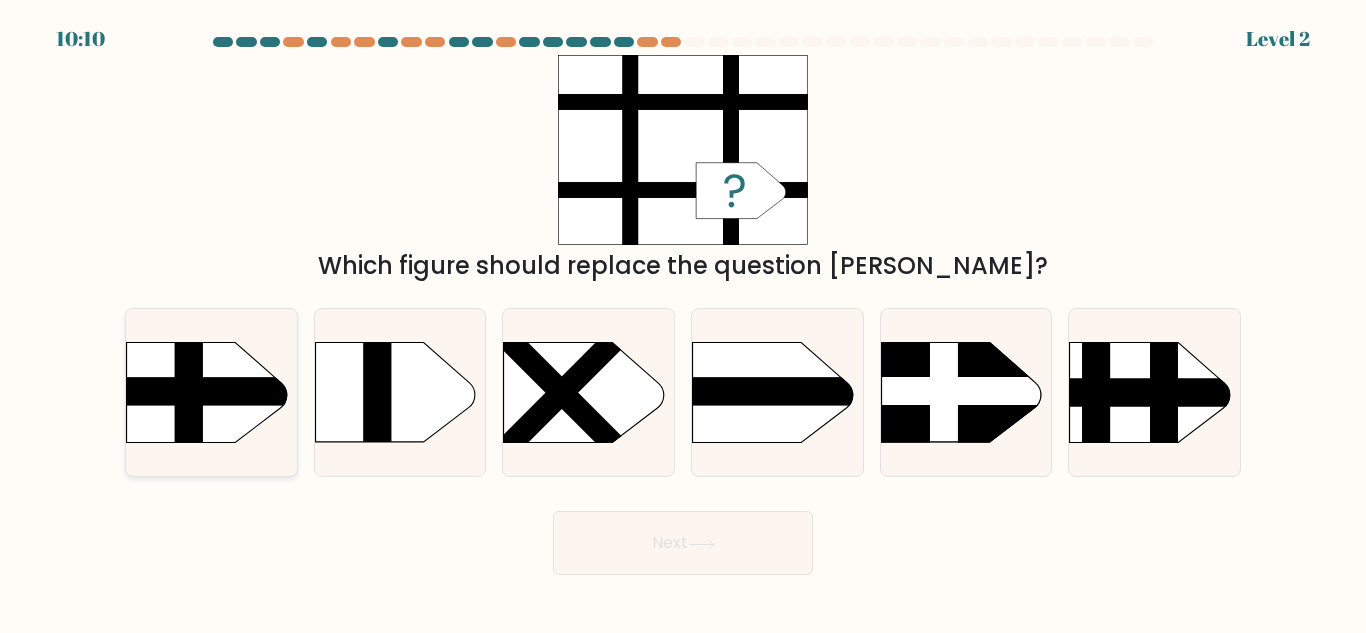 click 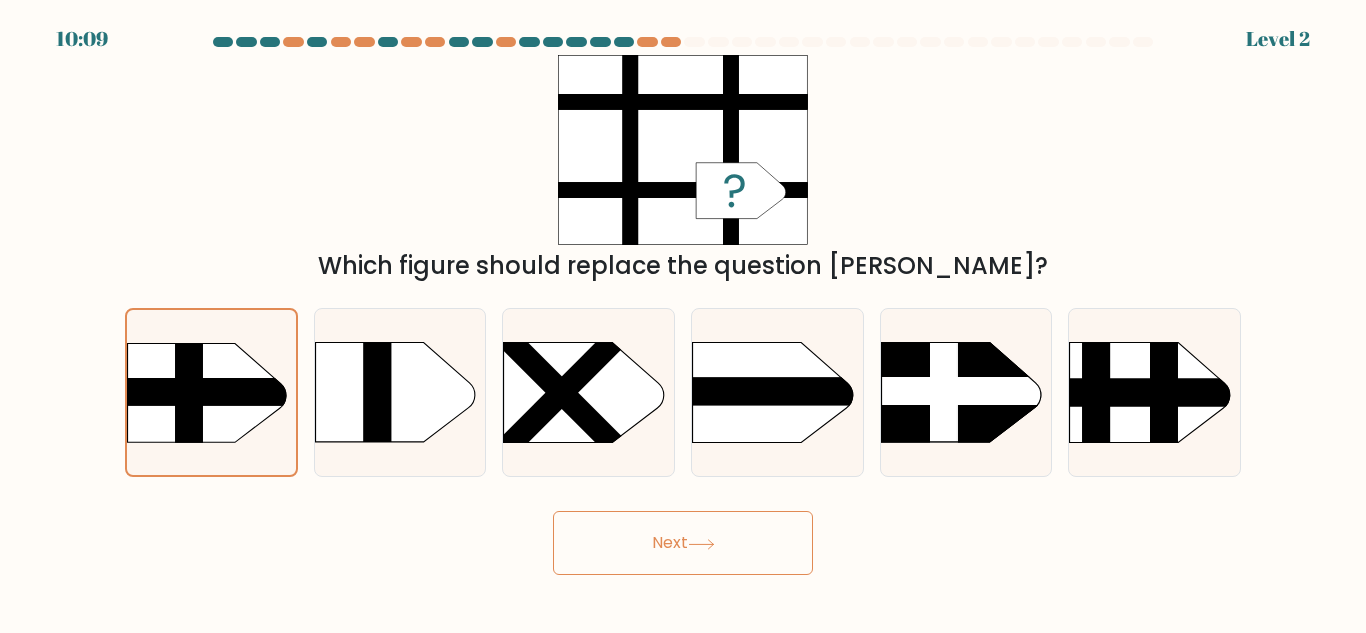 click on "Next" at bounding box center (683, 543) 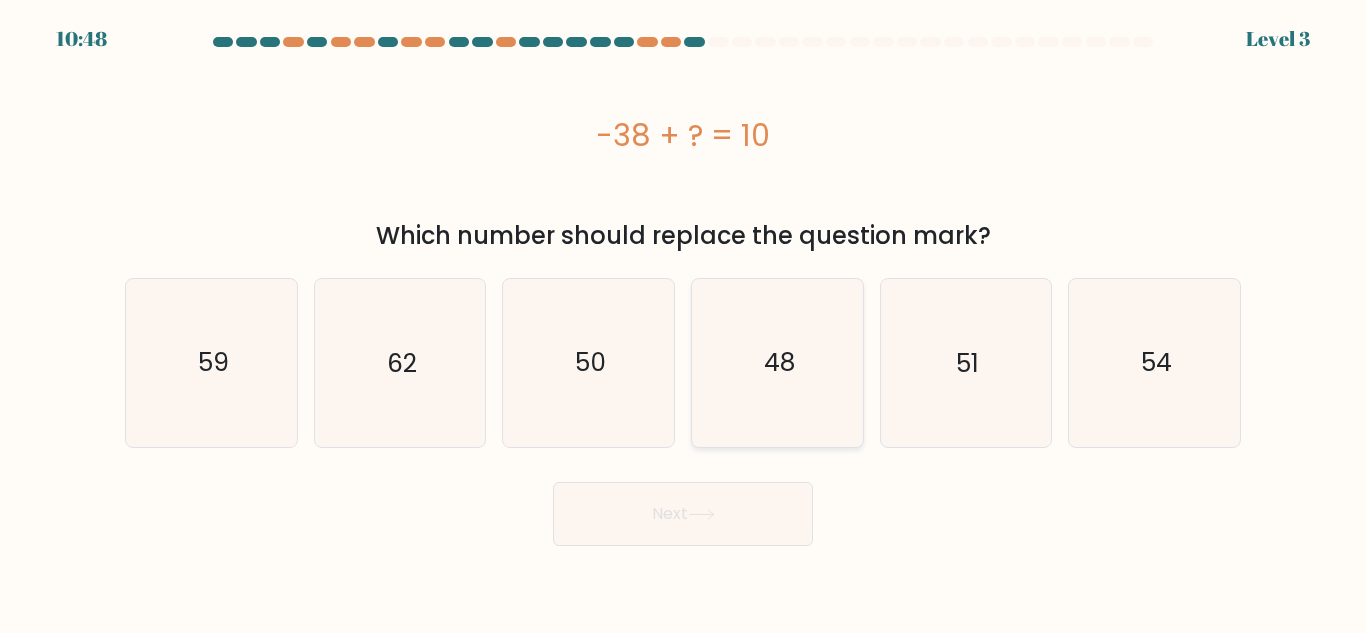 click on "48" 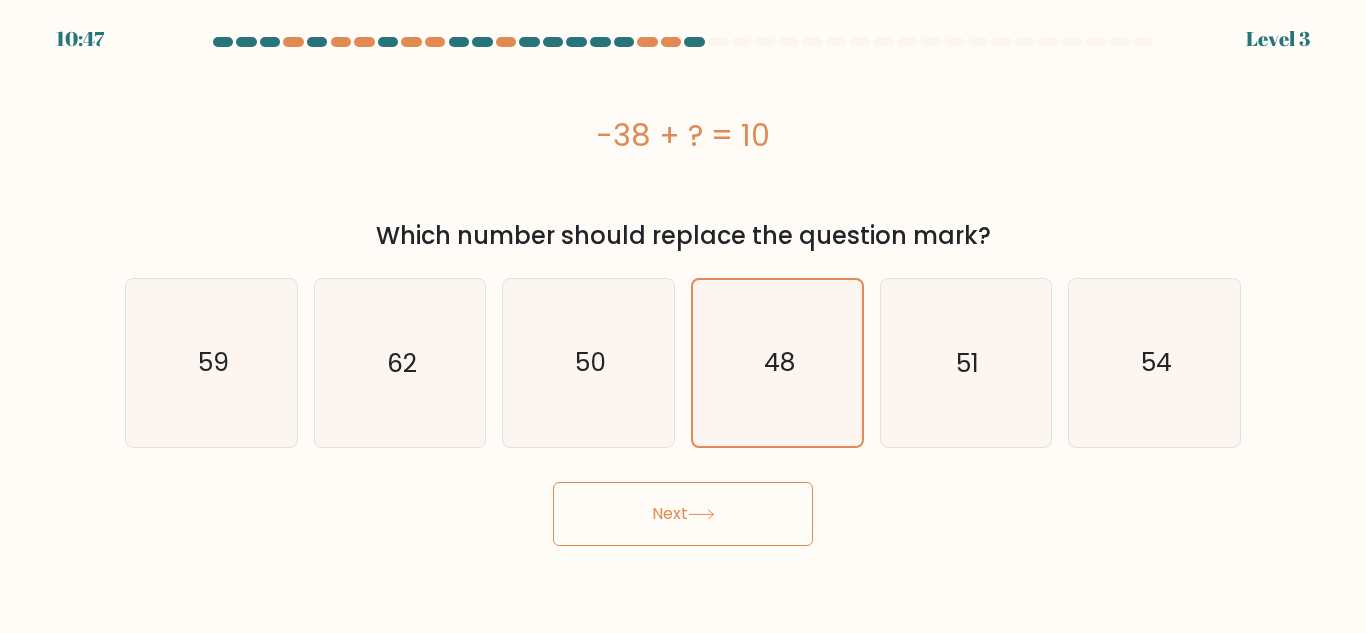 click on "Next" at bounding box center [683, 514] 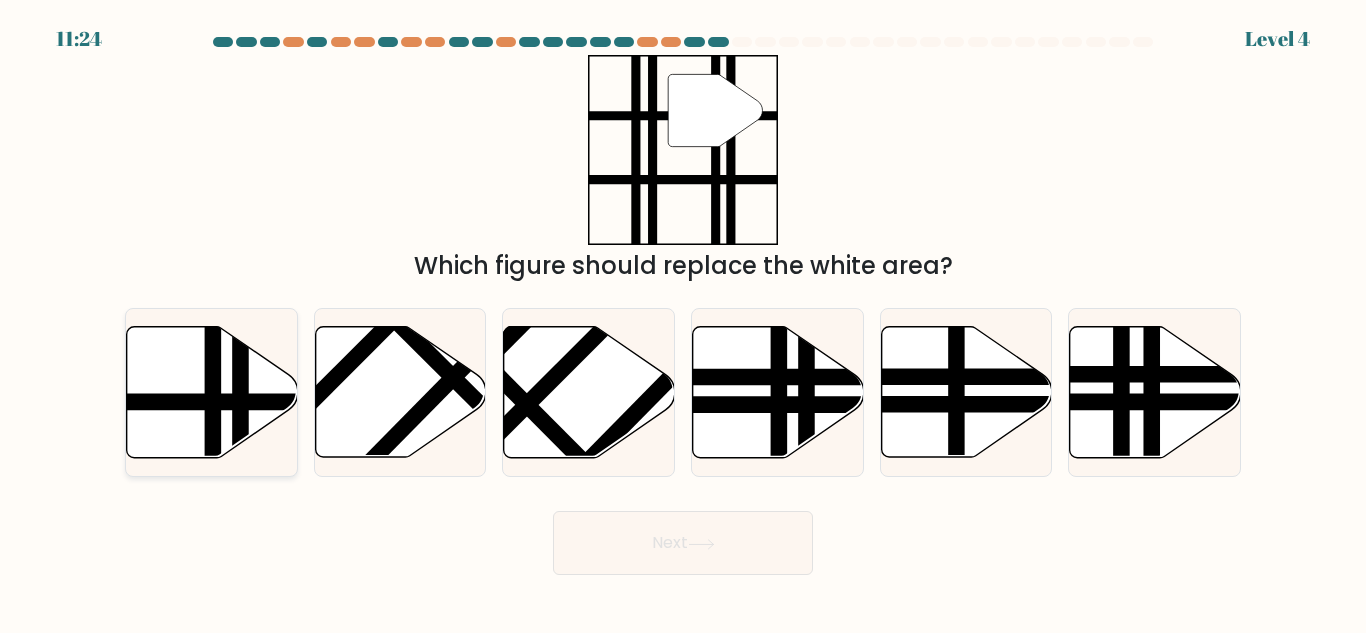 click 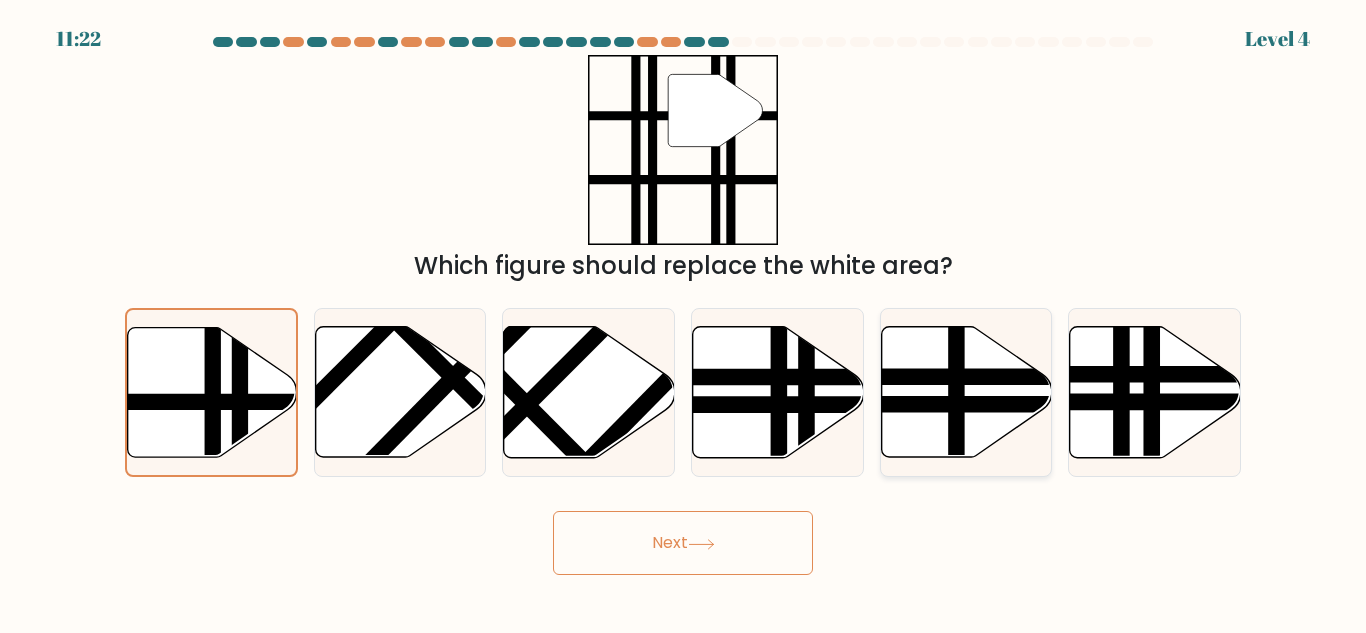 click 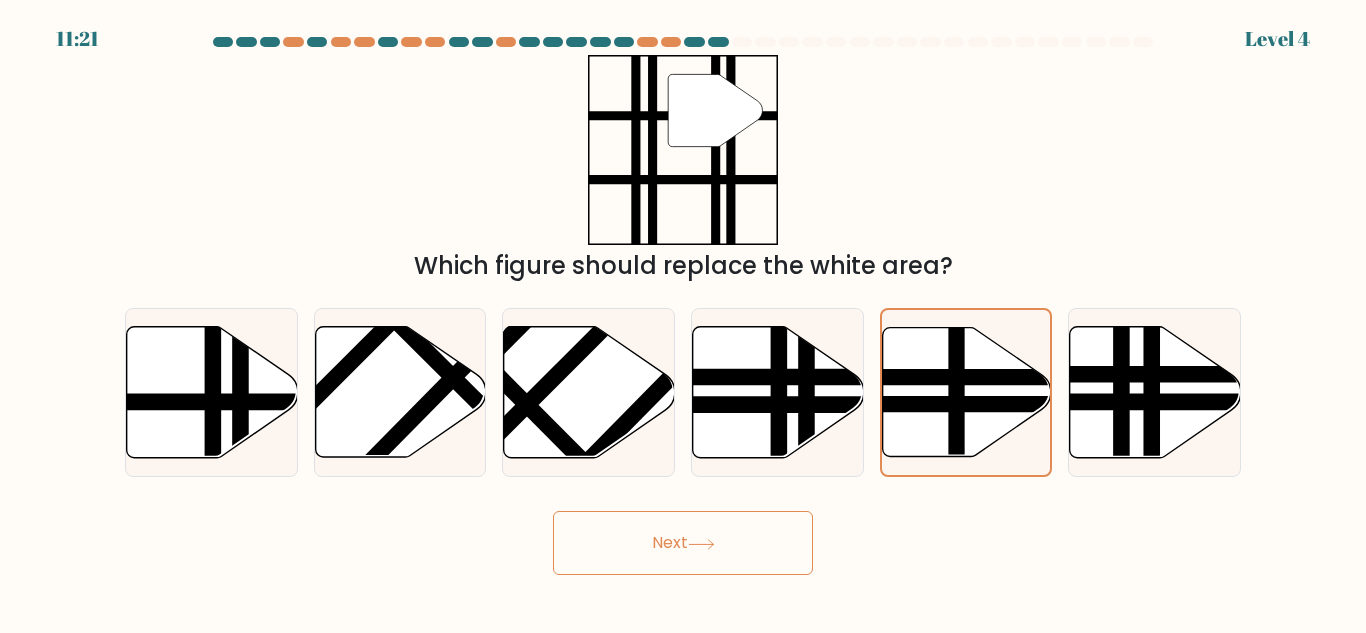 click on "Next" at bounding box center [683, 543] 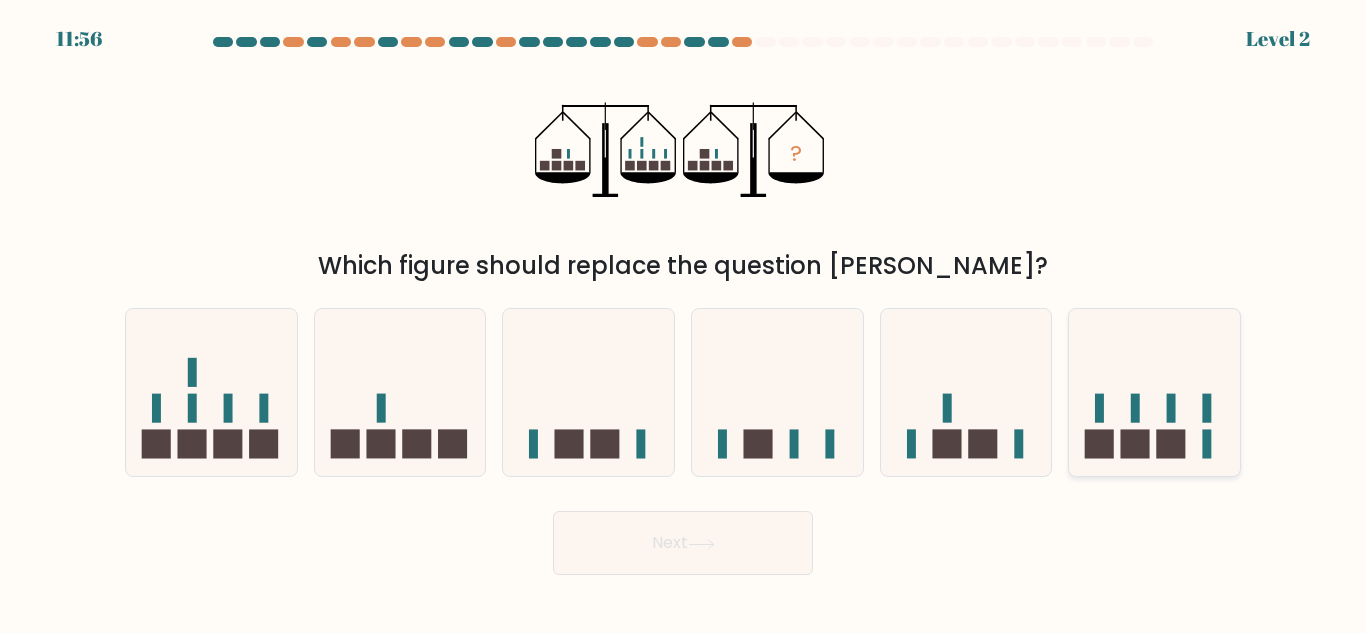 click 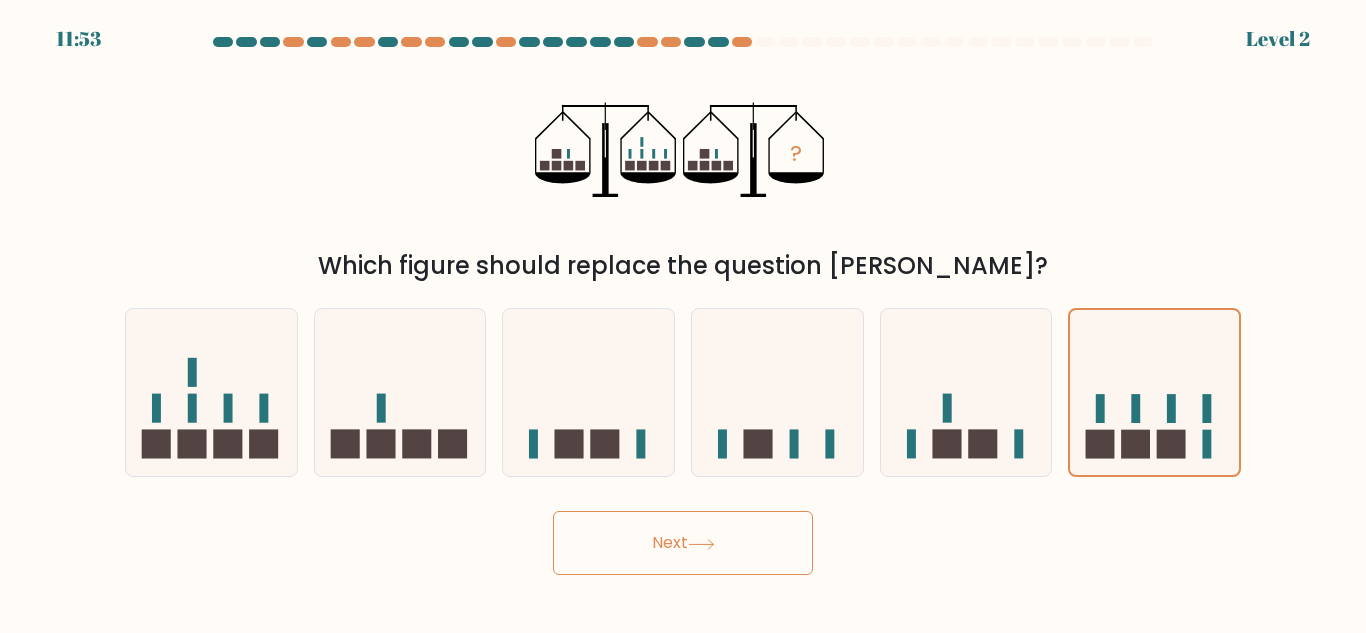 click at bounding box center (683, 306) 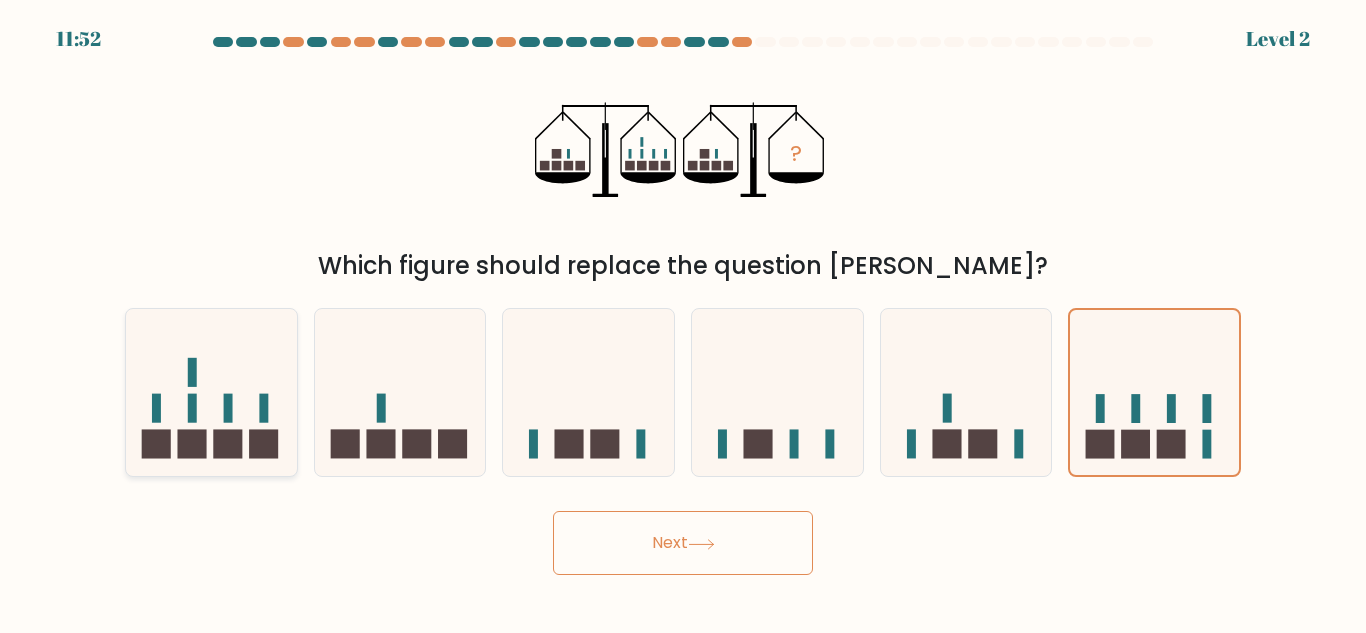 click at bounding box center [211, 392] 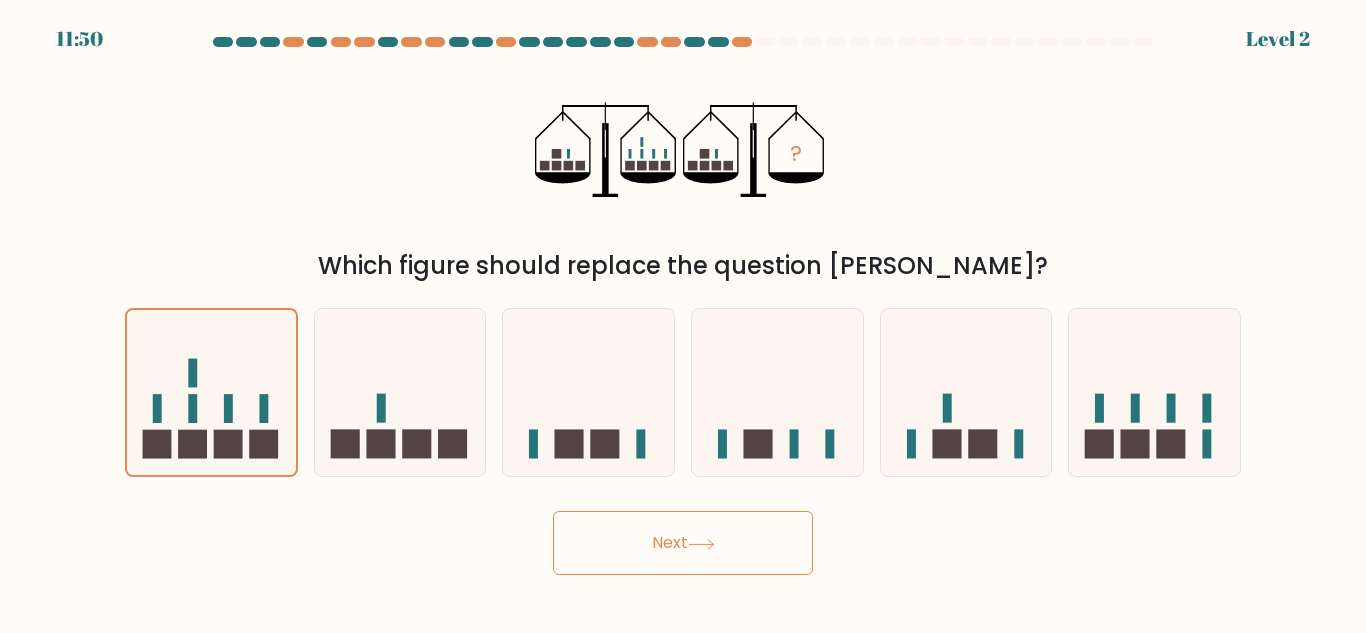 click on "Next" at bounding box center (683, 543) 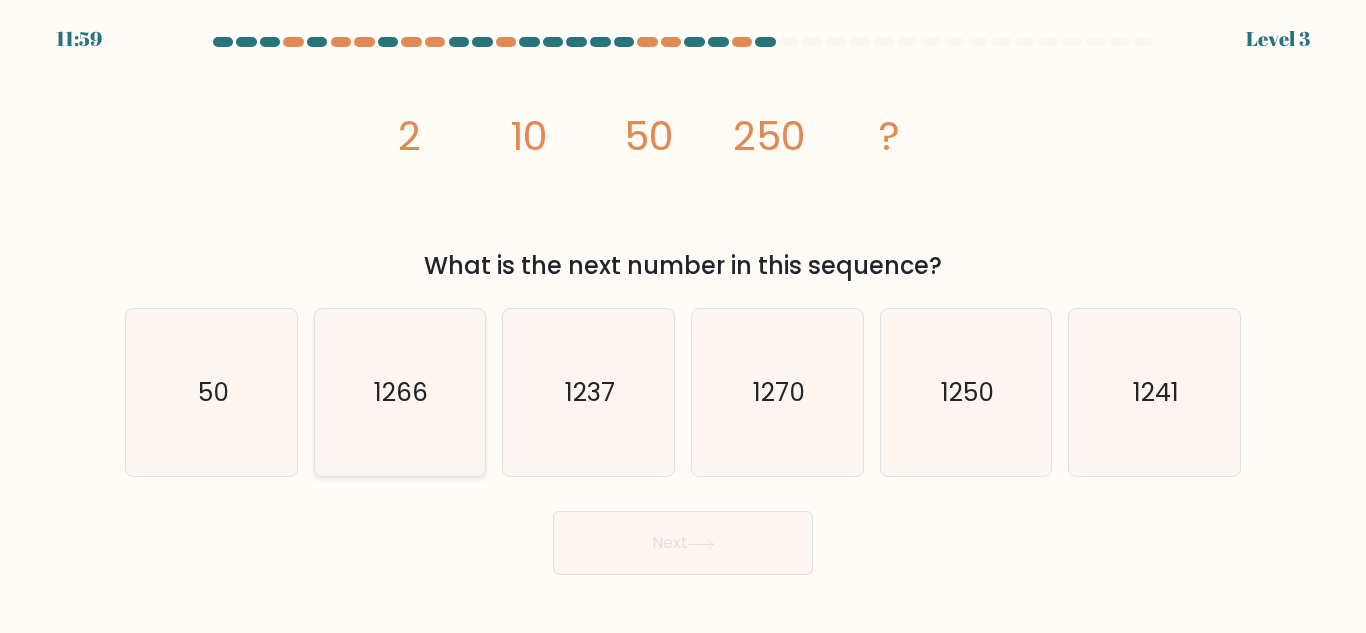 click on "1266" 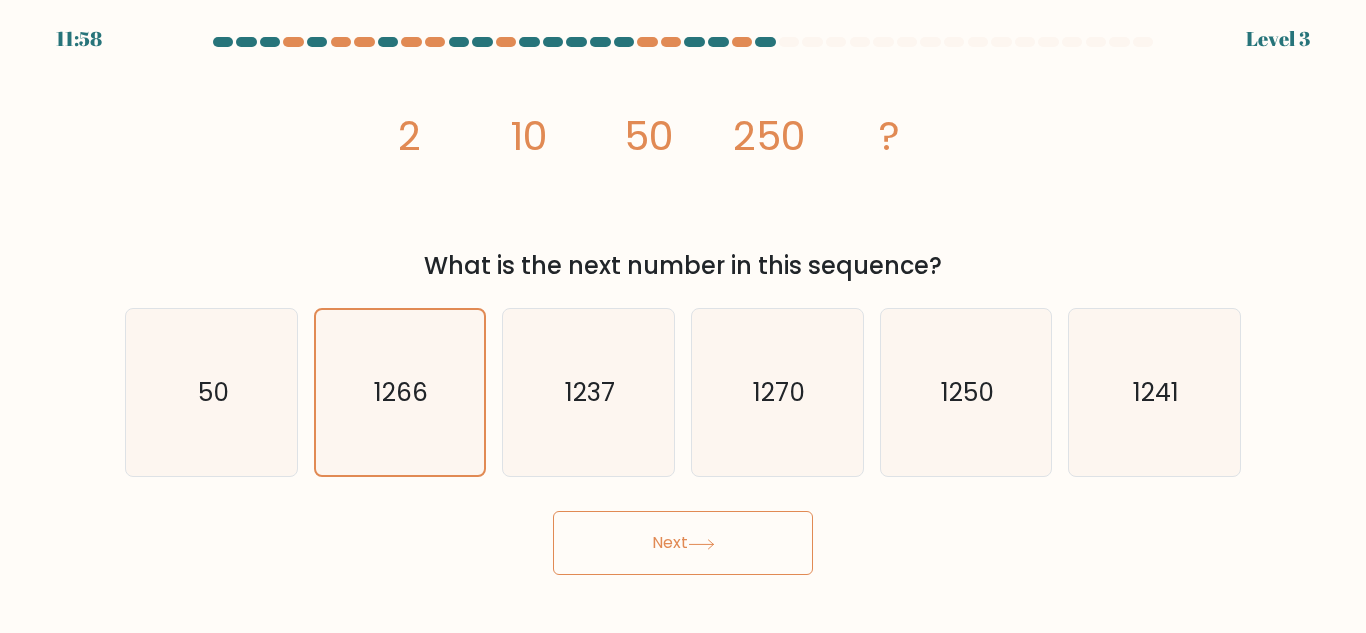 click on "Next" at bounding box center [683, 543] 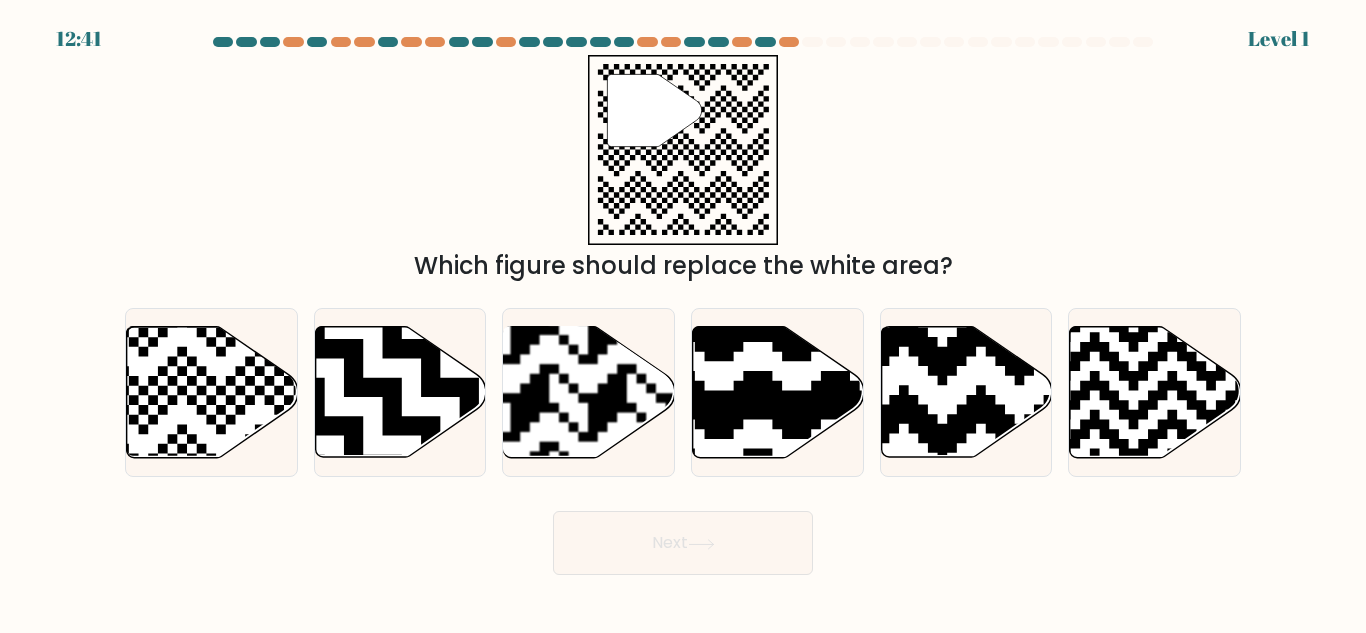 click on "a." at bounding box center [211, 392] 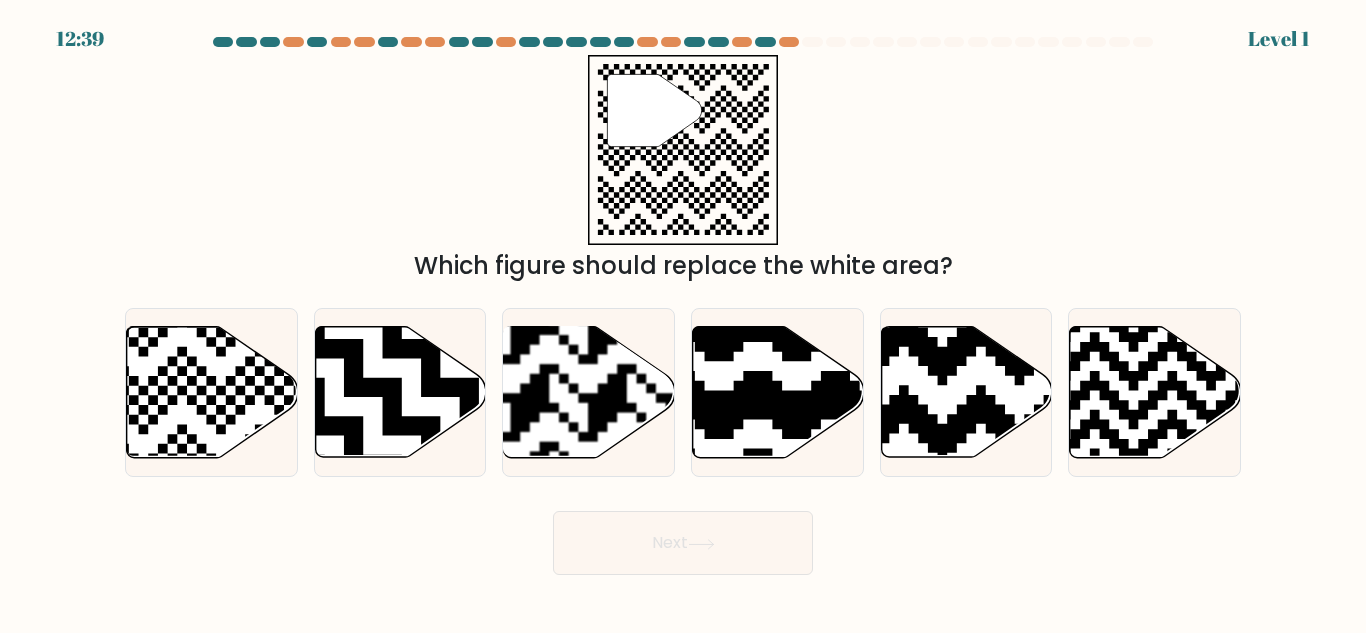 click on "a." at bounding box center (683, 306) 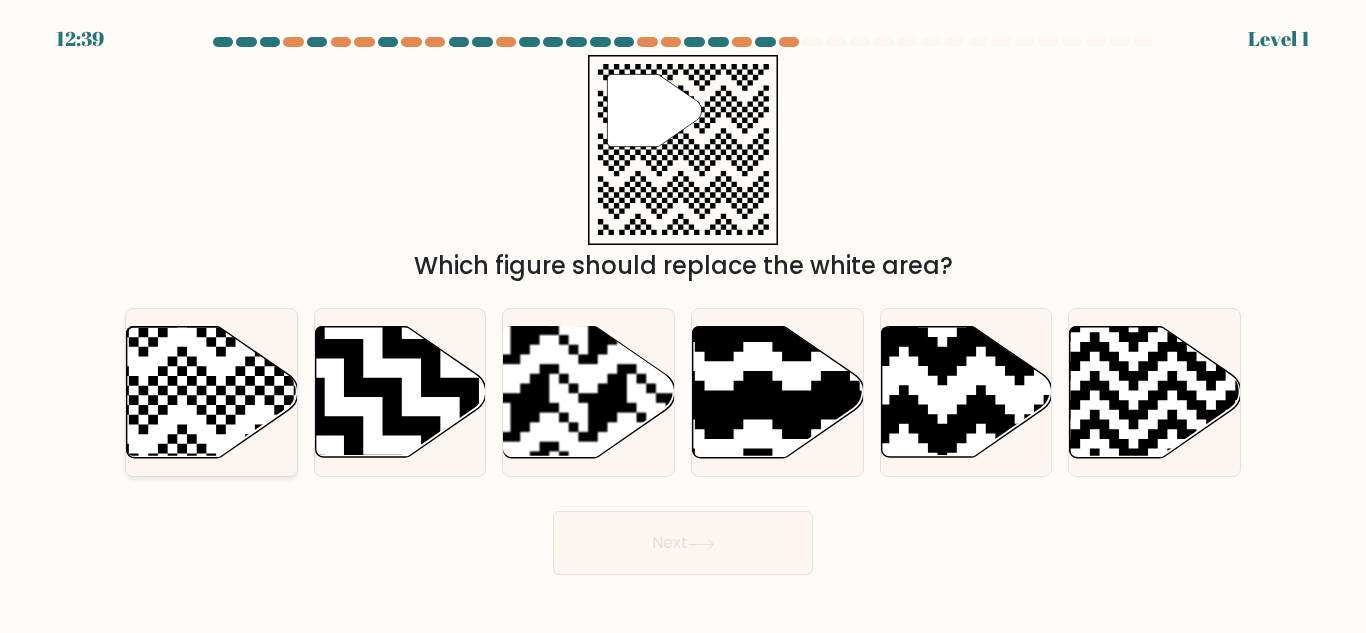 click 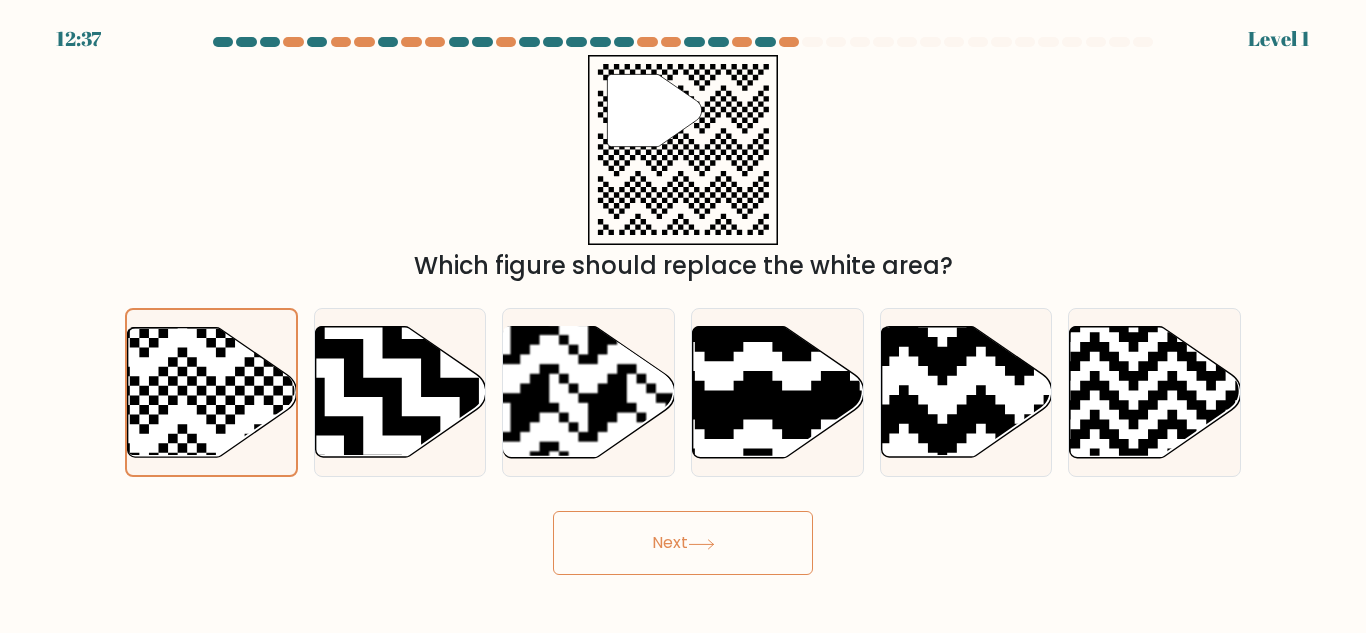 click on "Next" at bounding box center (683, 543) 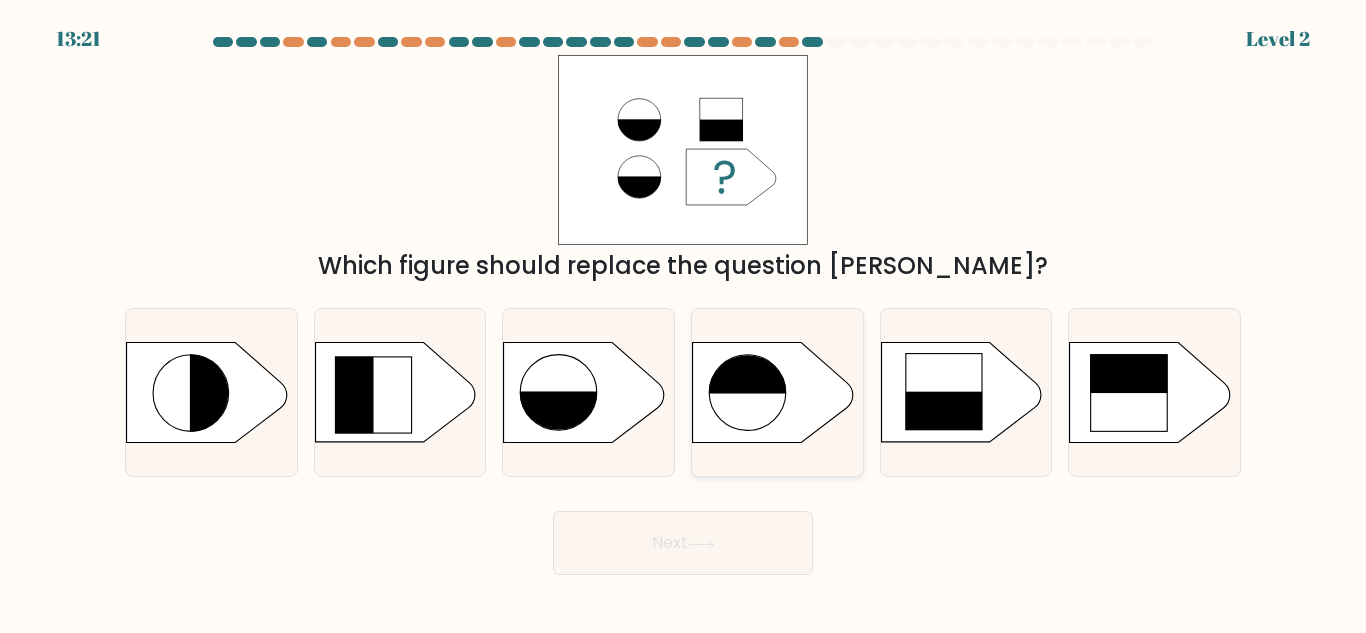 click 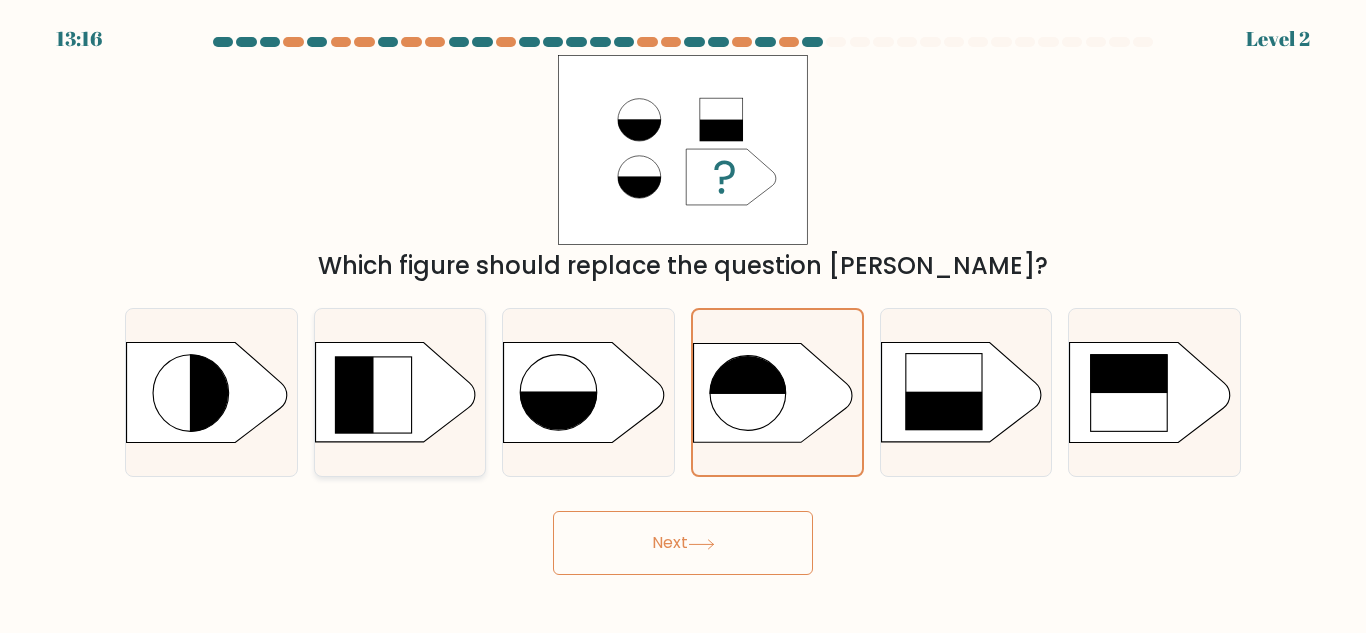 click 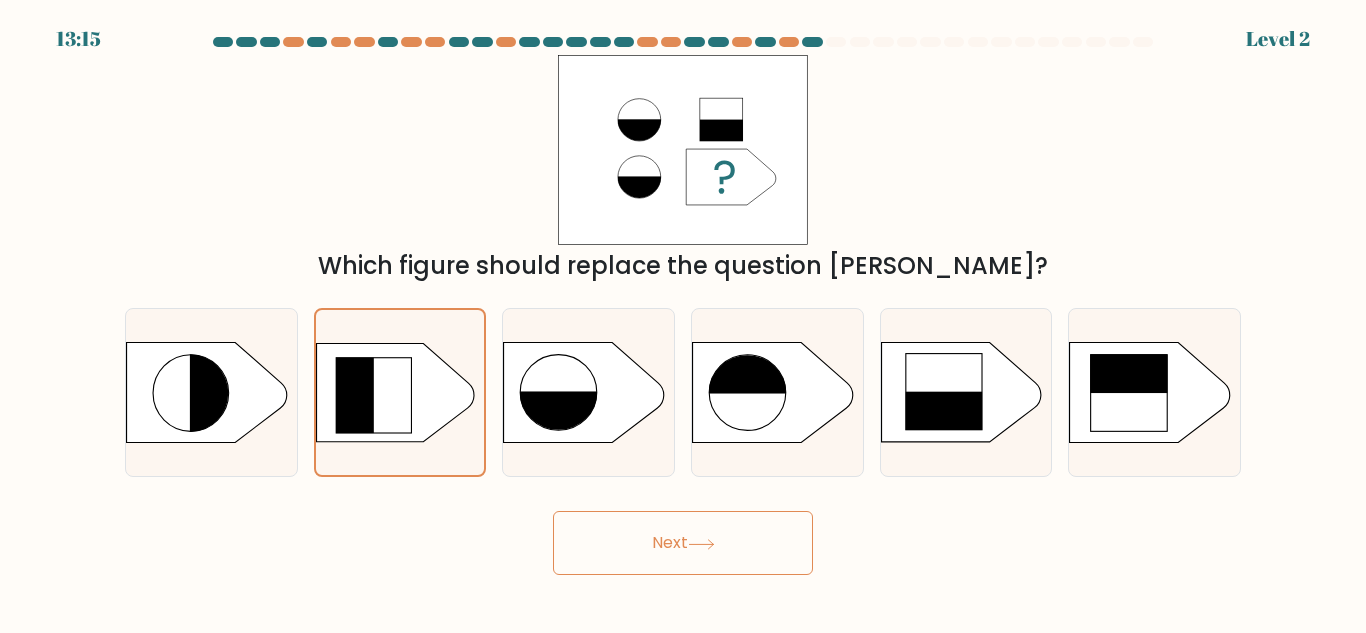click on "Next" at bounding box center (683, 543) 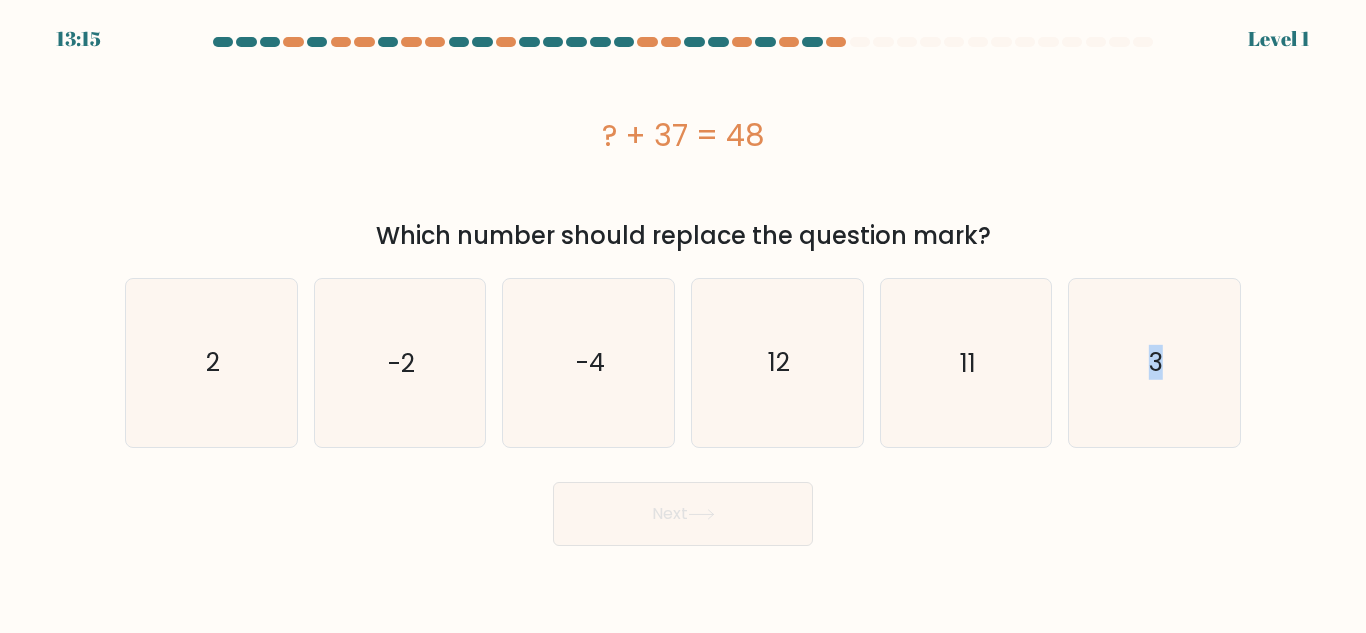 click on "13:15
Level 1
2" at bounding box center (683, 316) 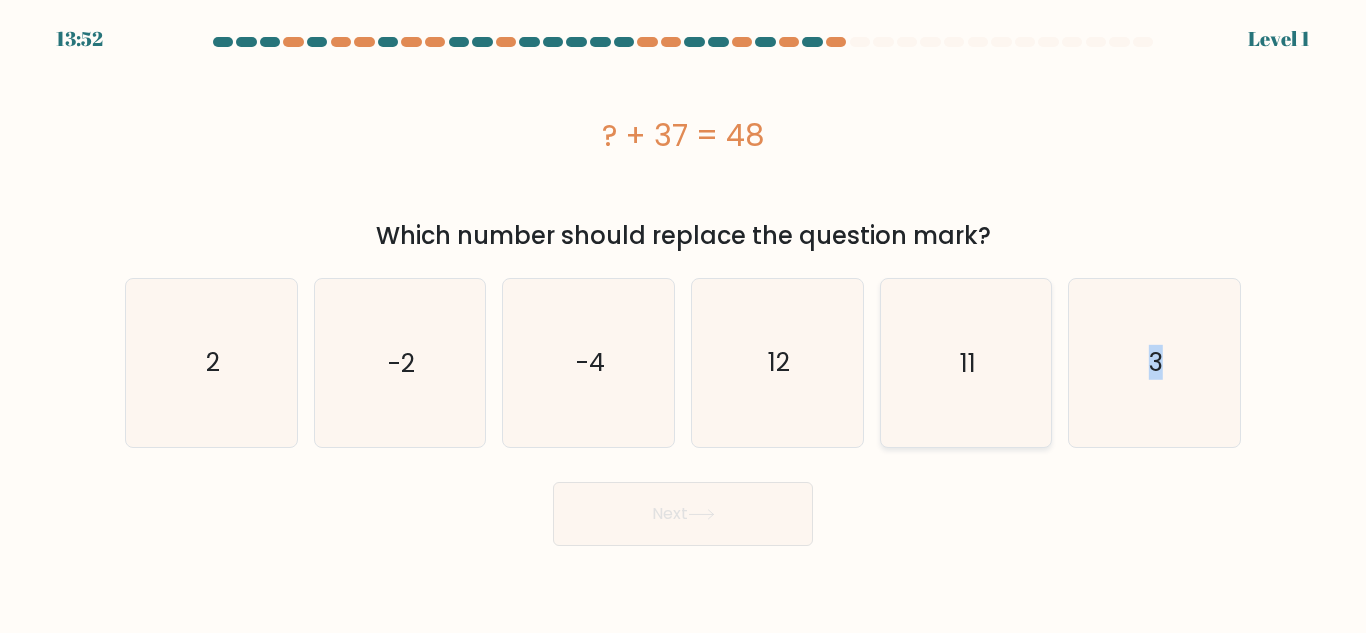 click on "11" 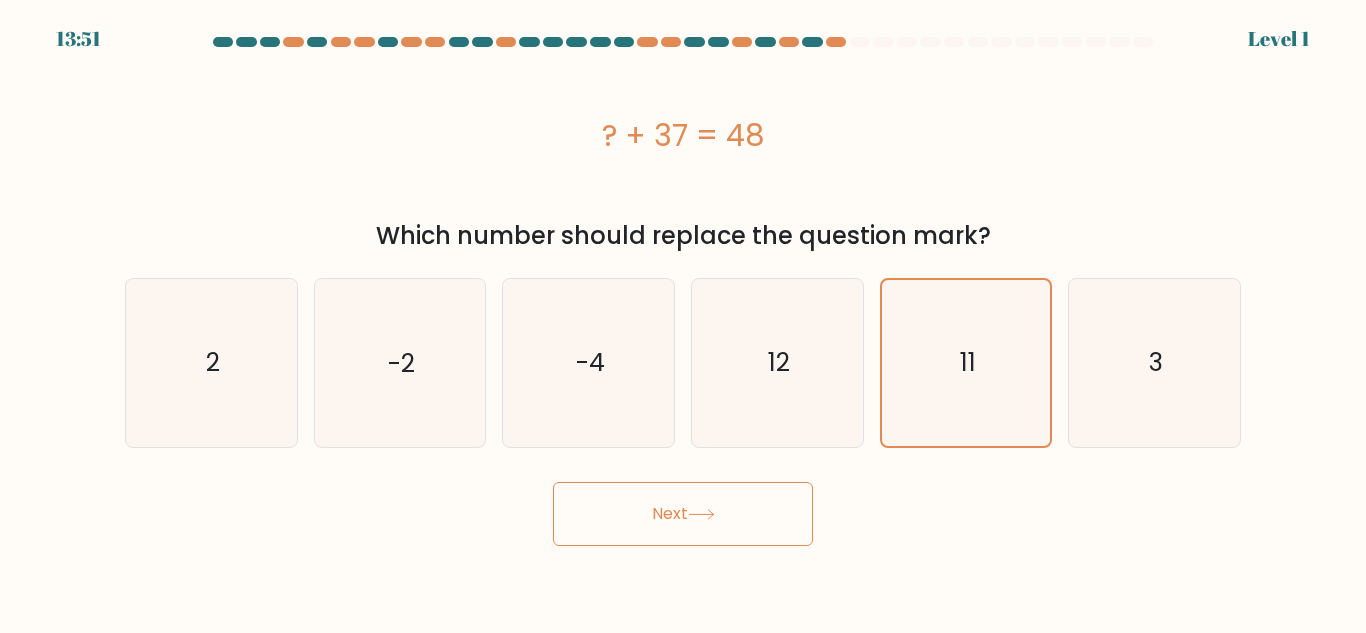 click on "Next" at bounding box center (683, 514) 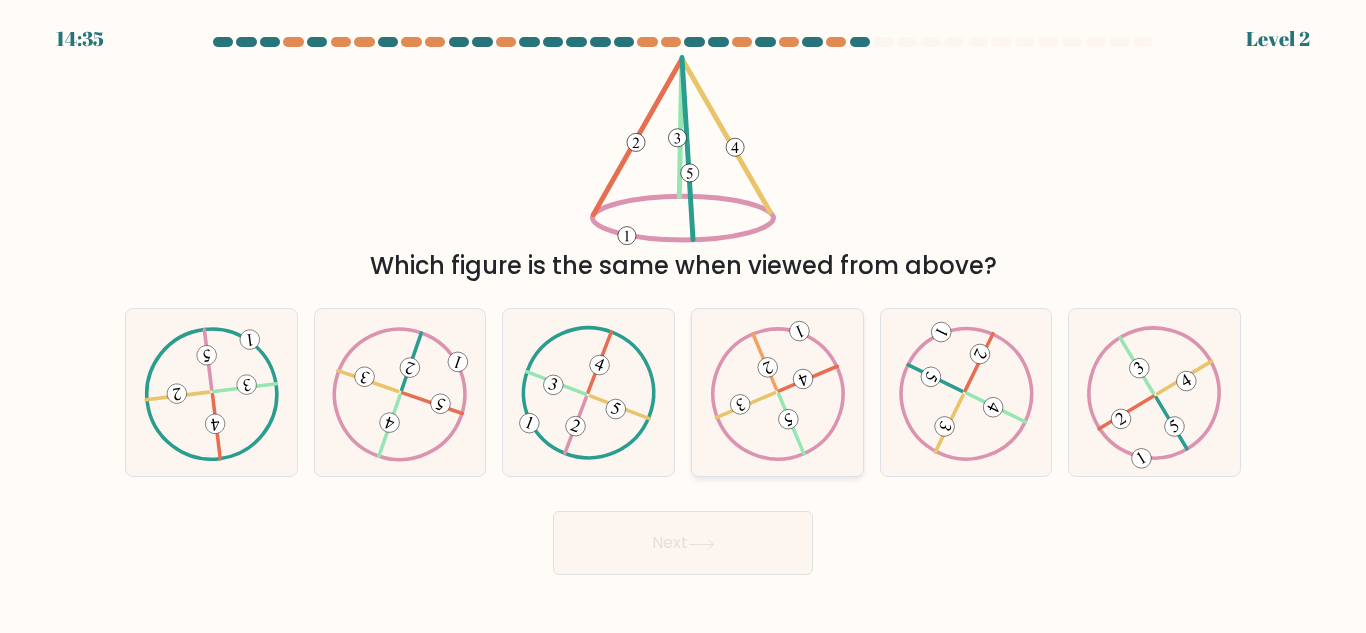 click 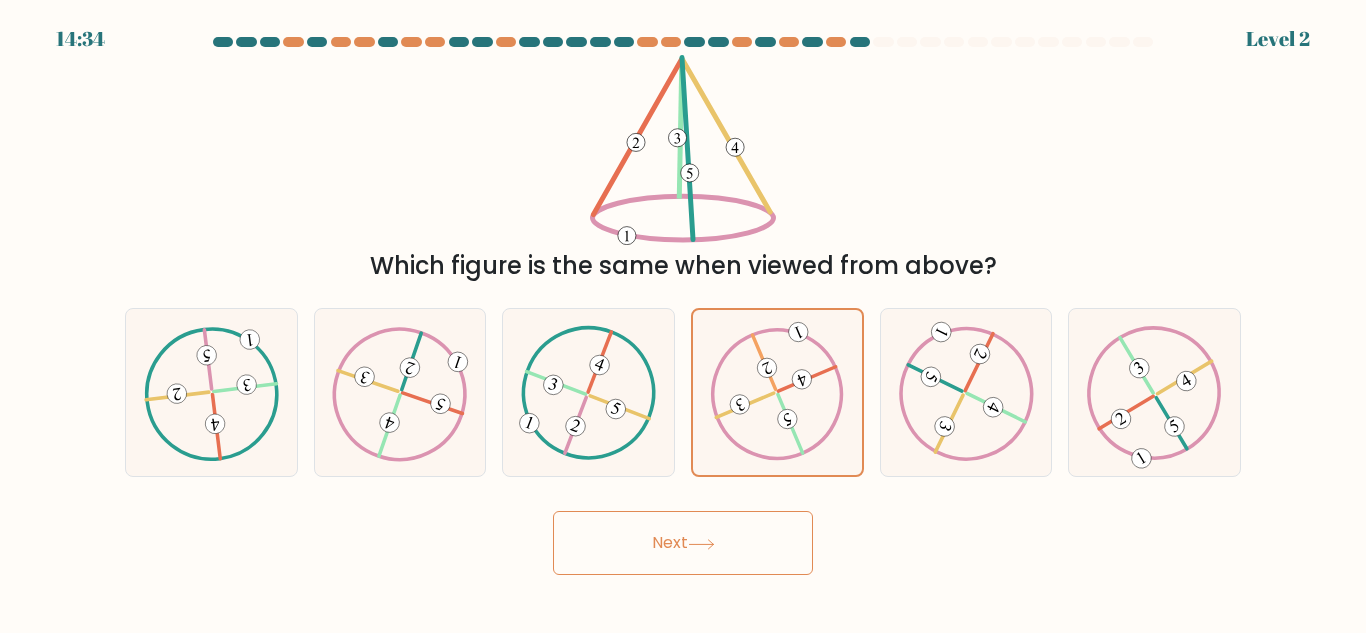 click at bounding box center (683, 306) 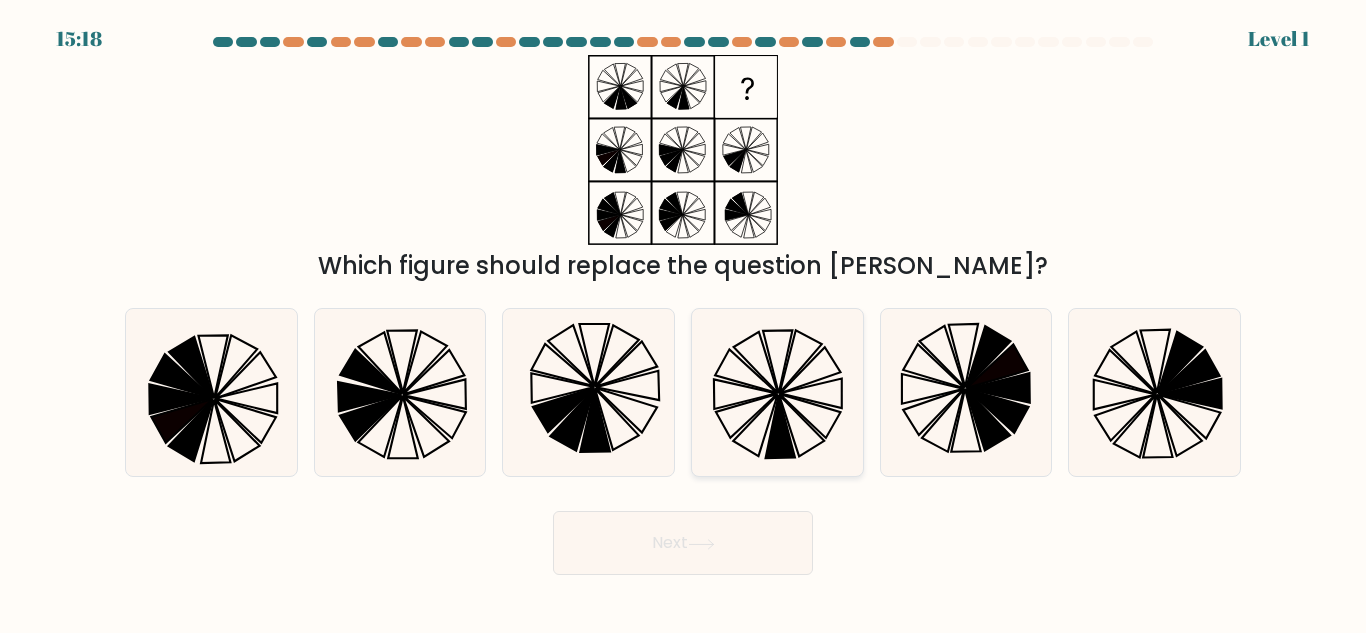 click 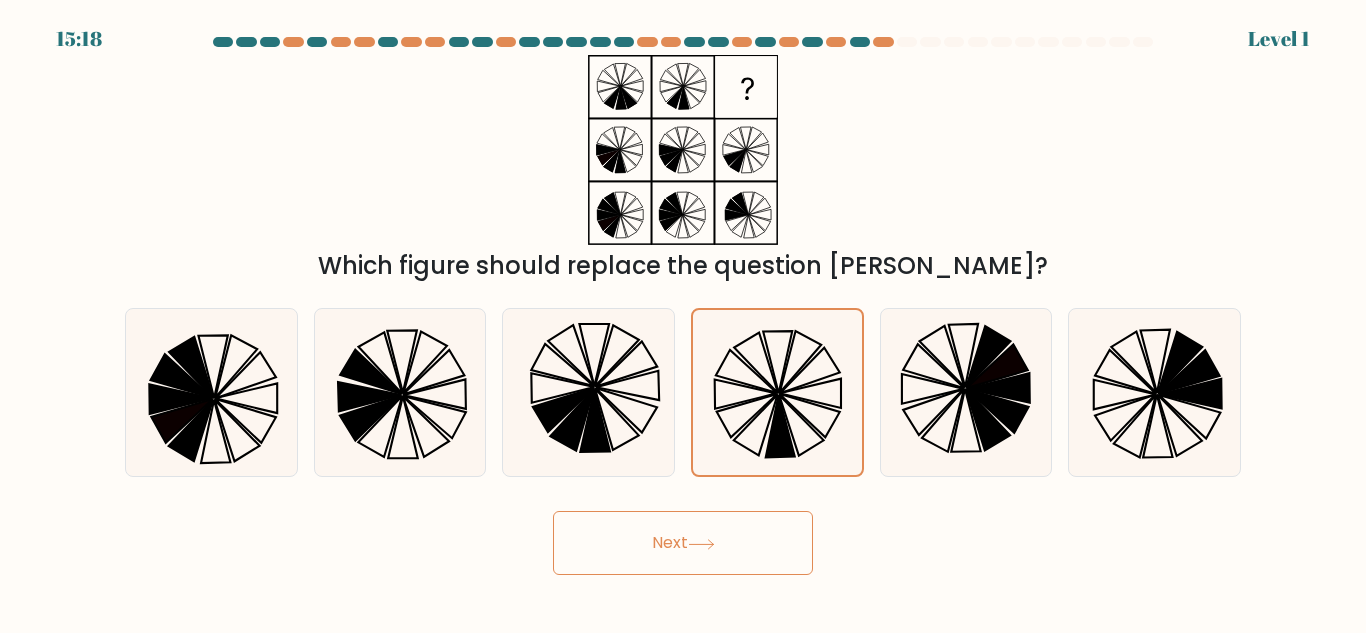 click on "Next" at bounding box center [683, 543] 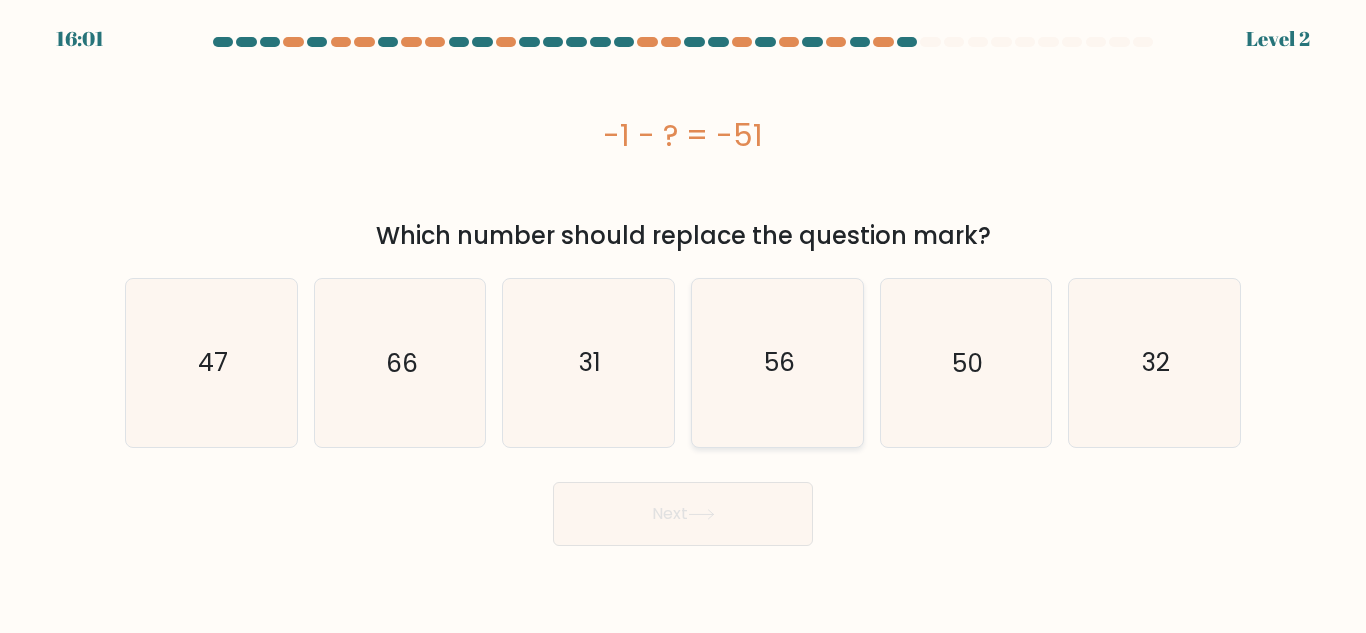 click on "56" 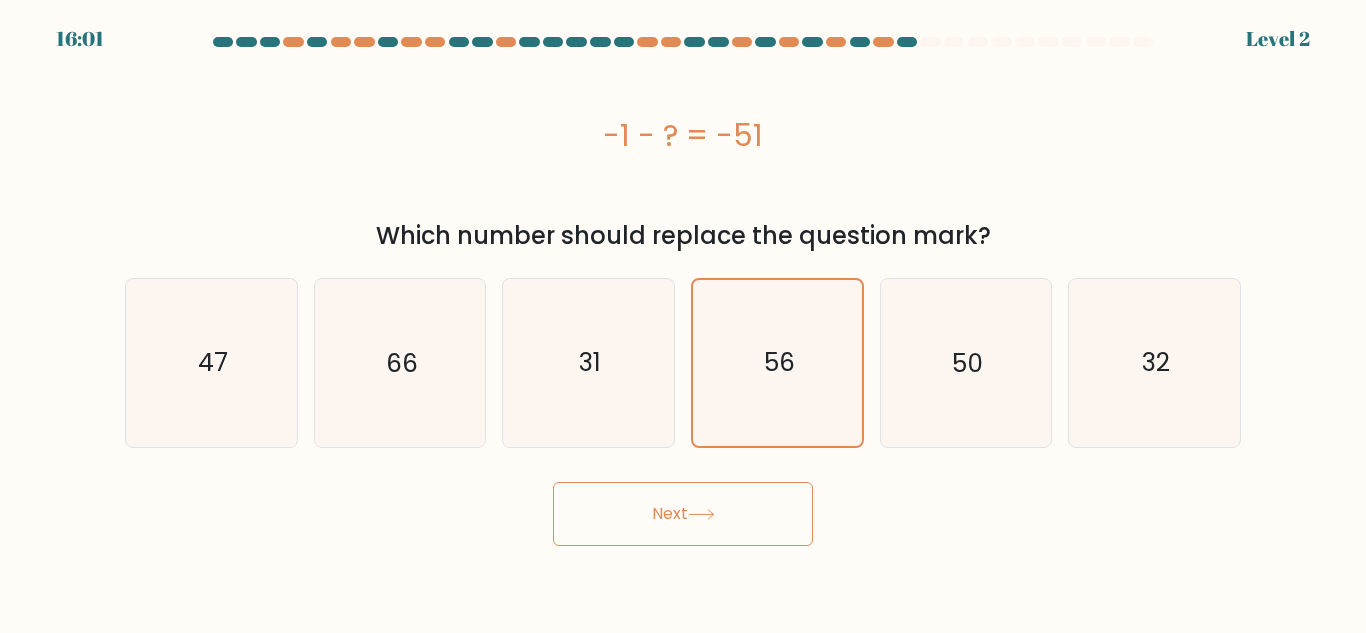 click on "Next" at bounding box center [683, 514] 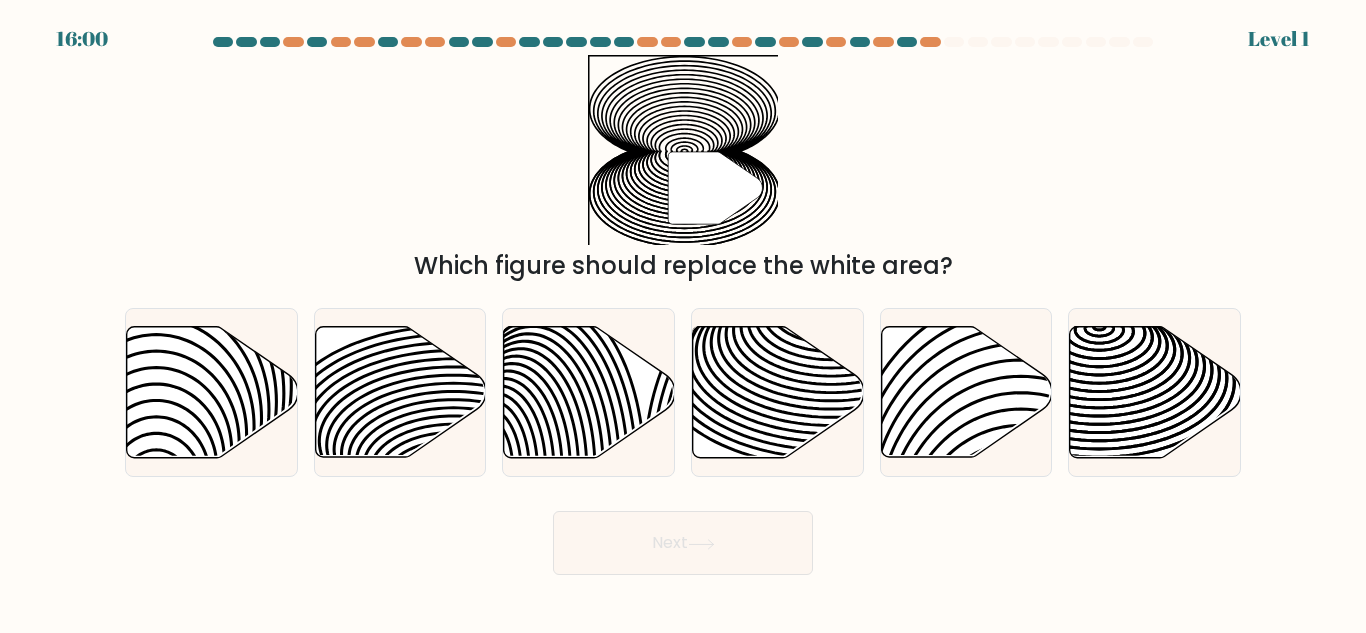 click on "Next" at bounding box center (683, 543) 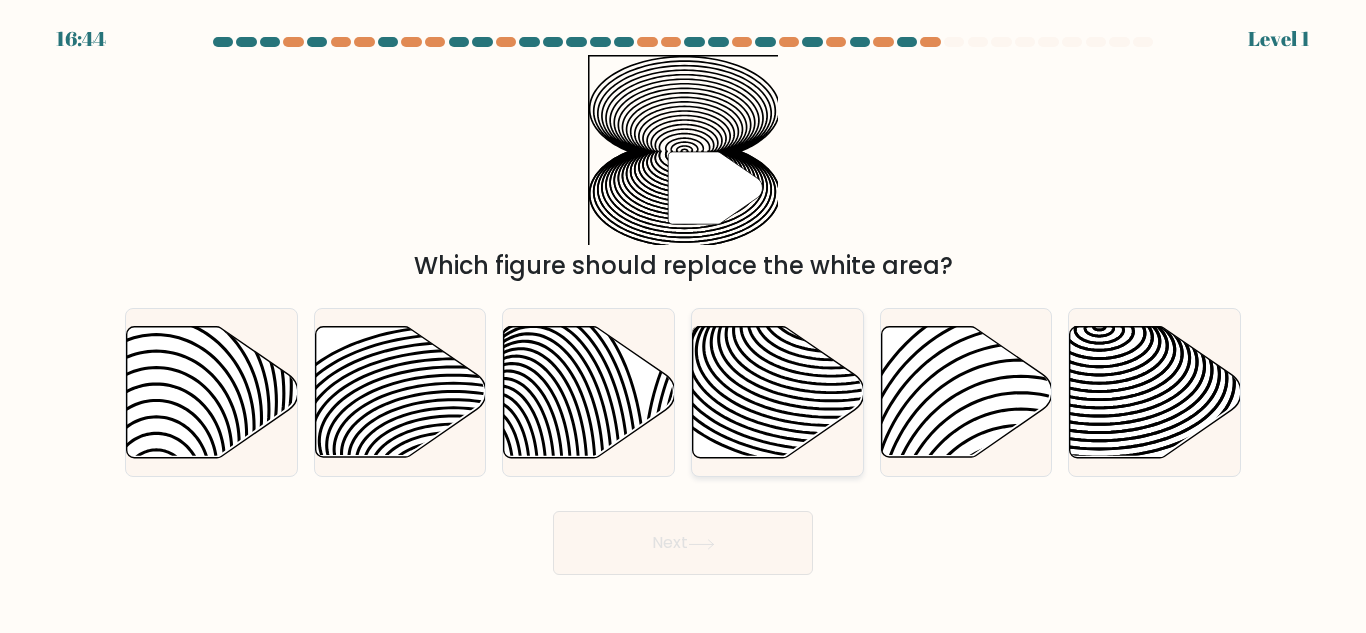 click 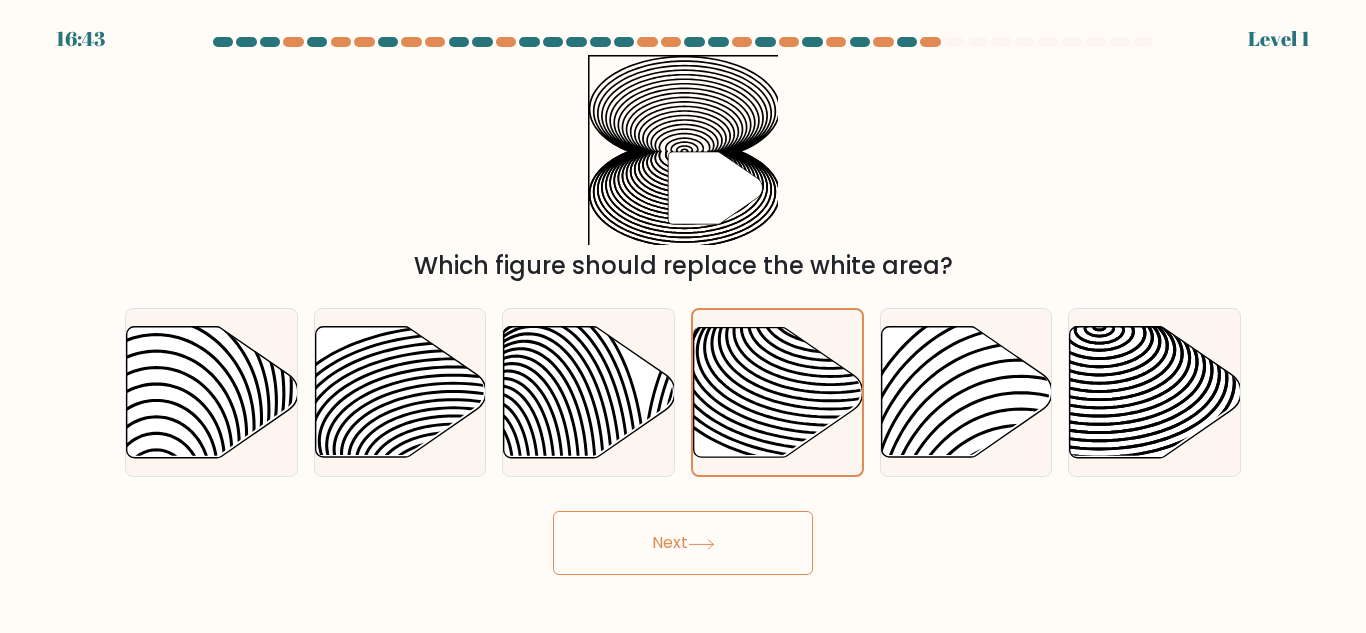 click on "Next" at bounding box center (683, 543) 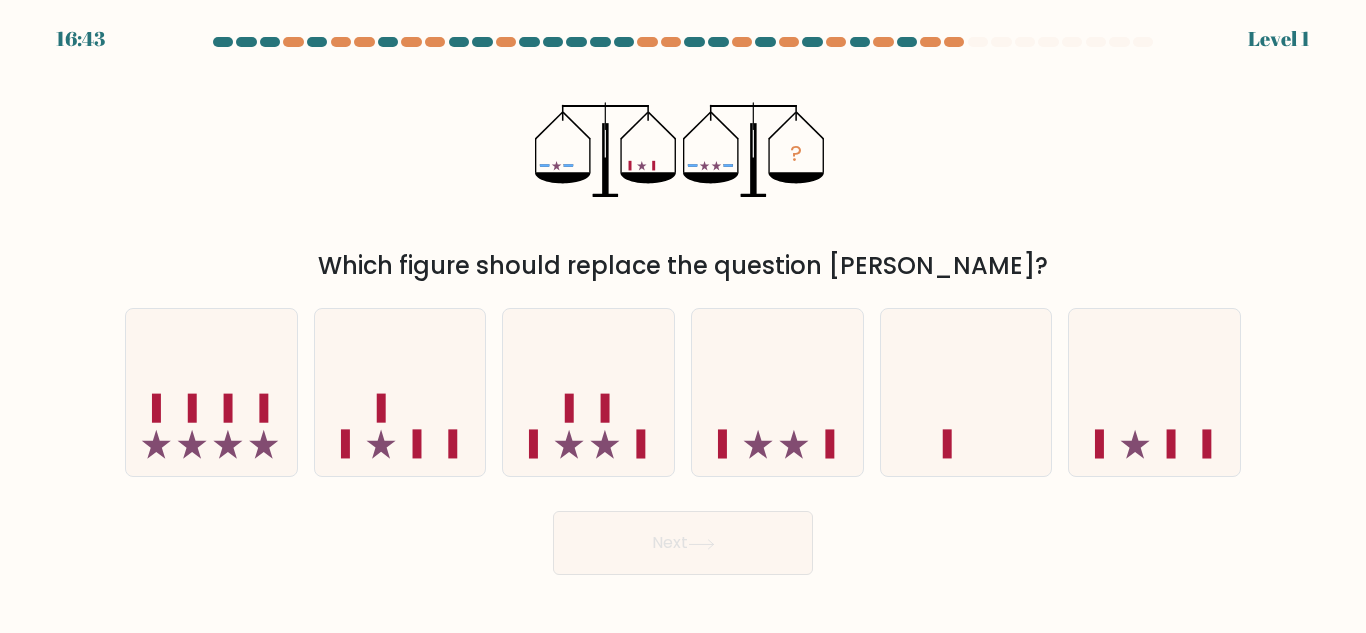 click on "Next" at bounding box center (683, 543) 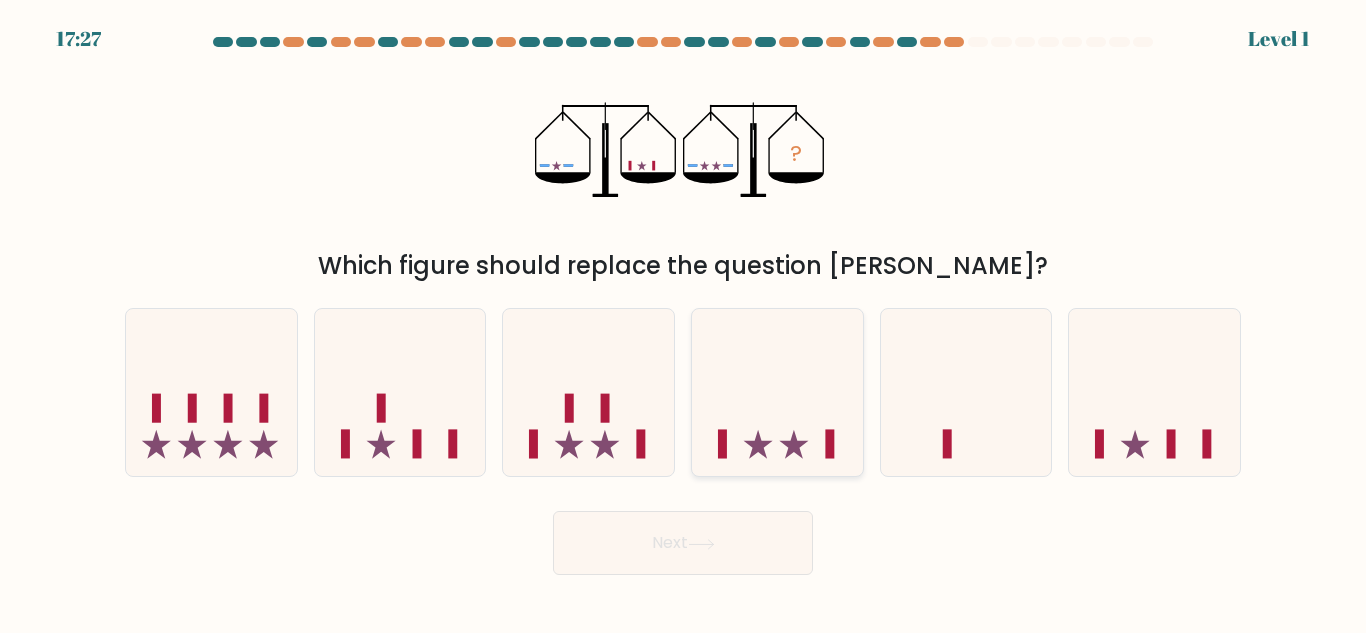 click 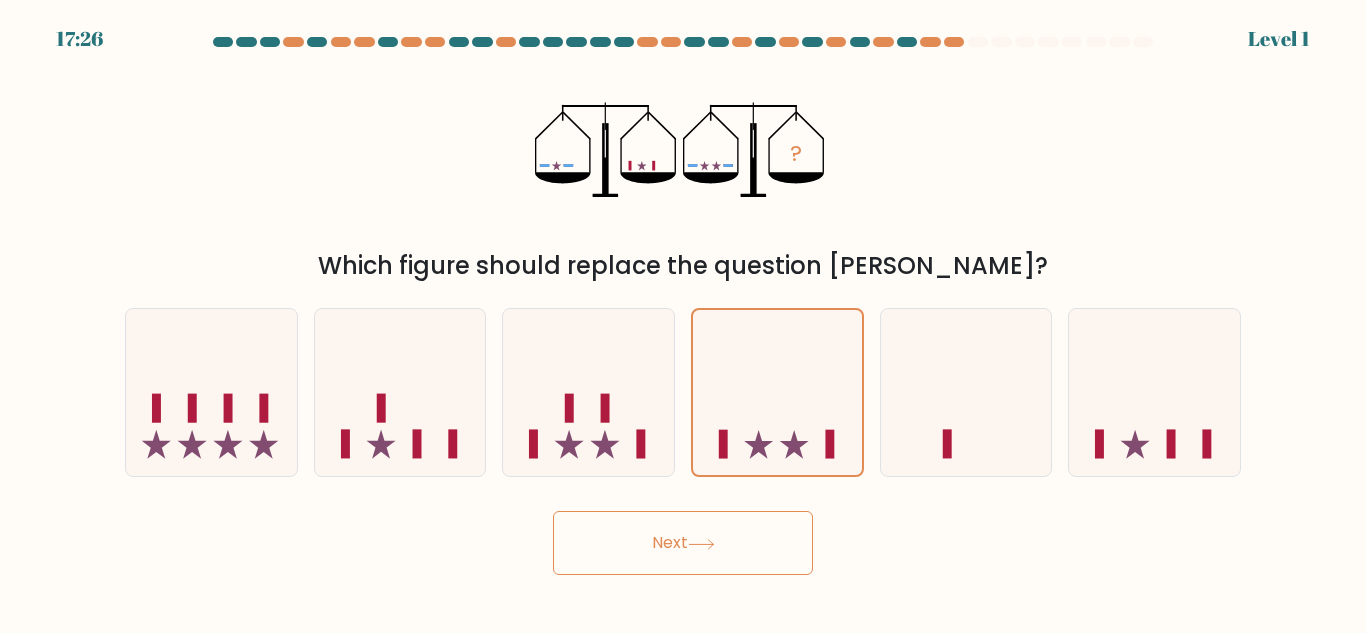 click on "17:26
Level 1" at bounding box center [683, 316] 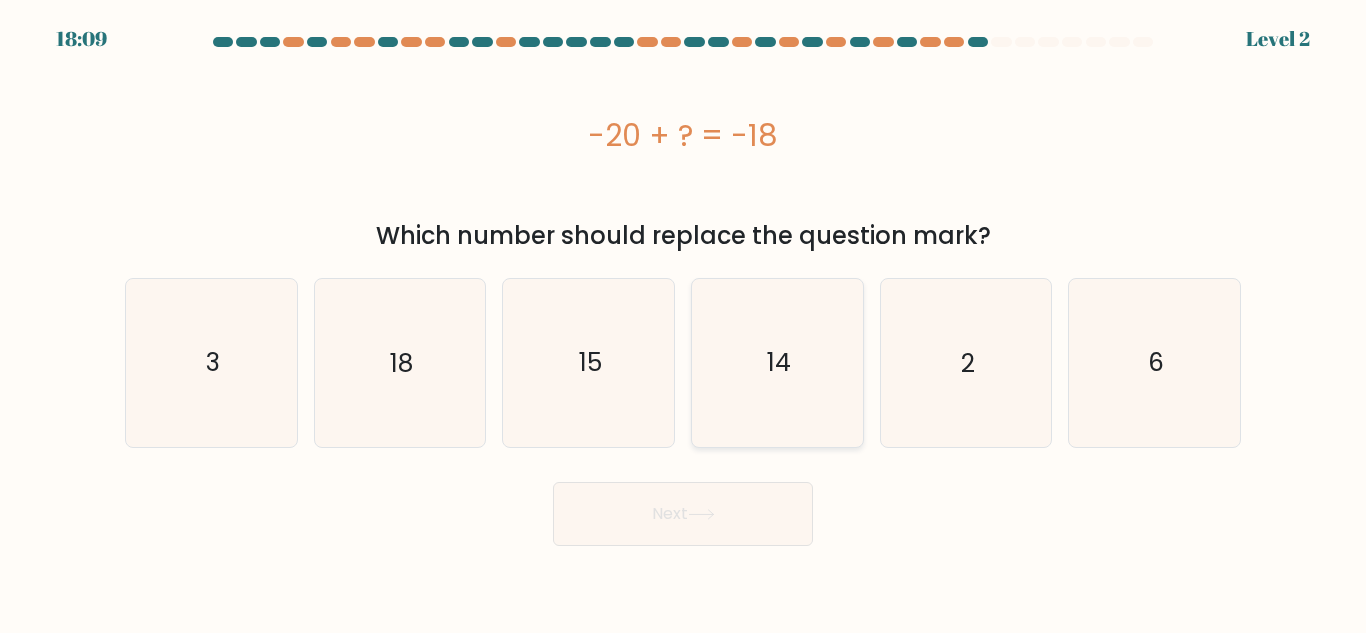 click on "14" 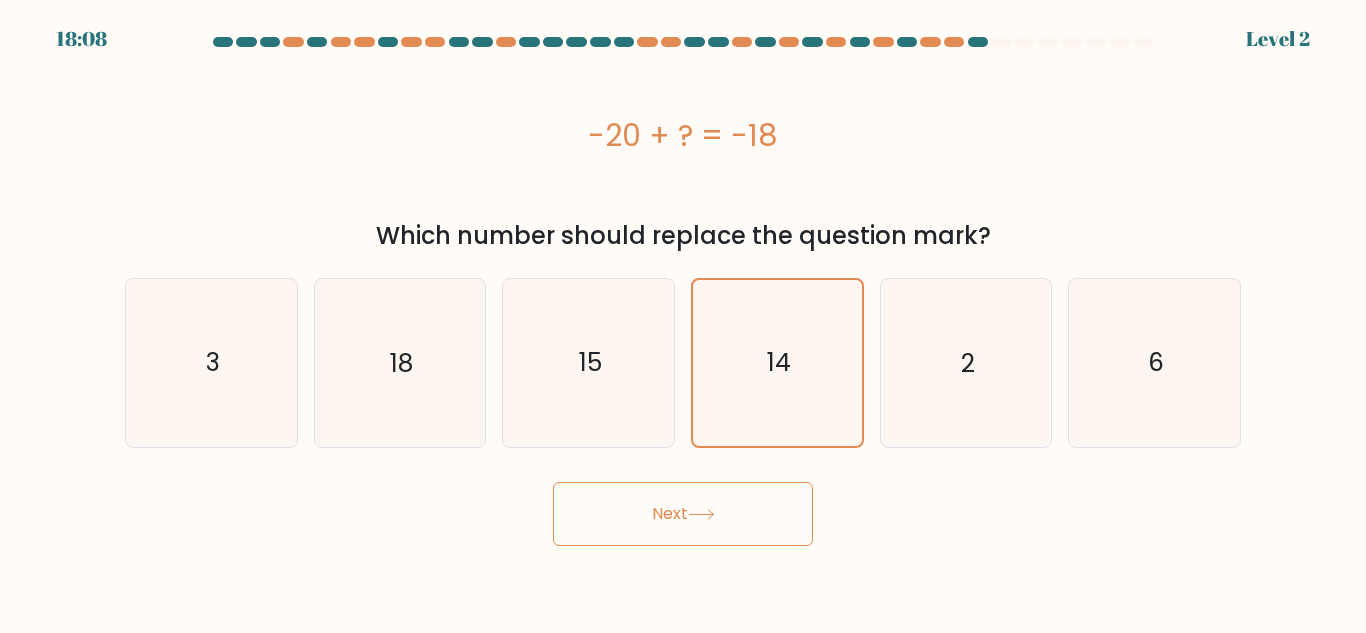click on "Next" at bounding box center [683, 514] 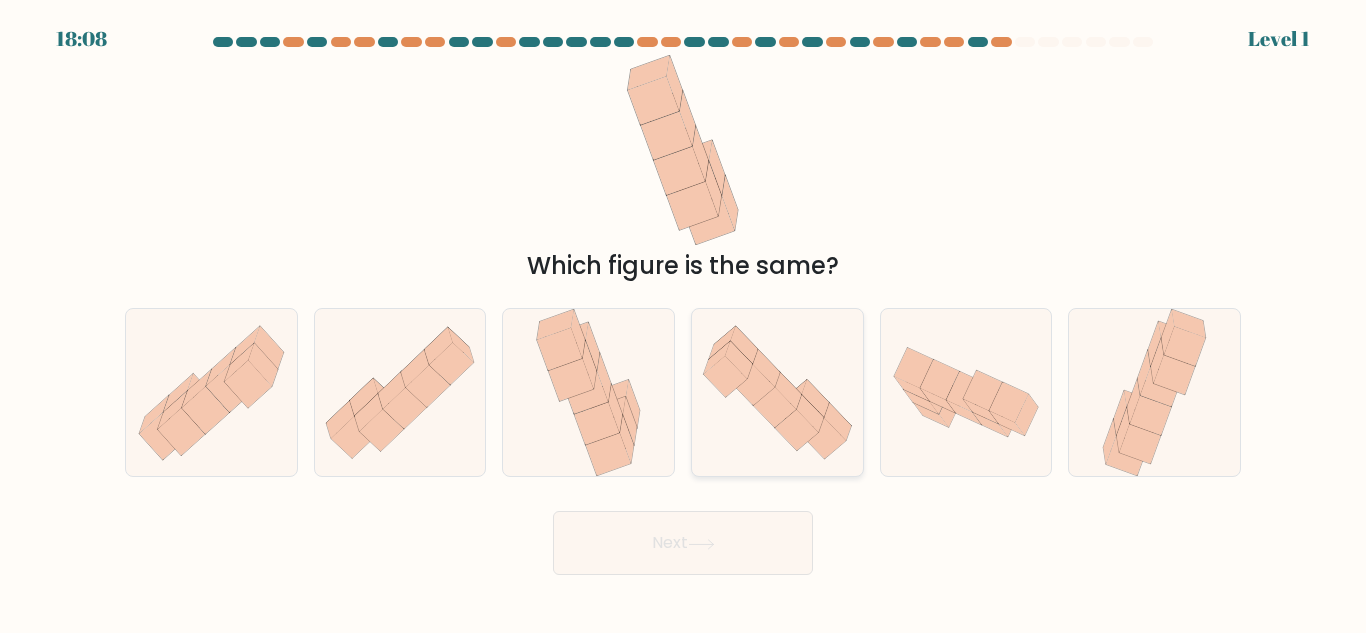 click 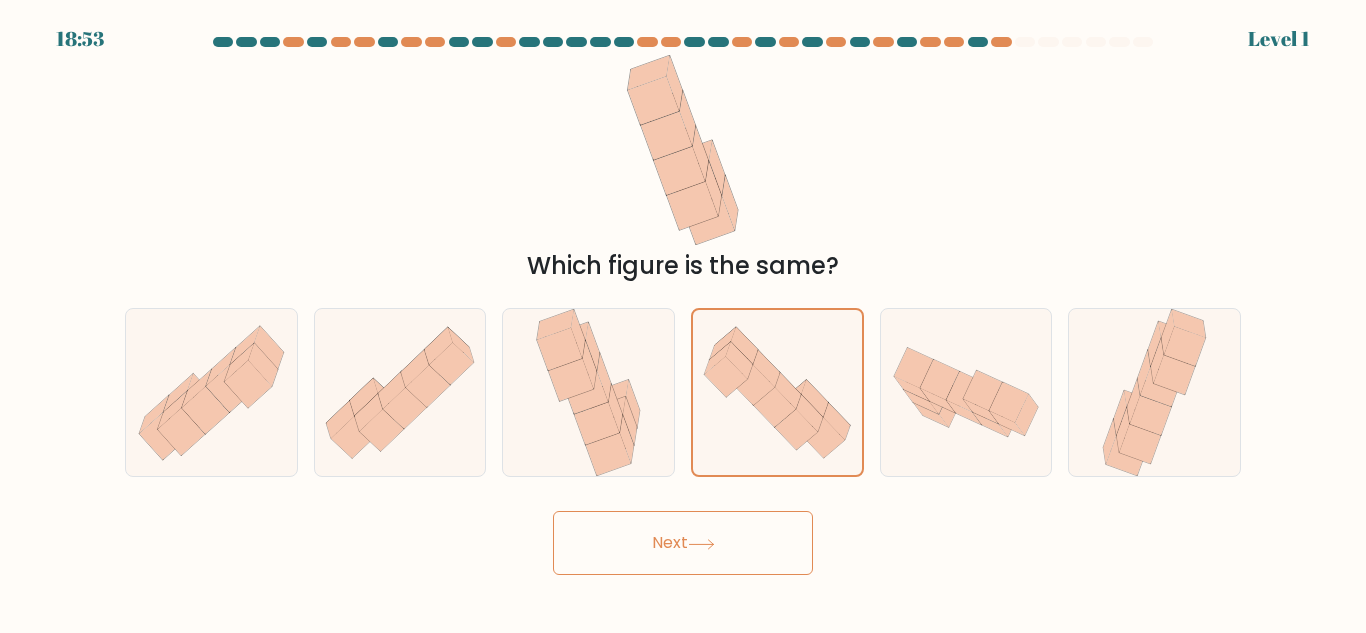 click on "Next" at bounding box center [683, 543] 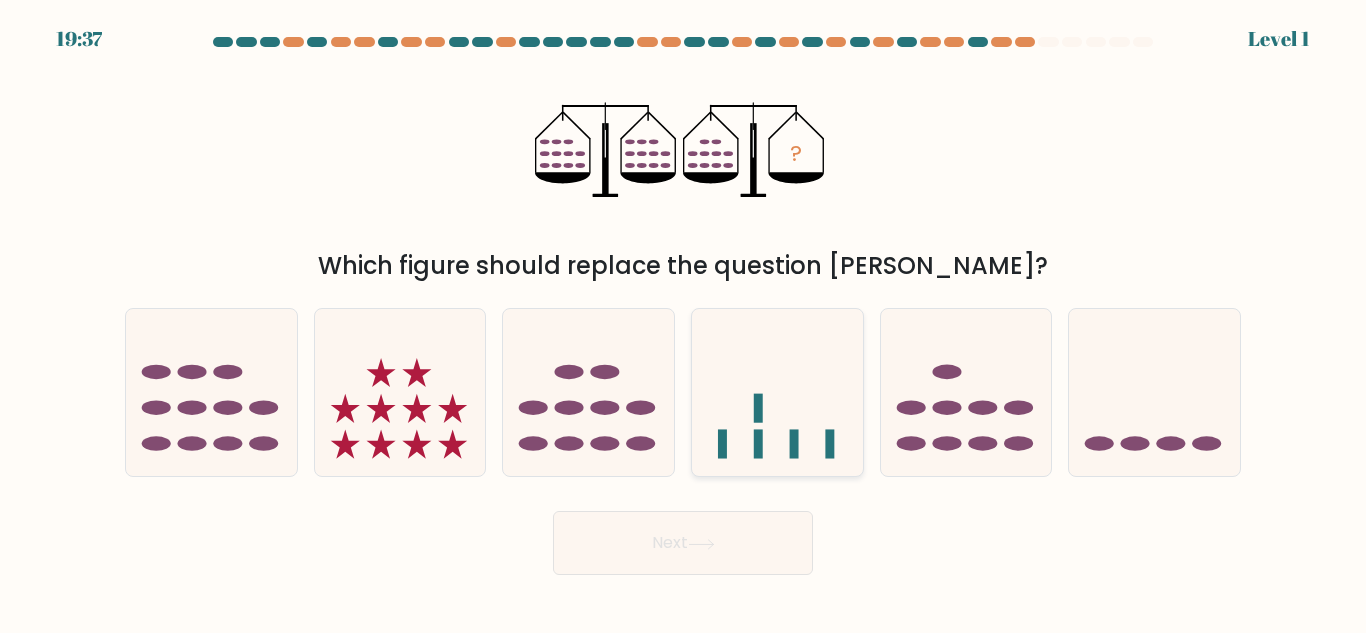 click 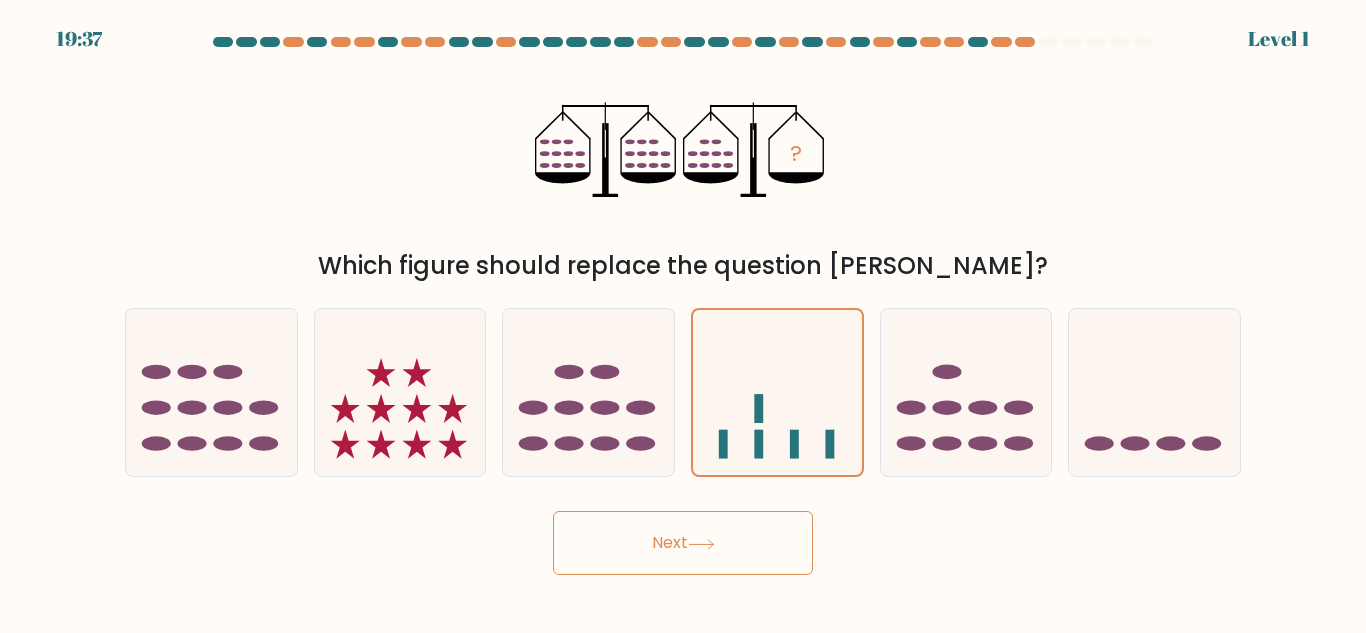 click on "Next" at bounding box center (683, 543) 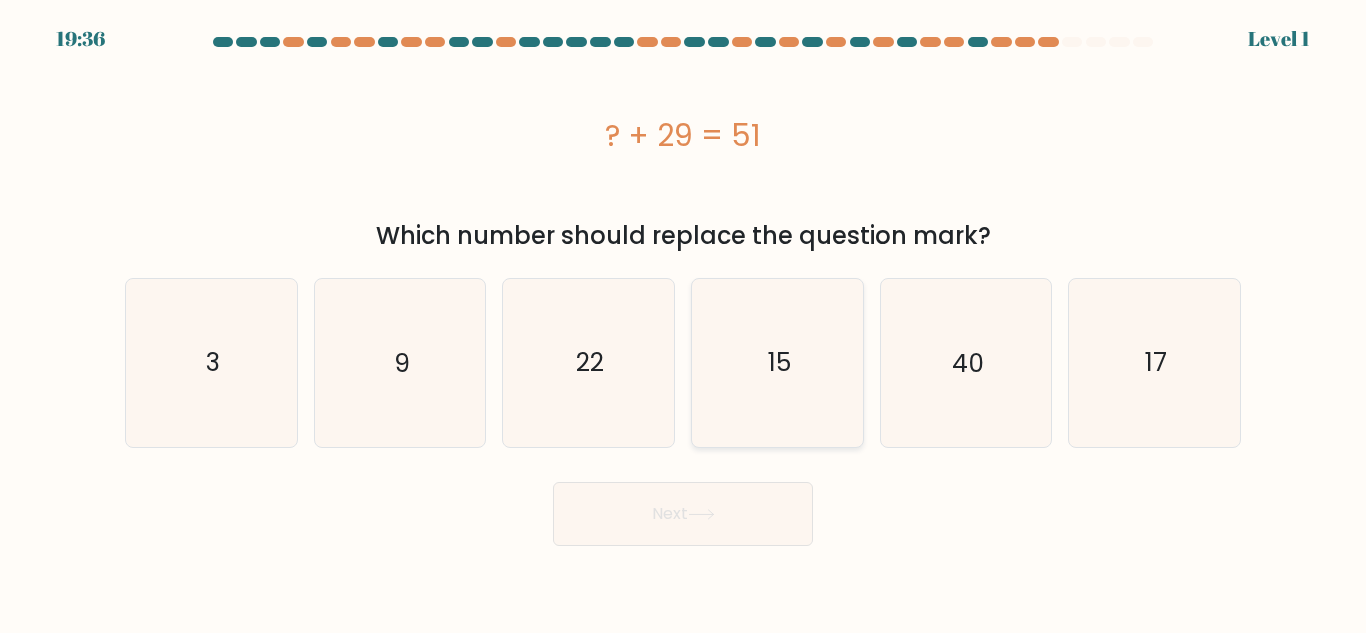 click on "15" 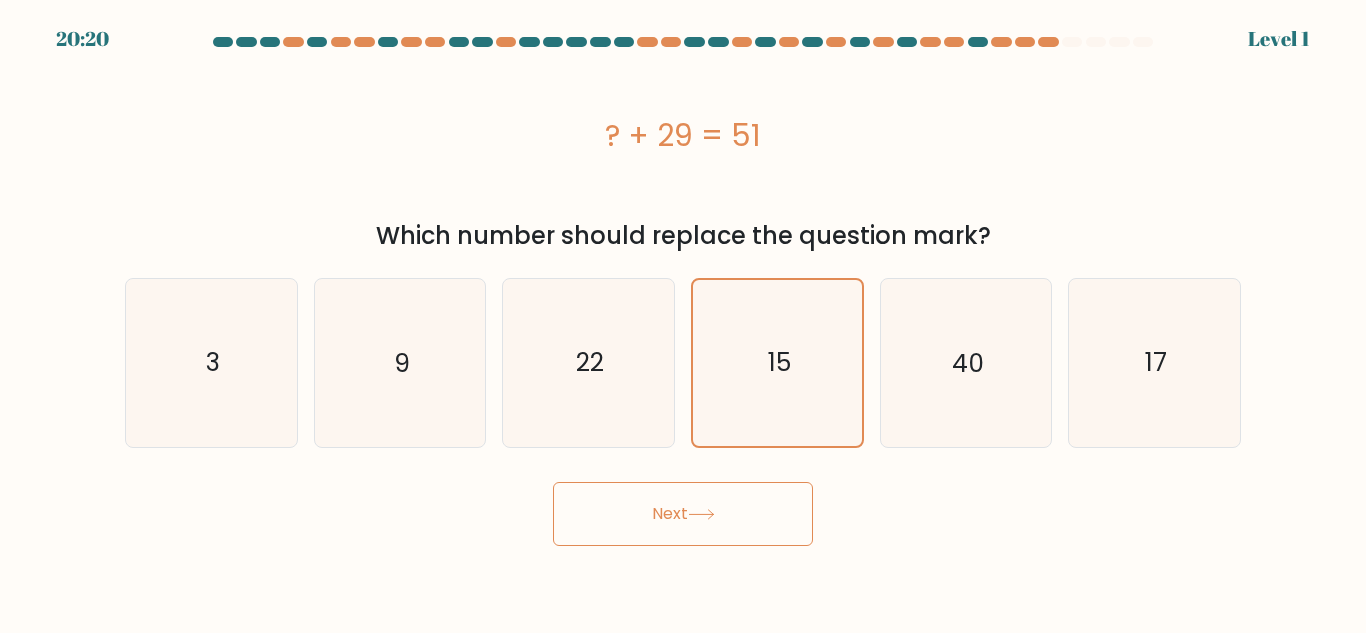 click on "Next" at bounding box center (683, 514) 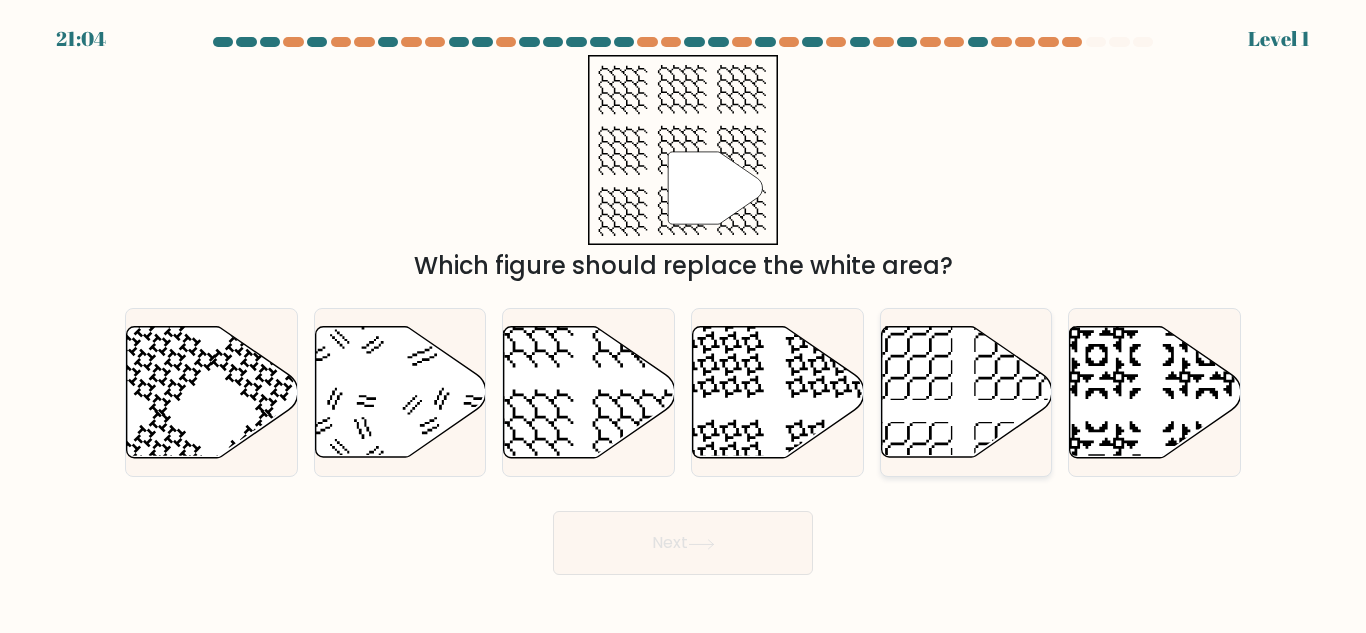 click 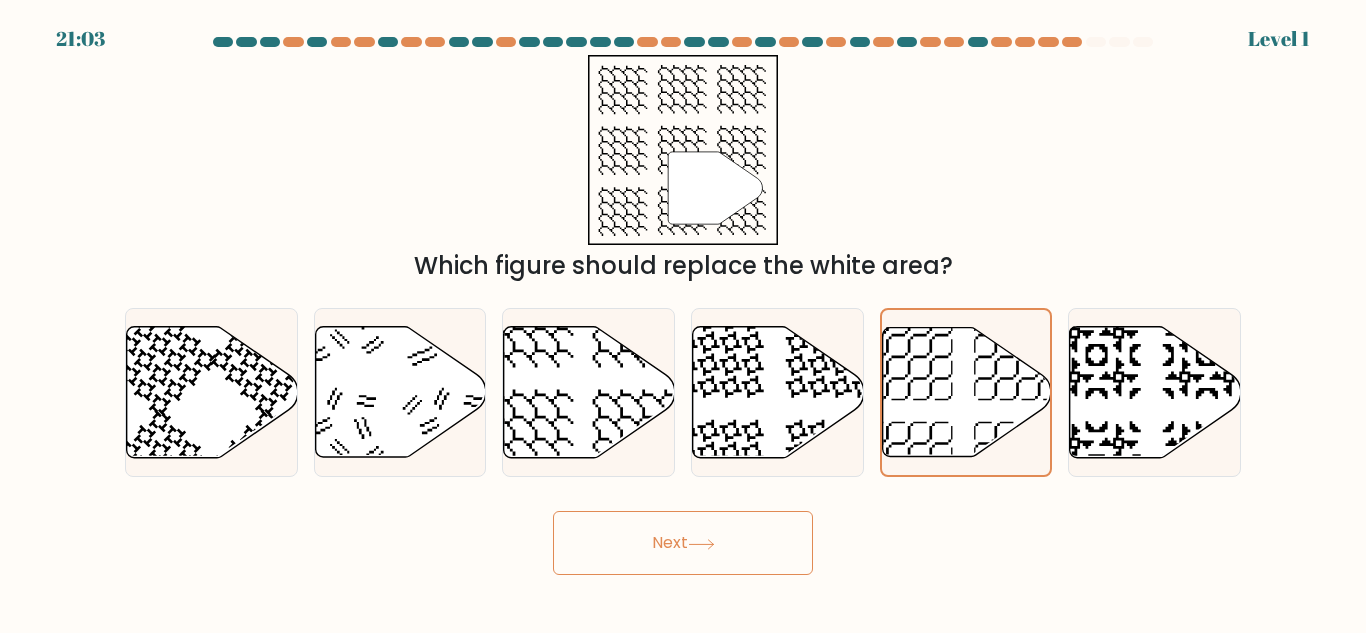 click on "Next" at bounding box center (683, 543) 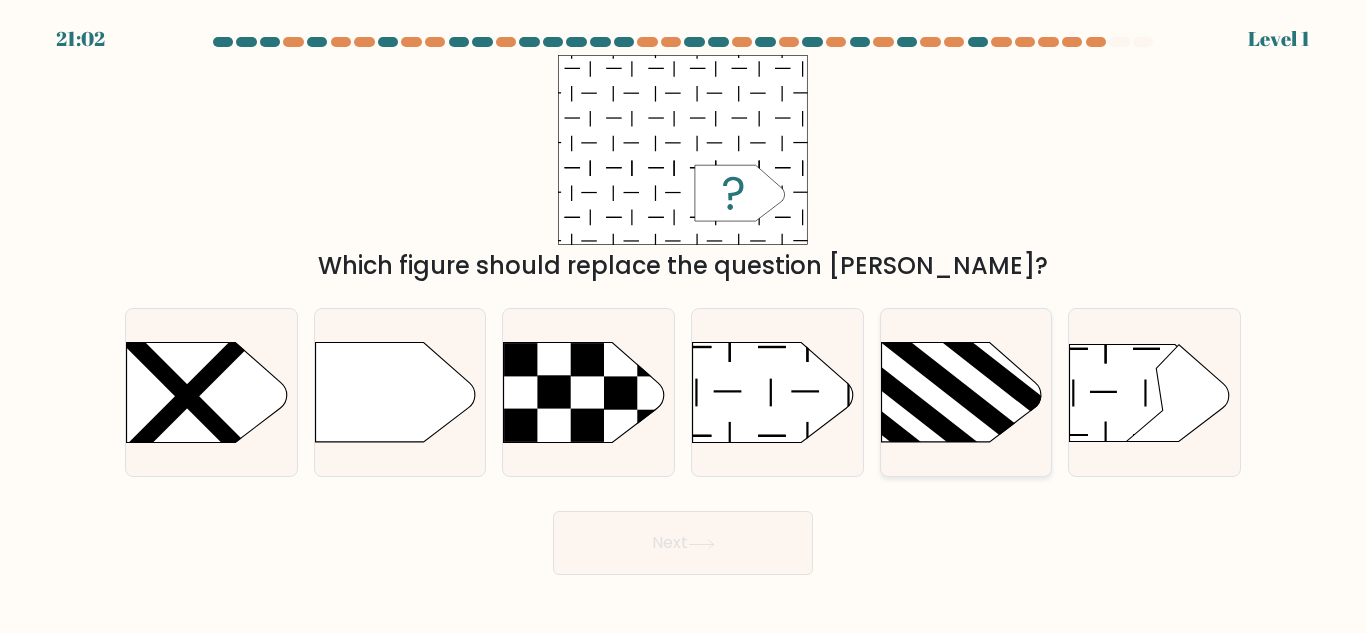 click at bounding box center (966, 392) 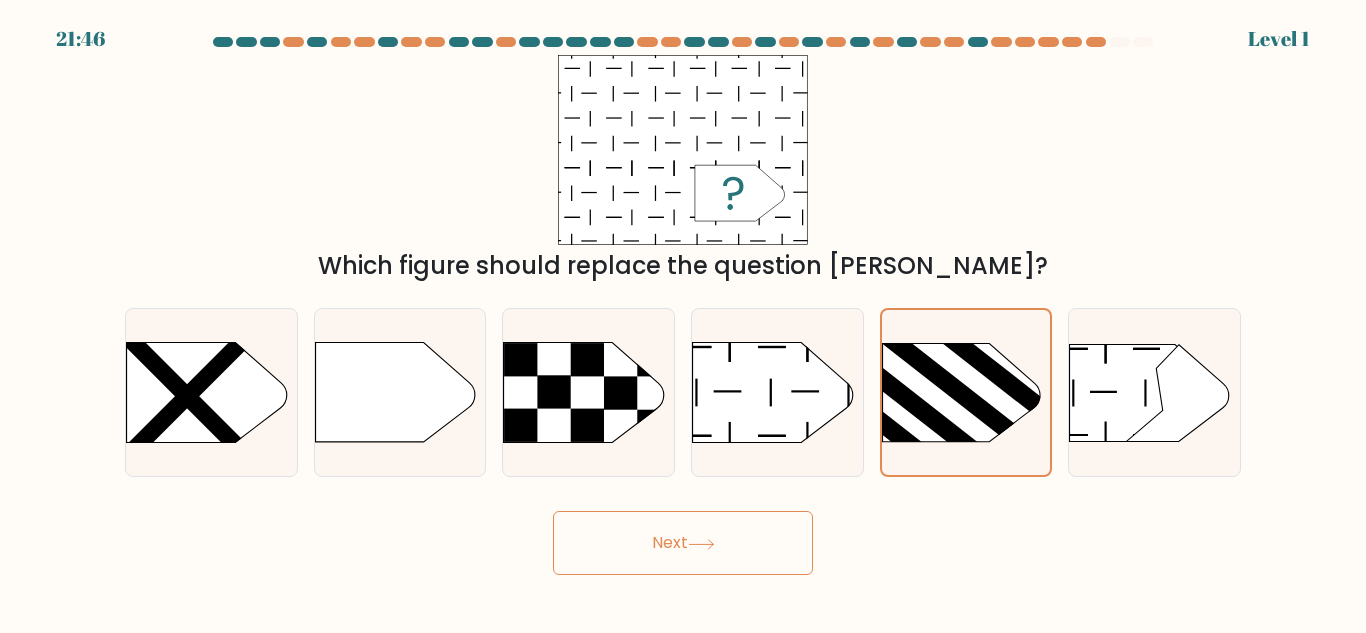click on "Next" at bounding box center (683, 543) 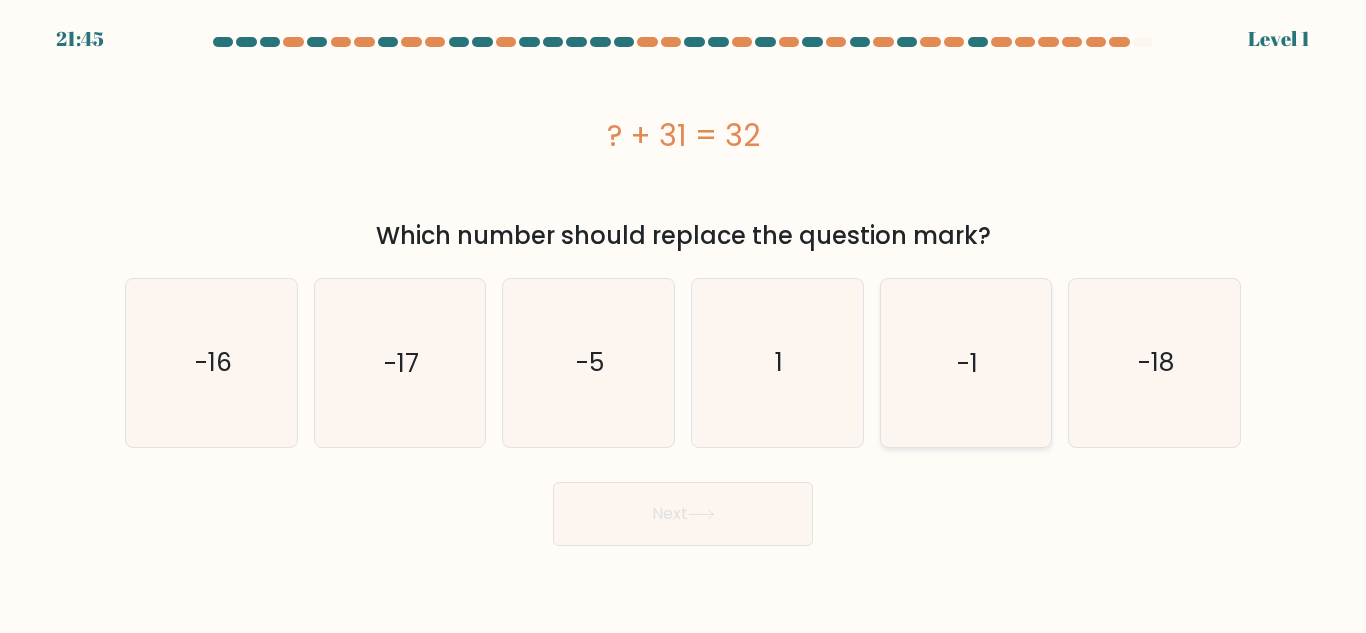 click on "-1" 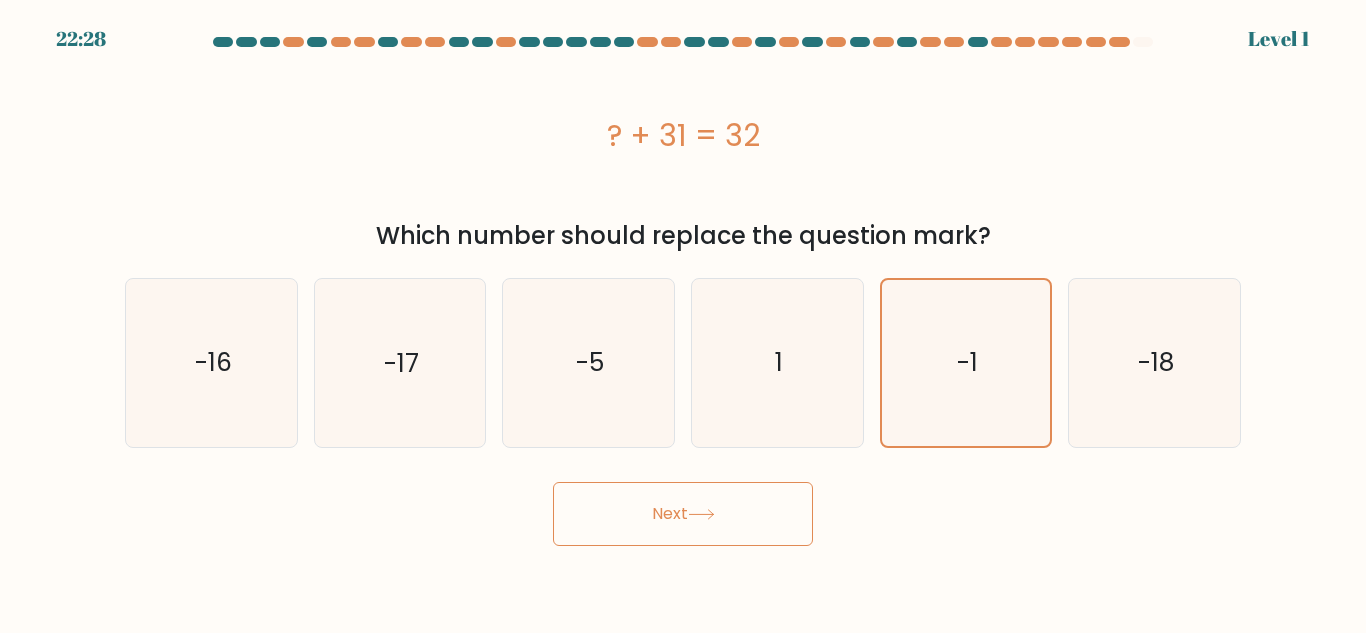 click on "Next" at bounding box center (683, 514) 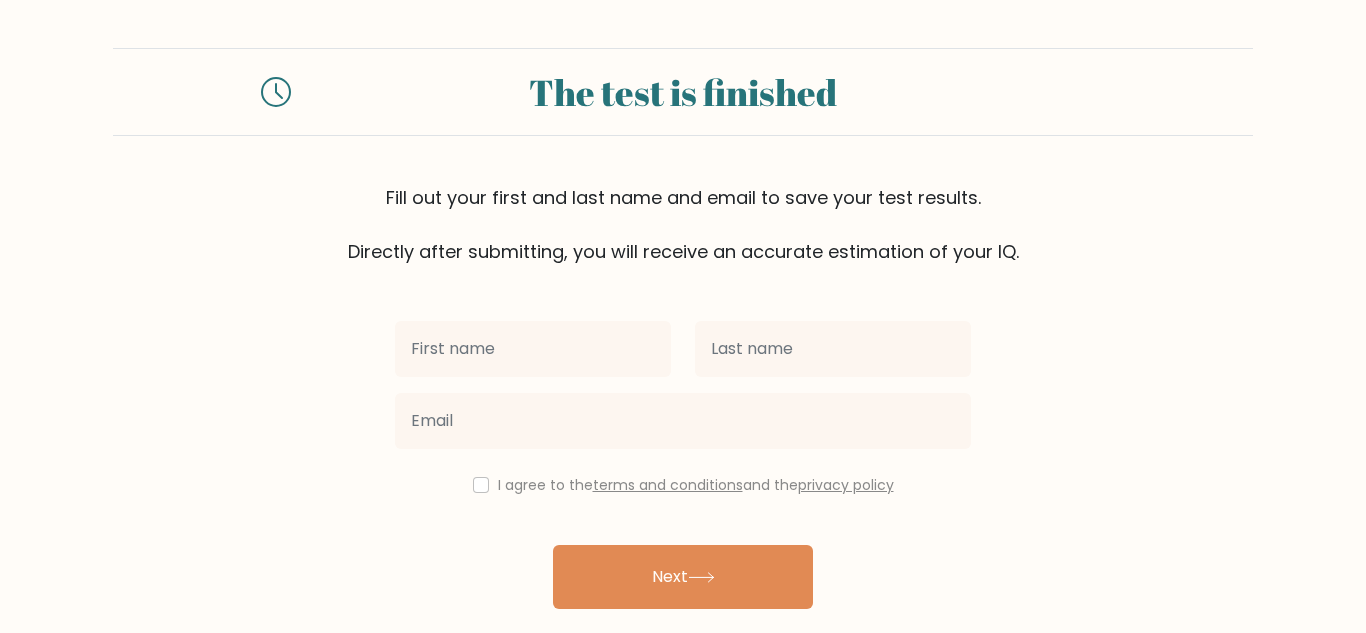 scroll, scrollTop: 0, scrollLeft: 0, axis: both 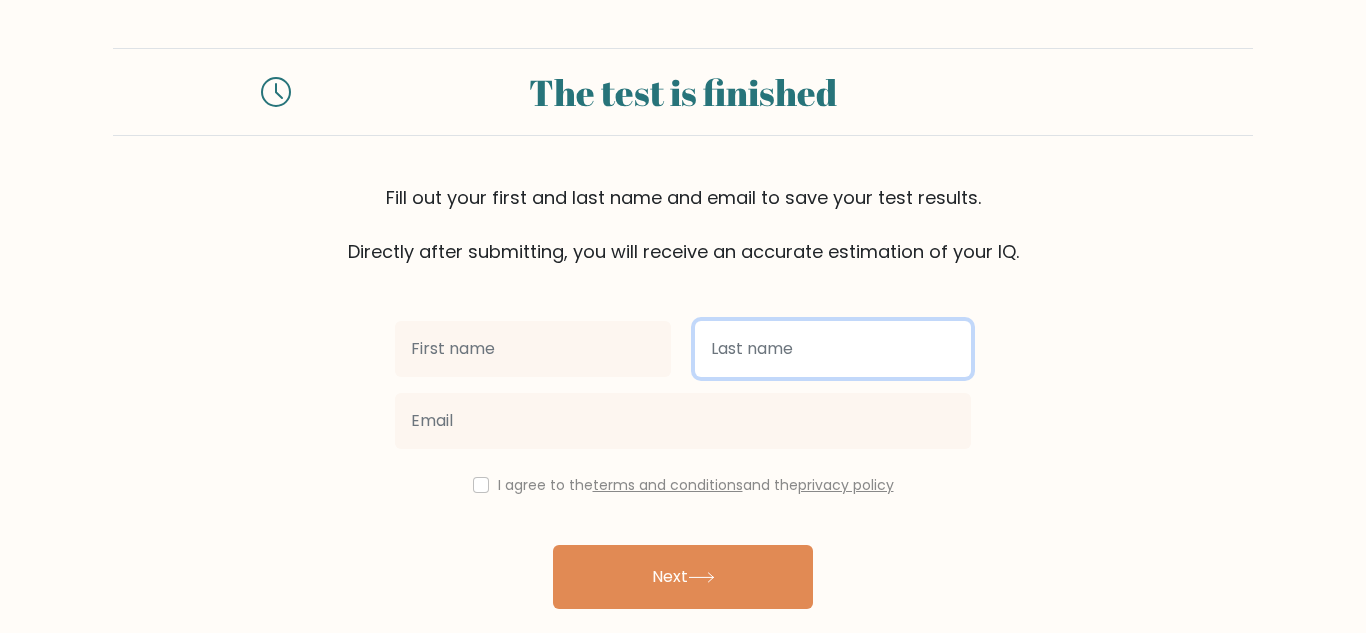 click at bounding box center [833, 349] 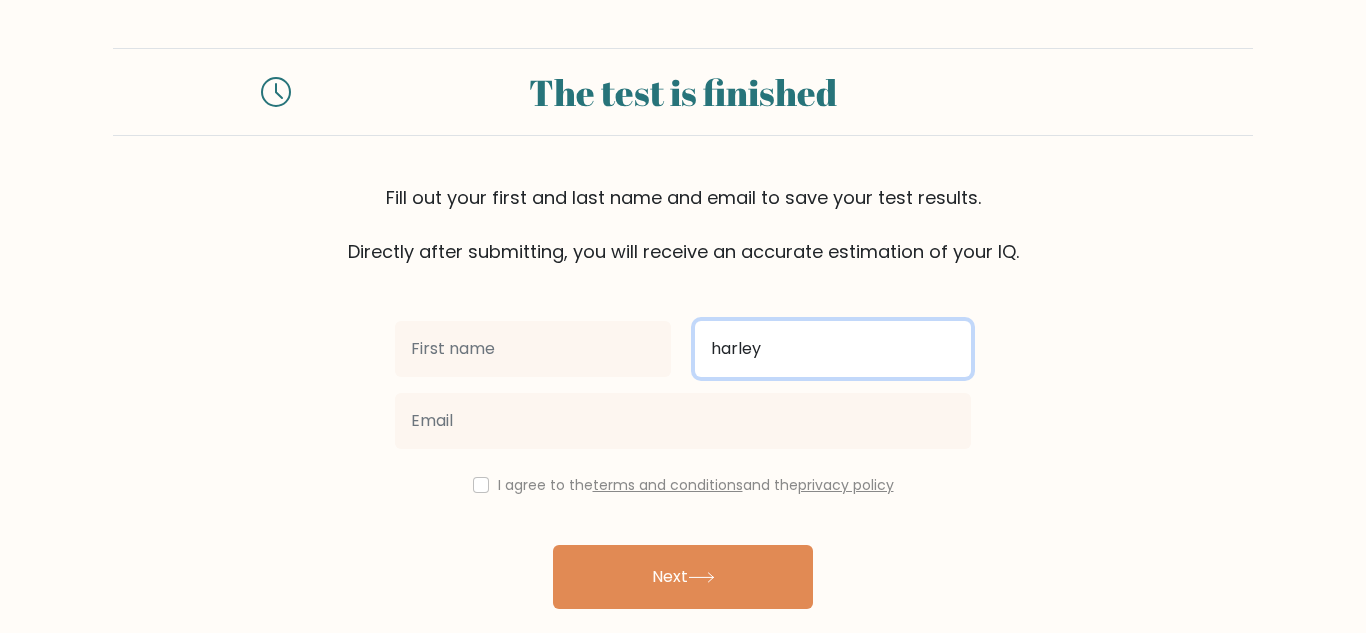 type on "harley" 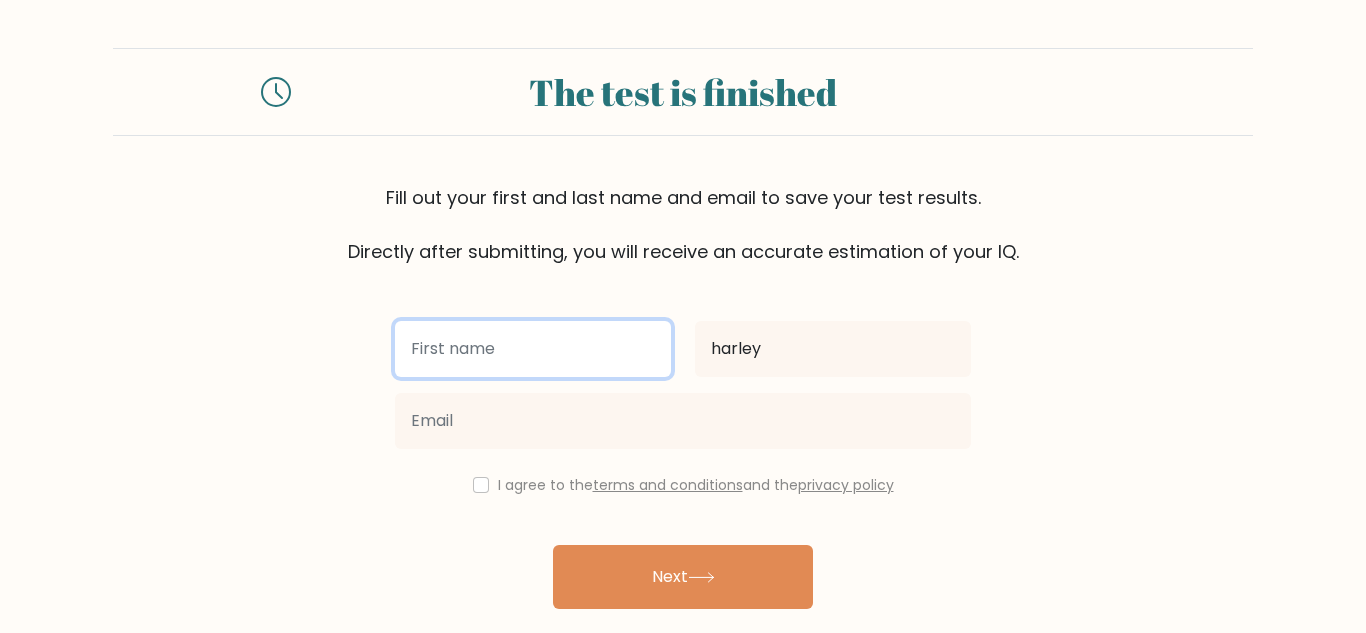 click at bounding box center (533, 349) 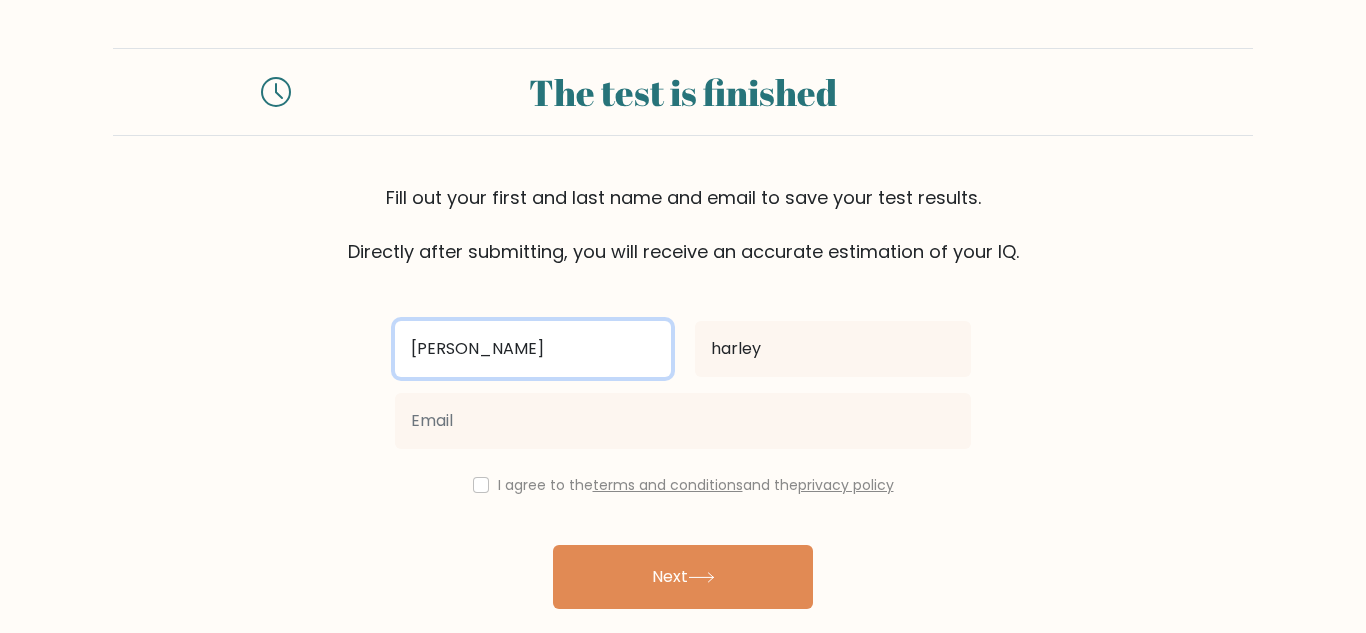 type on "[PERSON_NAME]" 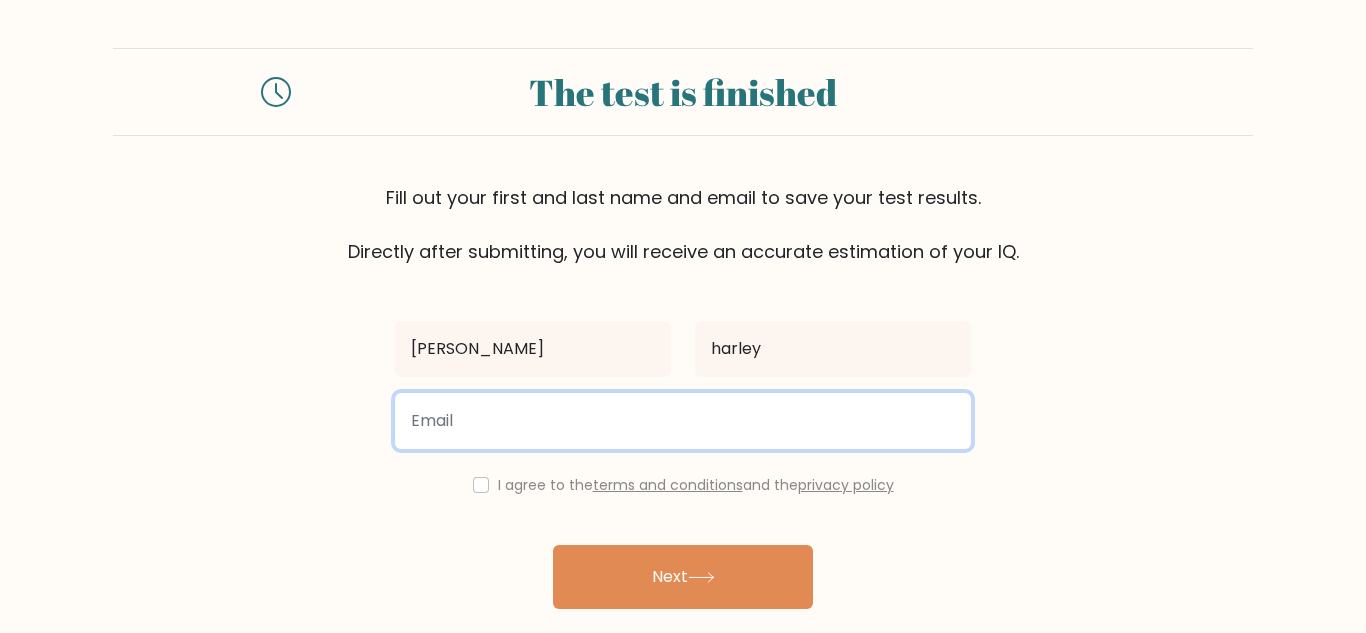 click at bounding box center (683, 421) 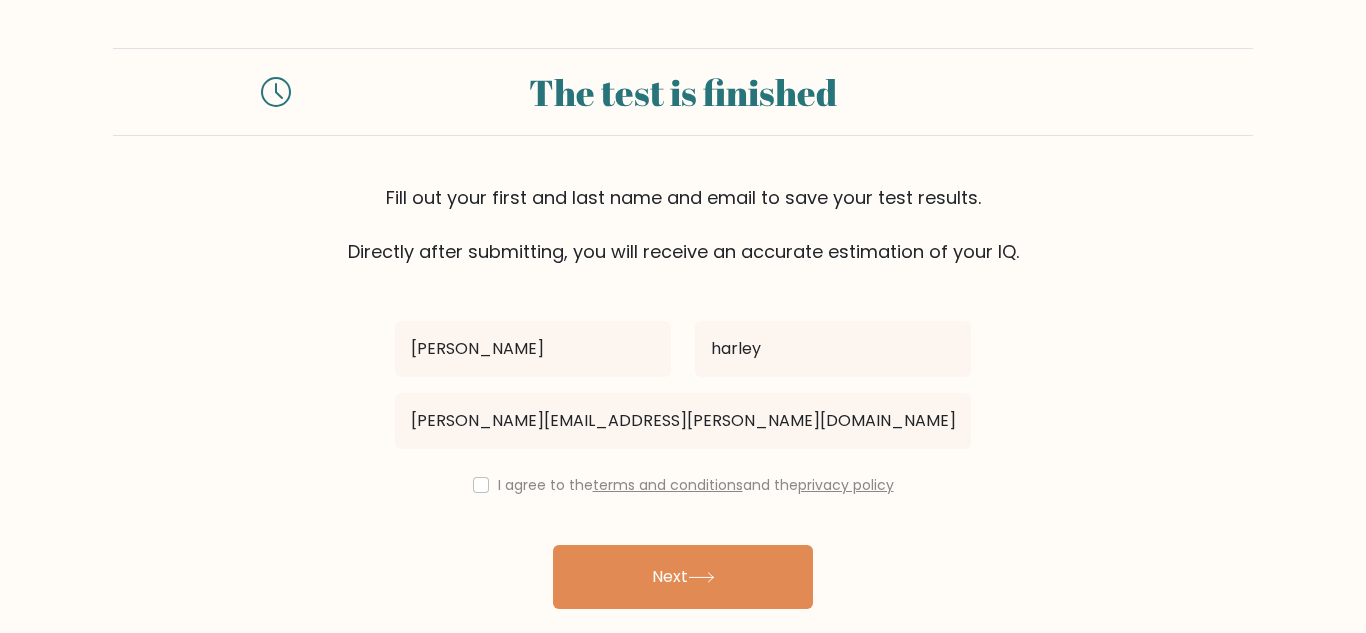 click on "[PERSON_NAME]
[PERSON_NAME][EMAIL_ADDRESS][PERSON_NAME][DOMAIN_NAME]
I agree to the  terms and conditions  and the  privacy policy
Next
Already have an account? Login" at bounding box center (683, 459) 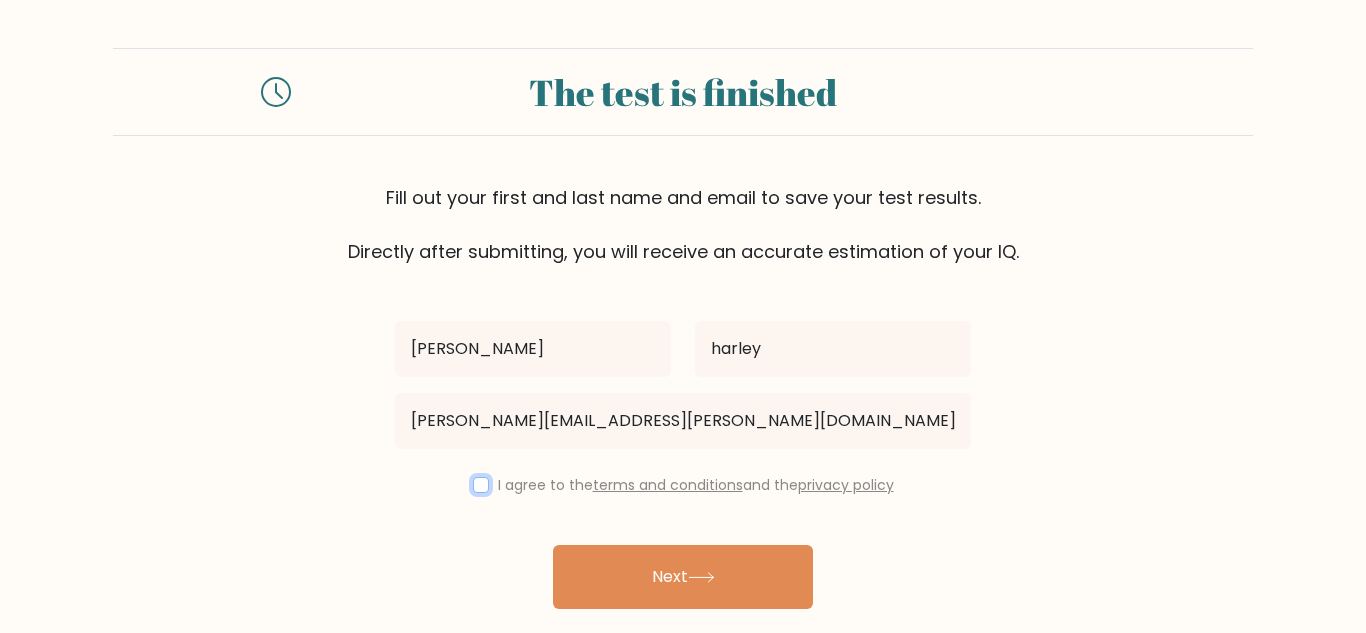 click at bounding box center [481, 485] 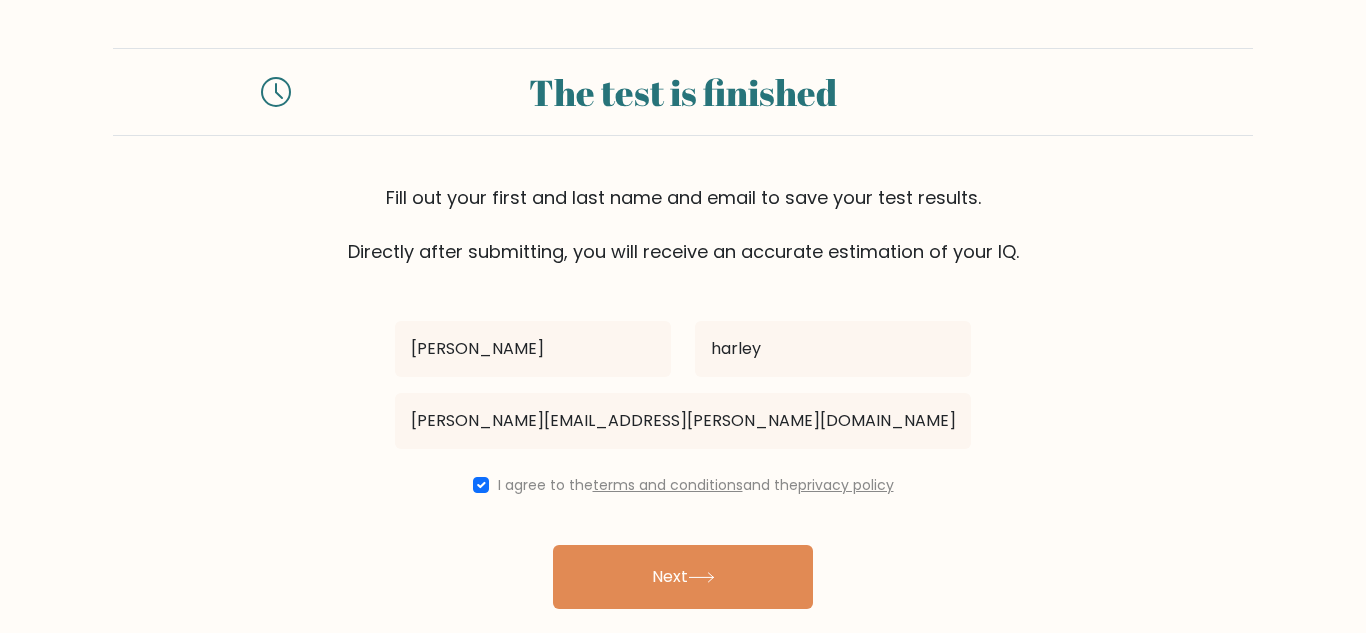 click on "Already have an account? Login" at bounding box center (683, 631) 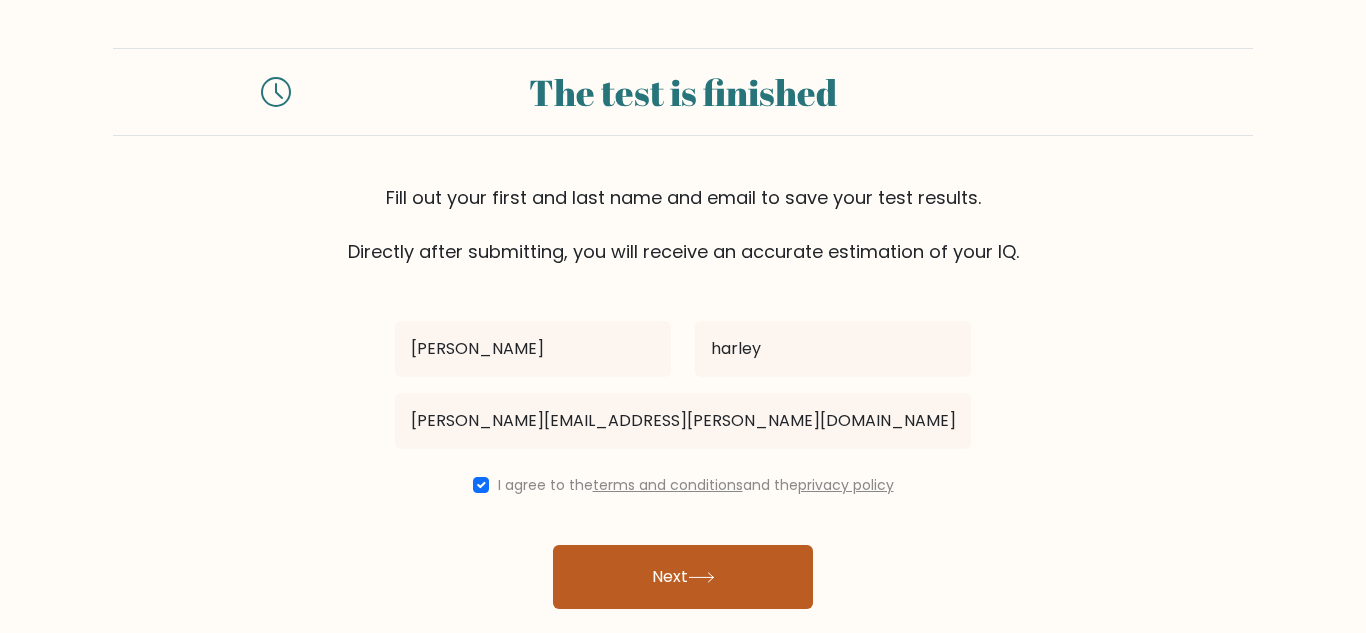 click on "Next" at bounding box center [683, 577] 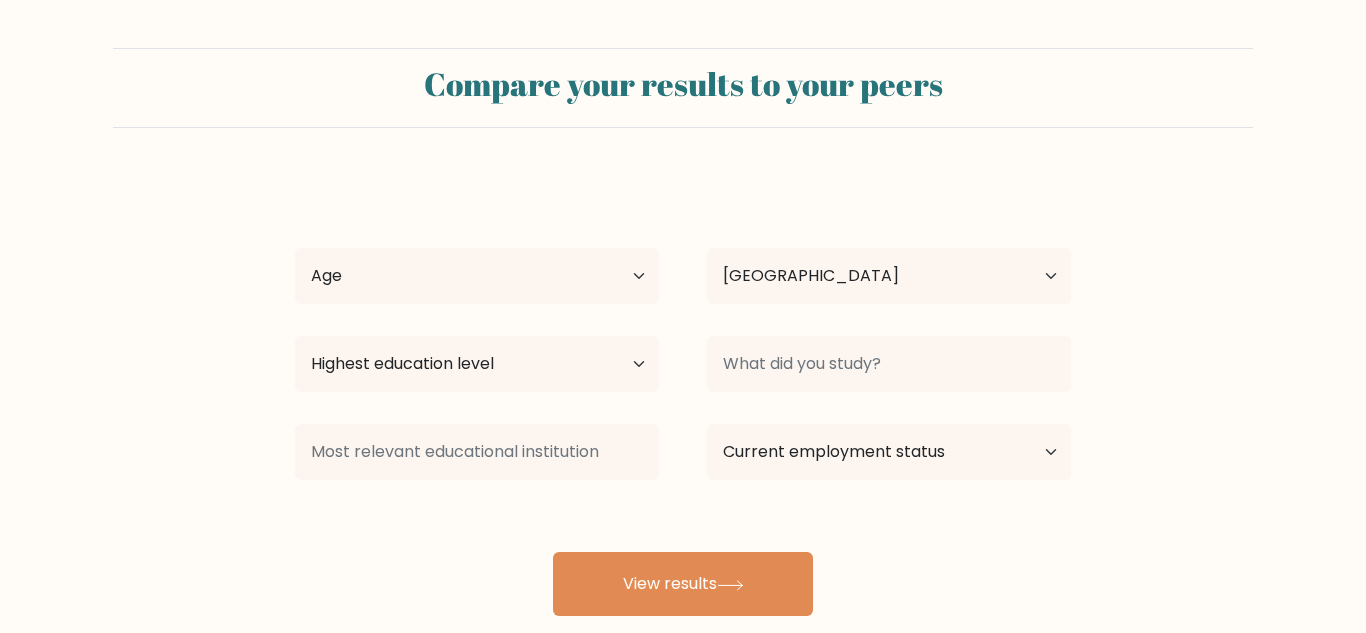 select on "GB" 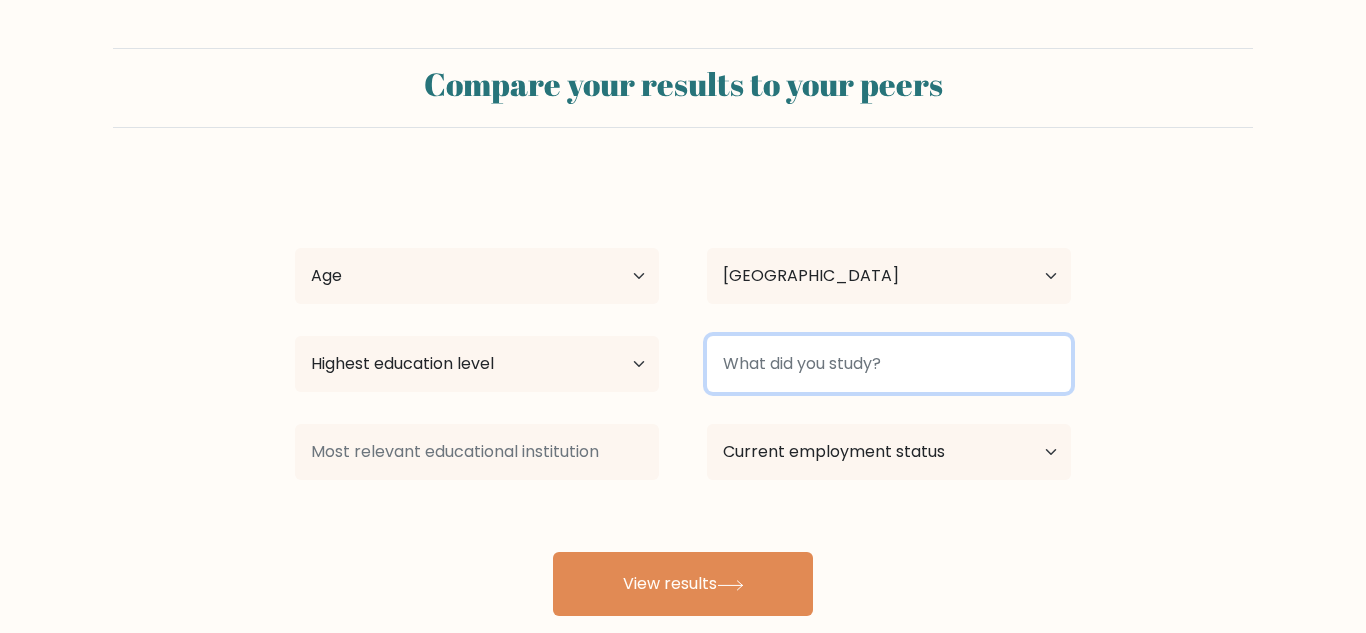 click at bounding box center [889, 364] 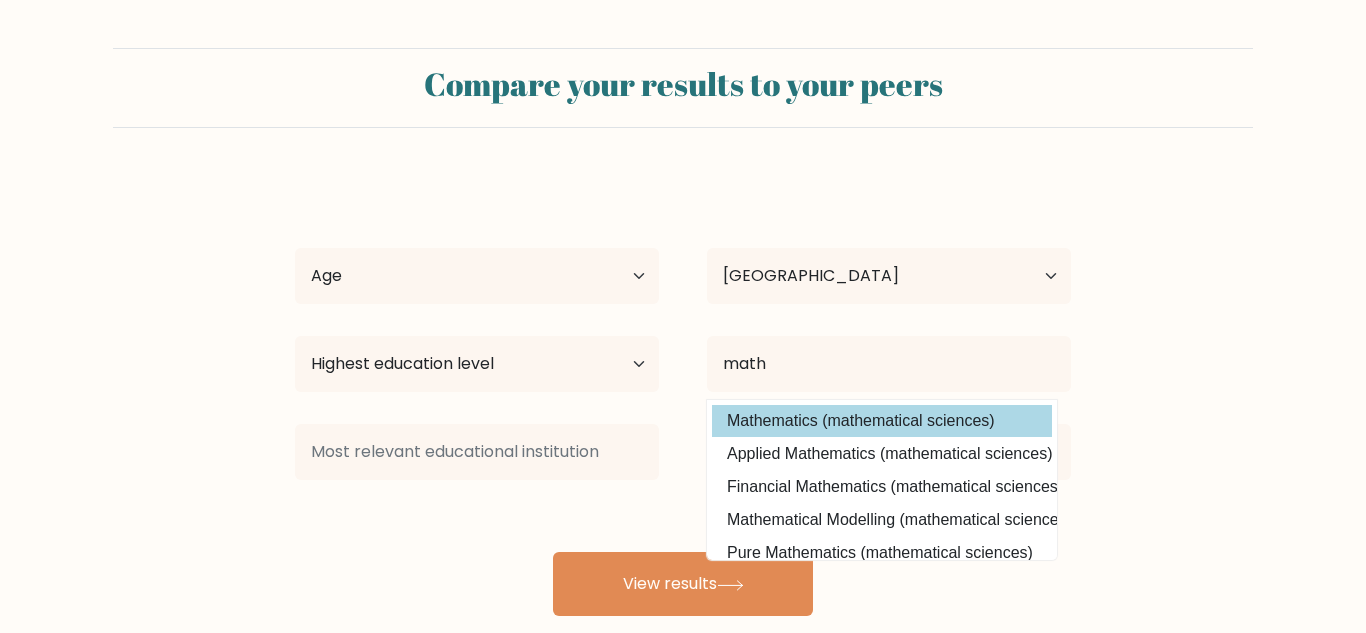 click on "Mathematics (mathematical sciences)" at bounding box center (882, 421) 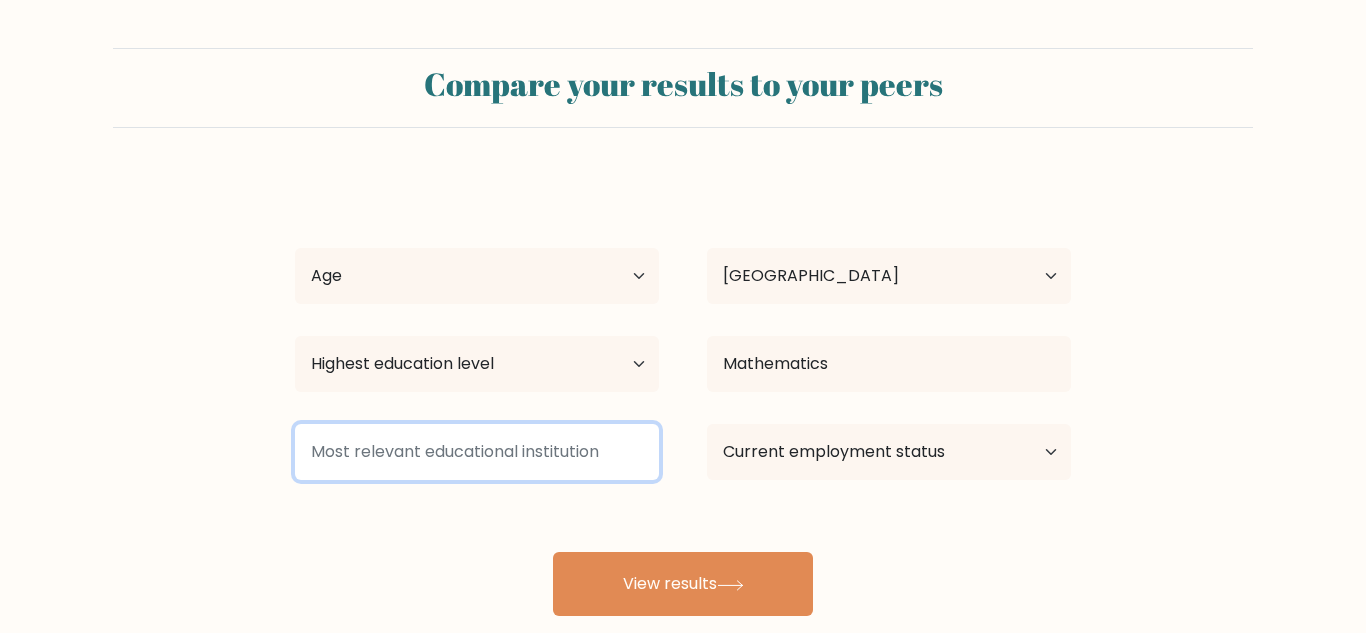click at bounding box center (477, 452) 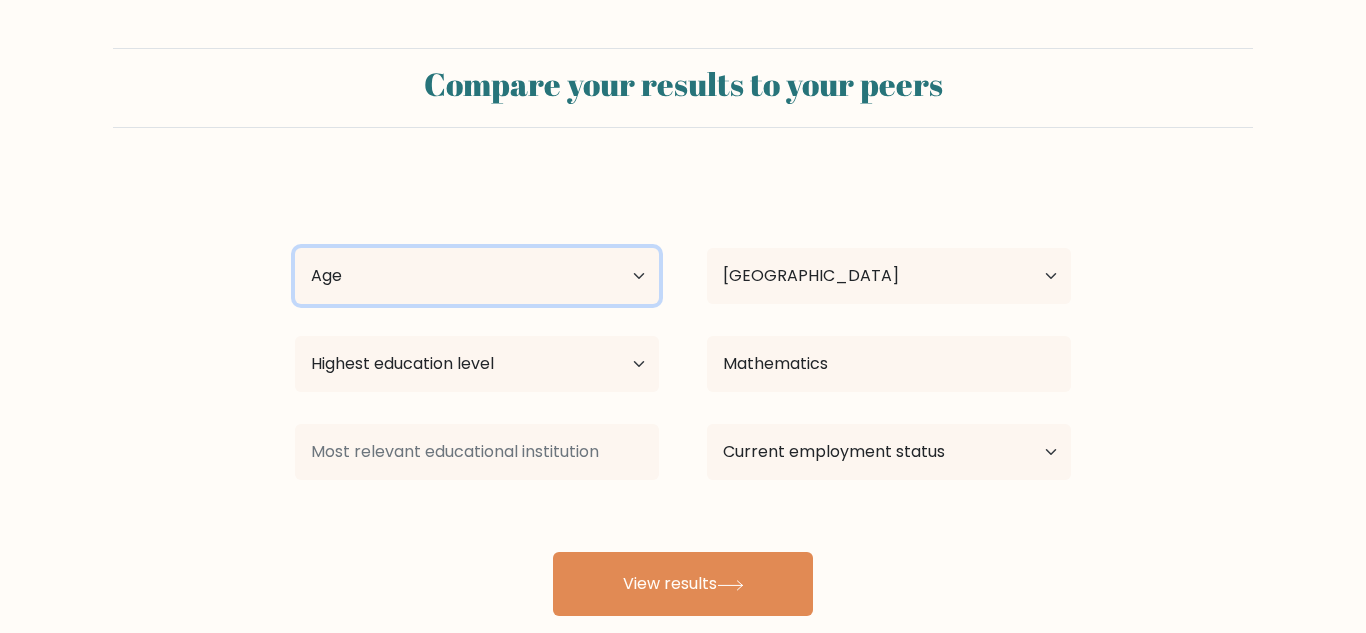 click on "Age
Under 18 years old
18-24 years old
25-34 years old
35-44 years old
45-54 years old
55-64 years old
65 years old and above" at bounding box center (477, 276) 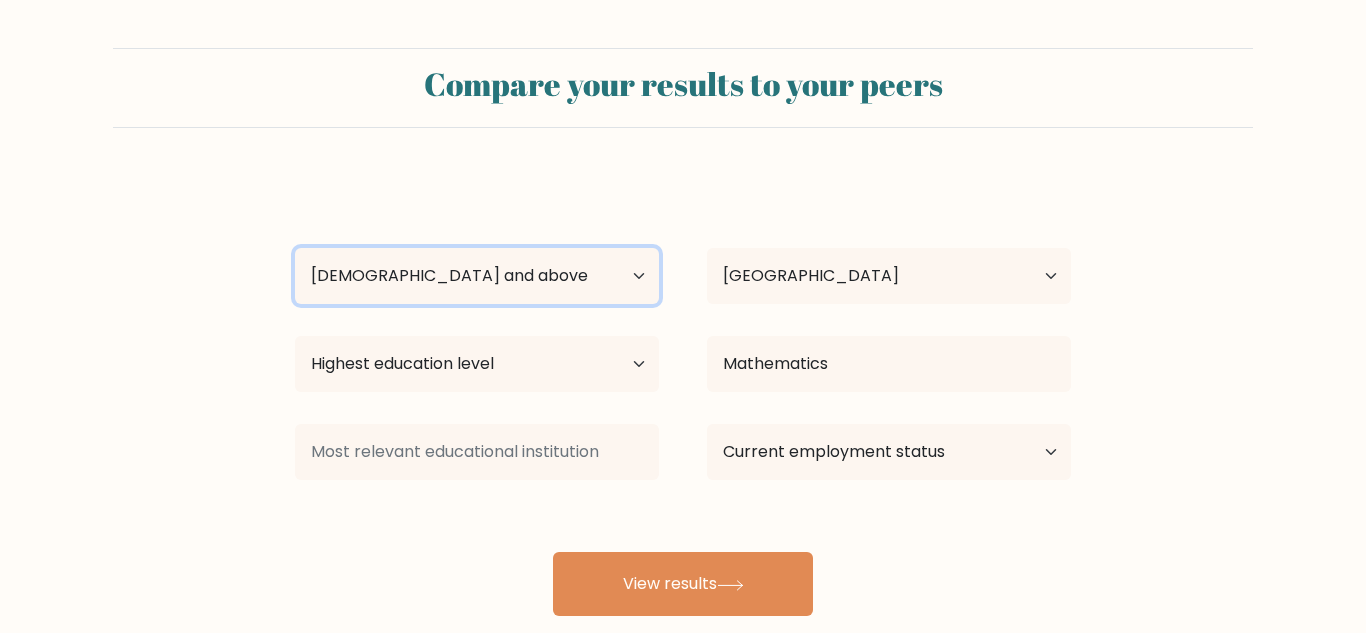 click on "Age
Under 18 years old
18-24 years old
25-34 years old
35-44 years old
45-54 years old
55-64 years old
65 years old and above" at bounding box center [477, 276] 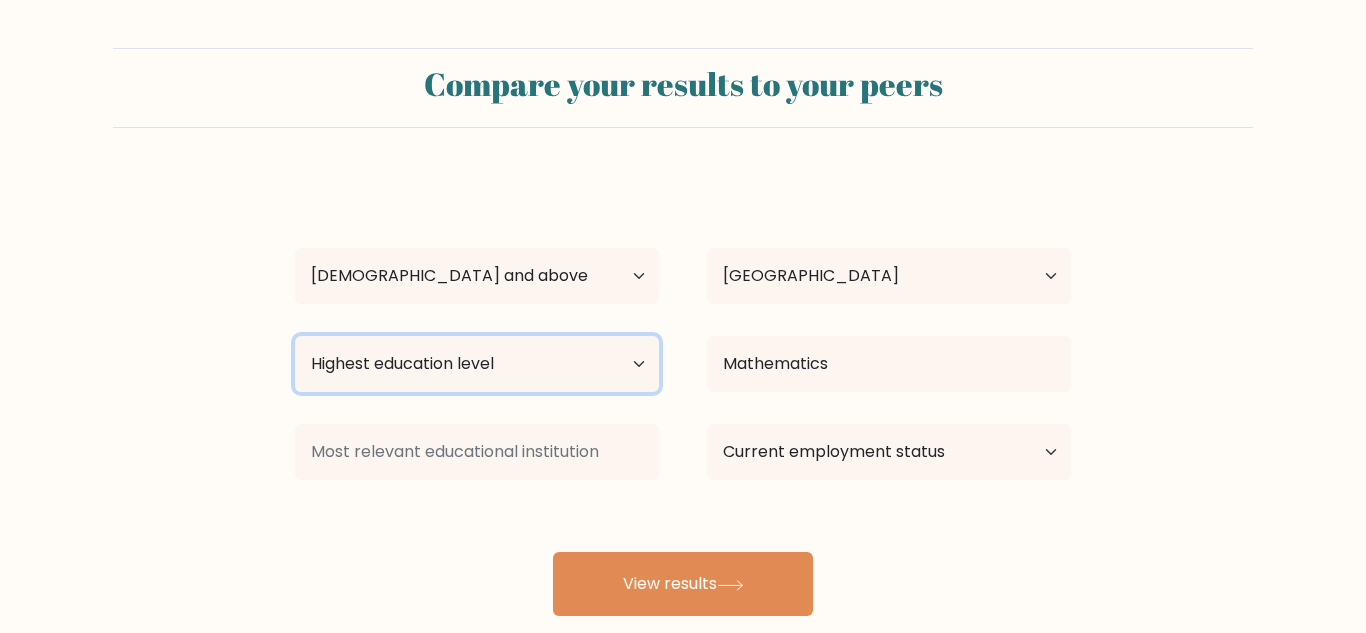 click on "Highest education level
No schooling
Primary
Lower Secondary
Upper Secondary
Occupation Specific
Bachelor's degree
Master's degree
Doctoral degree" at bounding box center [477, 364] 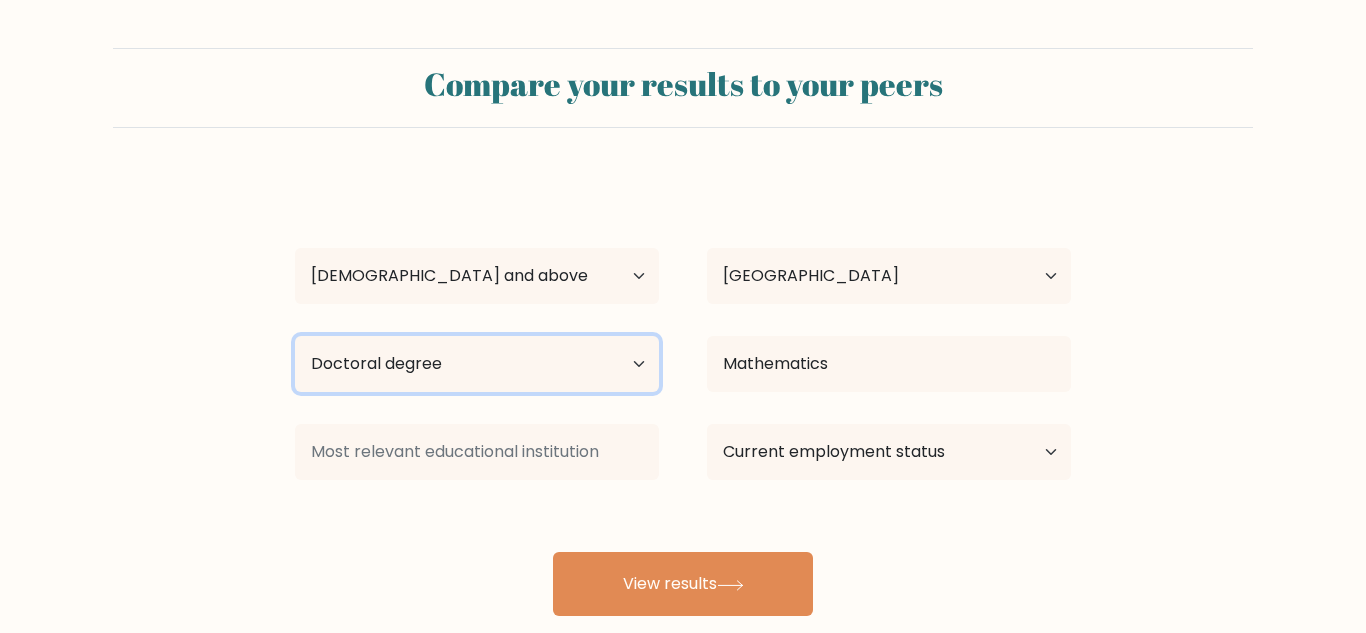 click on "Highest education level
No schooling
Primary
Lower Secondary
Upper Secondary
Occupation Specific
Bachelor's degree
Master's degree
Doctoral degree" at bounding box center [477, 364] 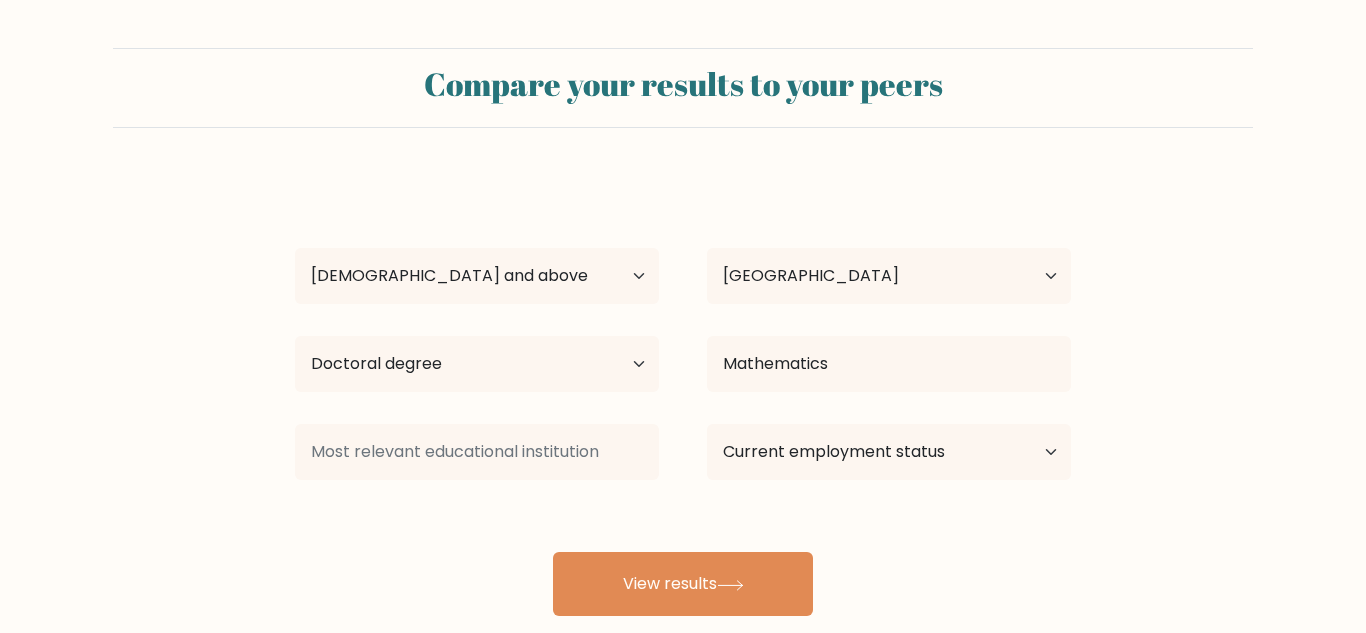 click on "francis
harley
Age
Under 18 years old
18-24 years old
25-34 years old
35-44 years old
45-54 years old
55-64 years old
65 years old and above
Country
Afghanistan
Albania
Algeria
American Samoa
Andorra
Angola
Anguilla
Antarctica
Antigua and Barbuda
Argentina
Armenia
Aruba
Australia
Austria
Azerbaijan
Bahamas
Bahrain
Bangladesh
Barbados
Belarus
Belgium
Belize
Benin
Bermuda
Bhutan
Bolivia
Bonaire, Sint Eustatius and Saba
Bosnia and Herzegovina
Botswana
Bouvet Island
Brazil
Brunei" at bounding box center (683, 396) 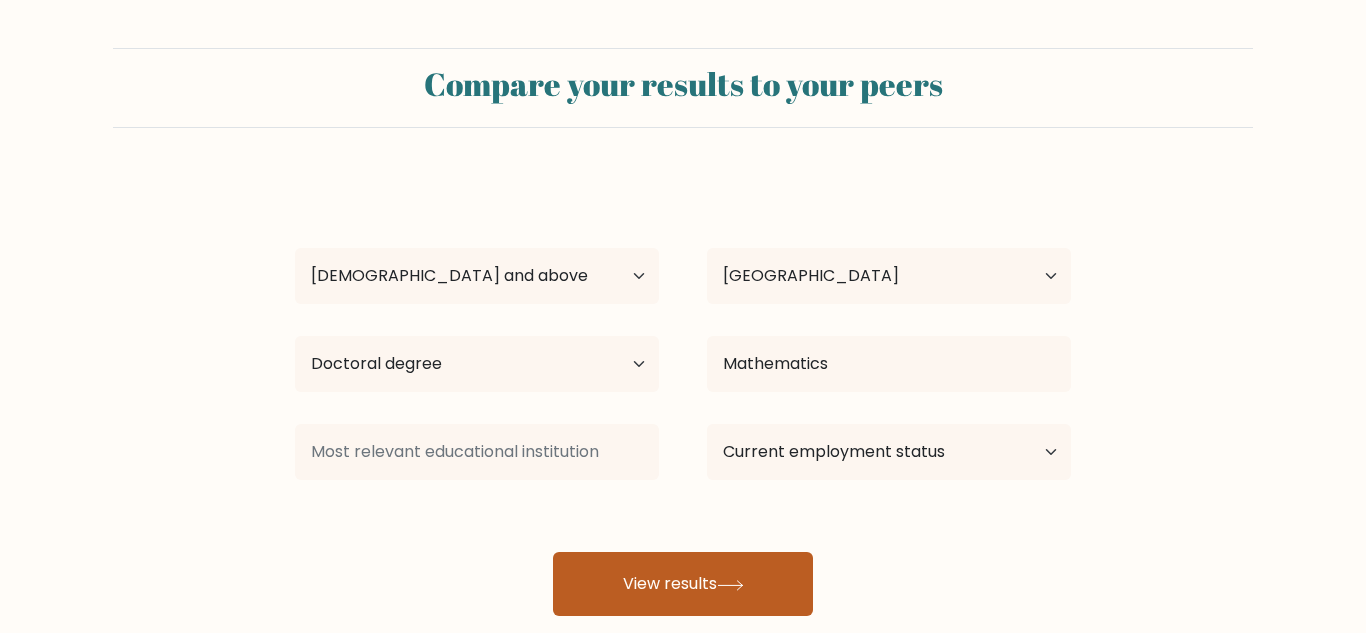 click on "View results" at bounding box center (683, 584) 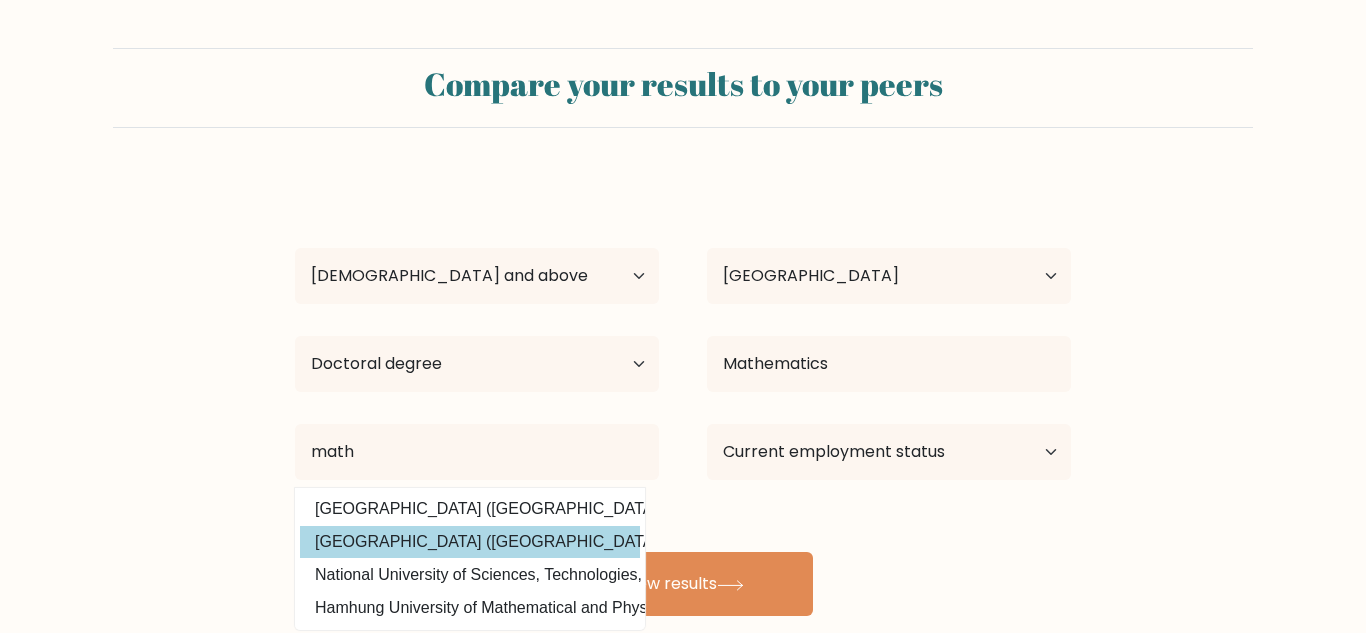 click on "Universitas Mathla'ul Anwar (Indonesia)" at bounding box center (470, 542) 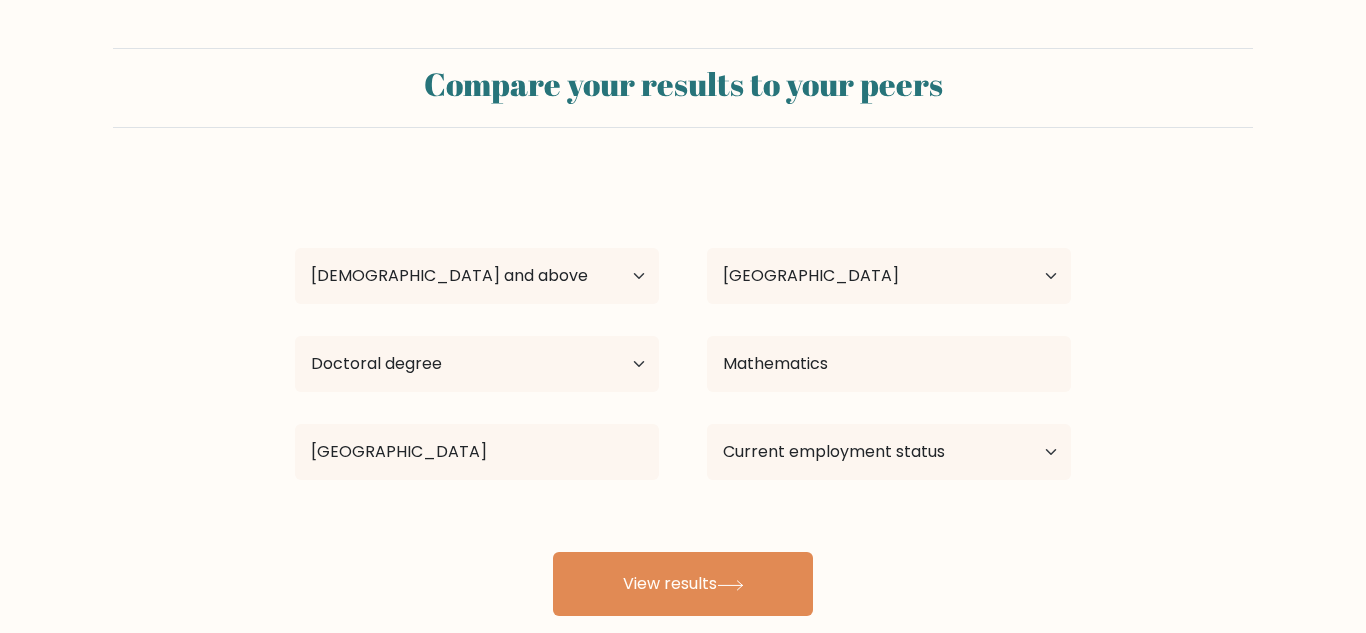 click on "Compare your results to your peers
francis
harley
Age
Under 18 years old
18-24 years old
25-34 years old
35-44 years old
45-54 years old
55-64 years old
65 years old and above
Country
Afghanistan
Albania
Algeria
American Samoa
Andorra
Angola
Anguilla
Antarctica
Antigua and Barbuda
Argentina
Armenia
Aruba" at bounding box center [683, 379] 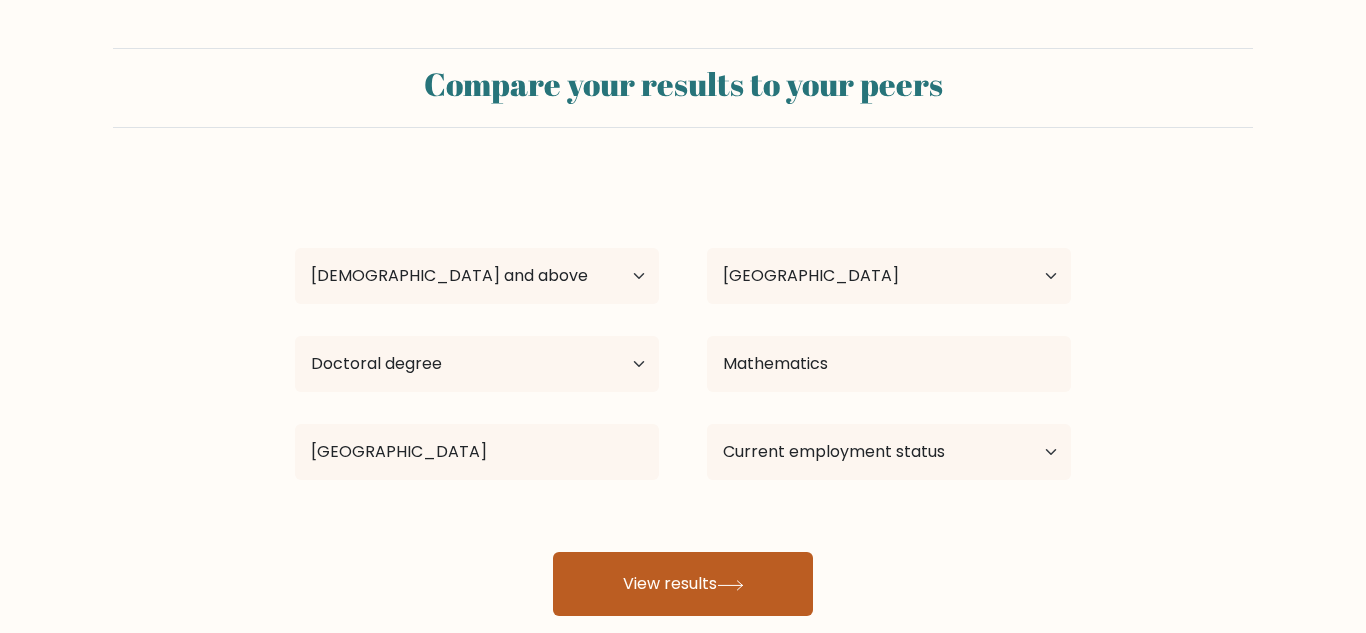 click on "View results" at bounding box center [683, 584] 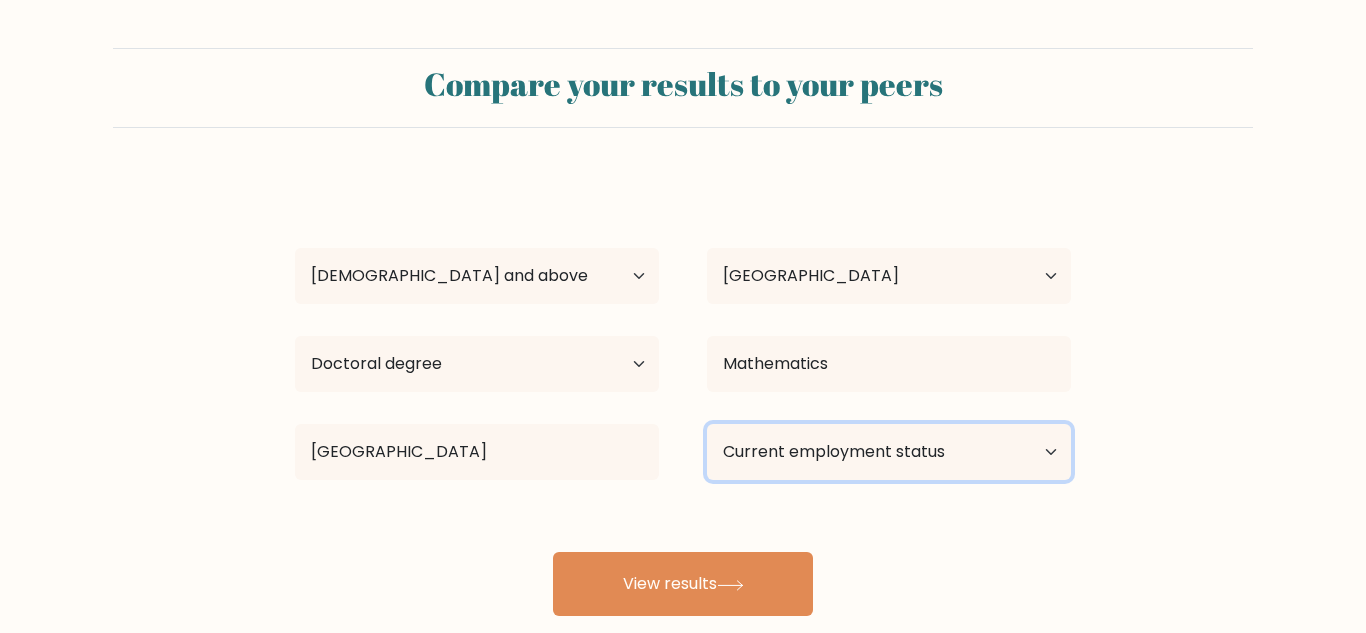click on "Current employment status
Employed
Student
Retired
Other / prefer not to answer" at bounding box center [889, 452] 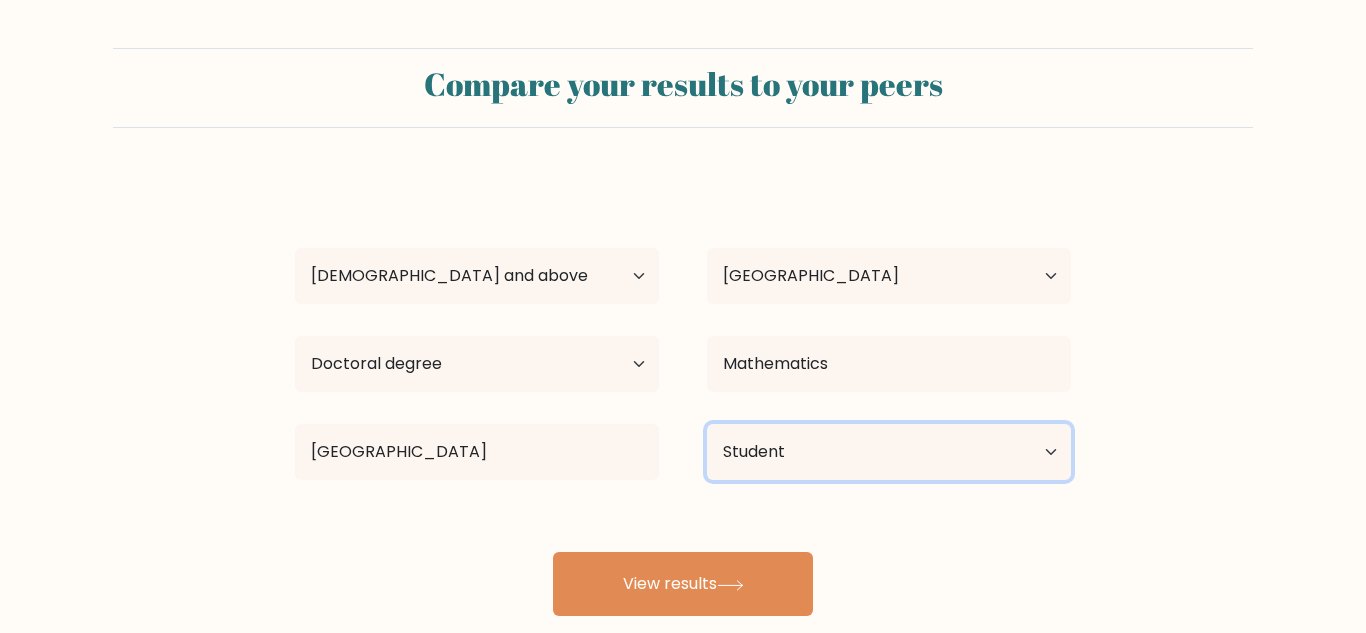 click on "Current employment status
Employed
Student
Retired
Other / prefer not to answer" at bounding box center [889, 452] 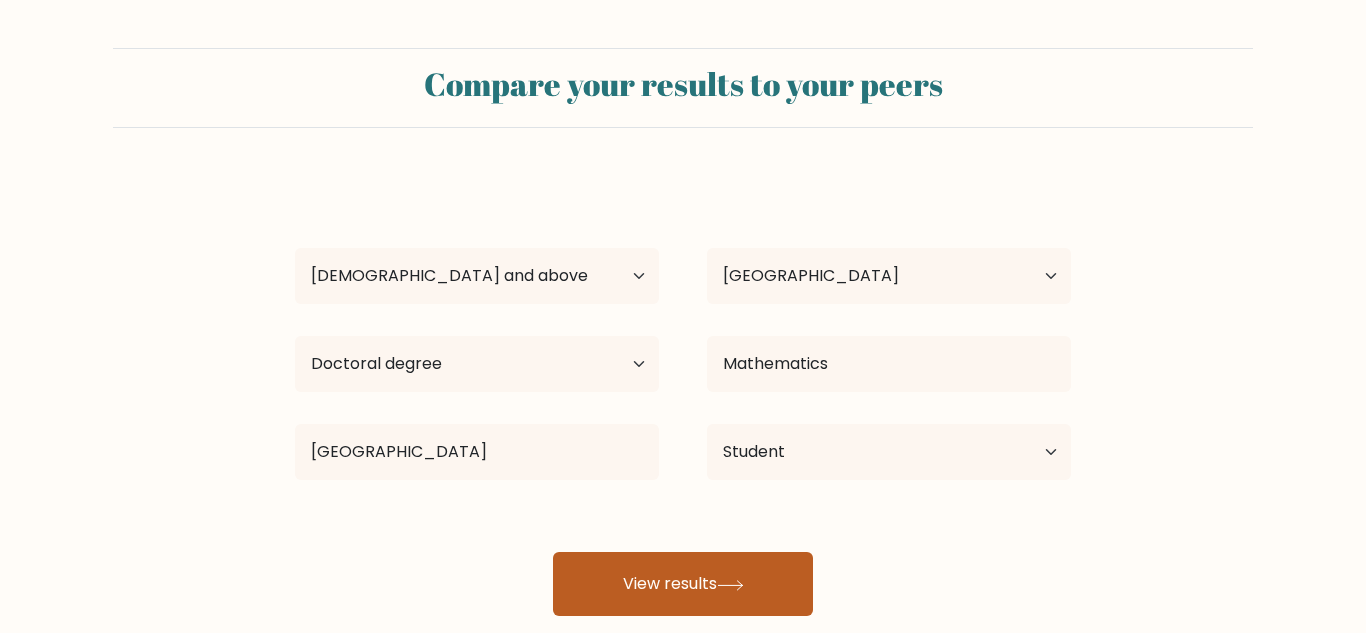 click on "View results" at bounding box center [683, 584] 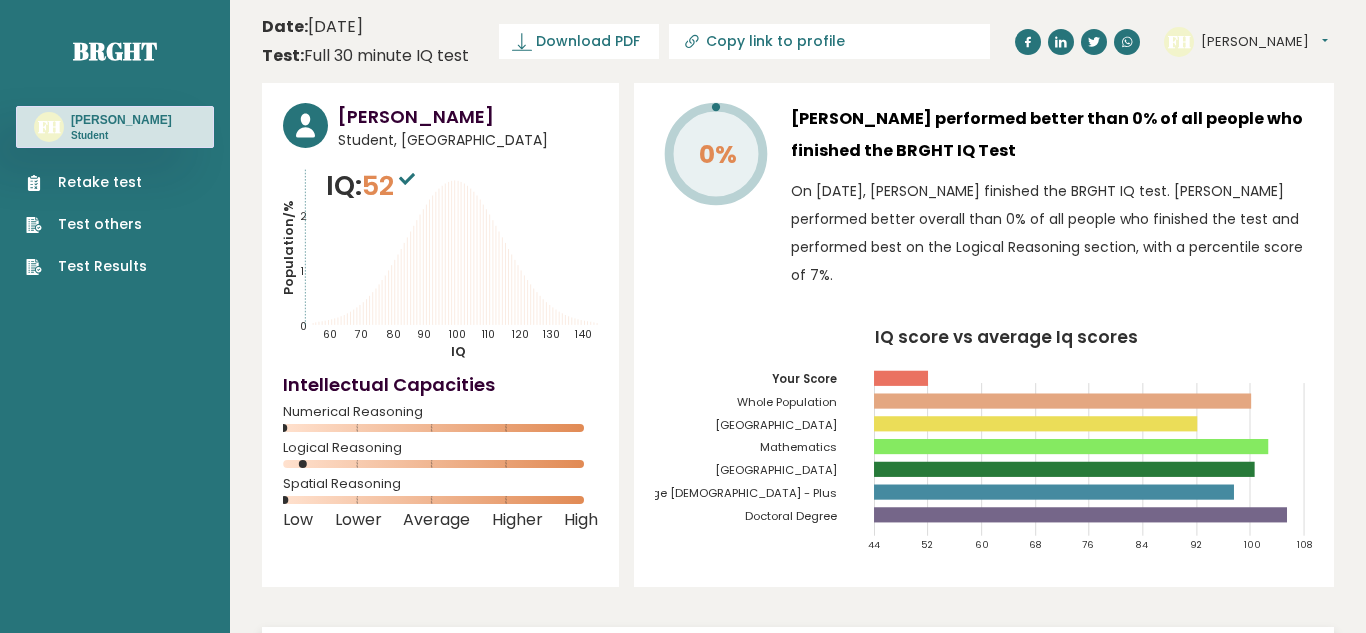 scroll, scrollTop: 0, scrollLeft: 0, axis: both 